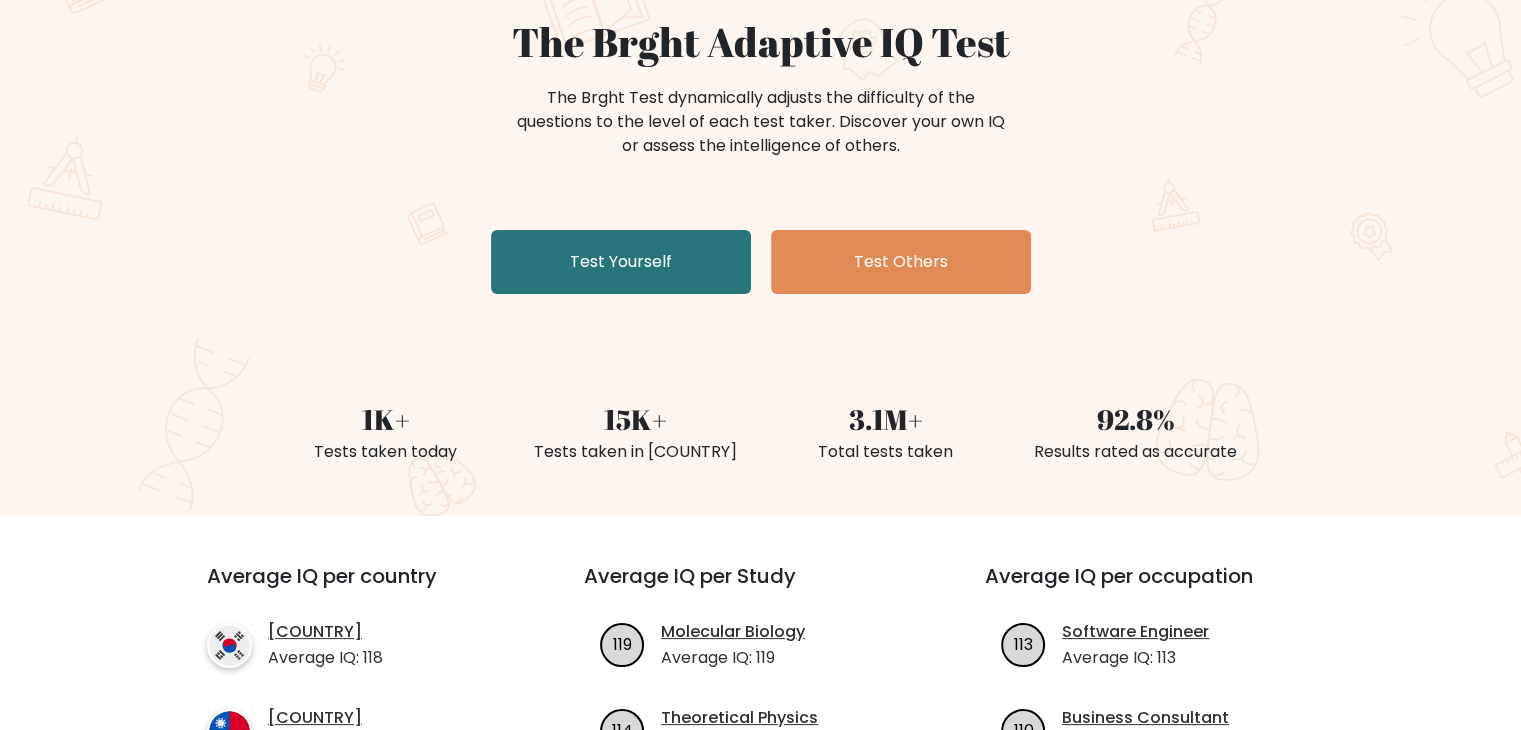 scroll, scrollTop: 192, scrollLeft: 0, axis: vertical 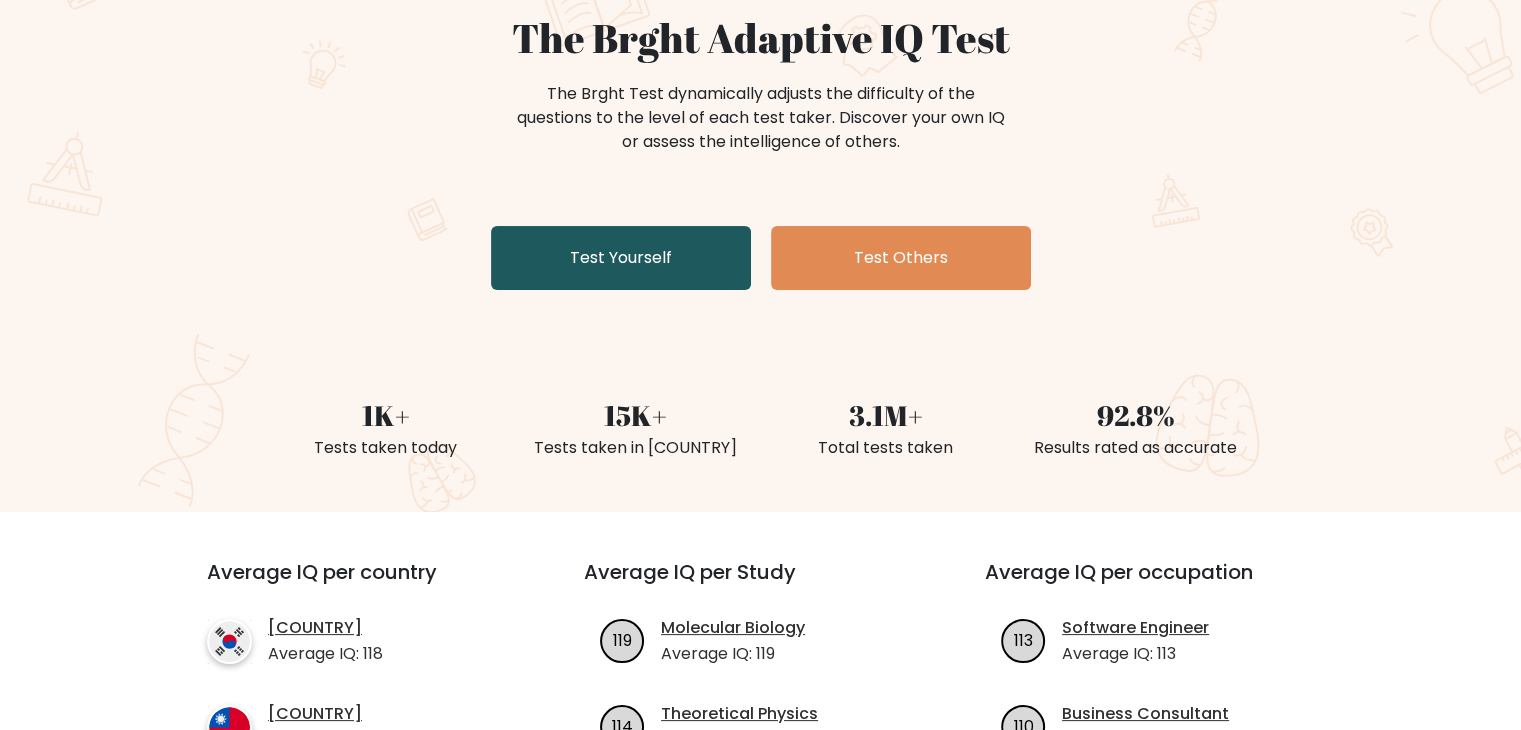 click on "Test Yourself" at bounding box center (621, 258) 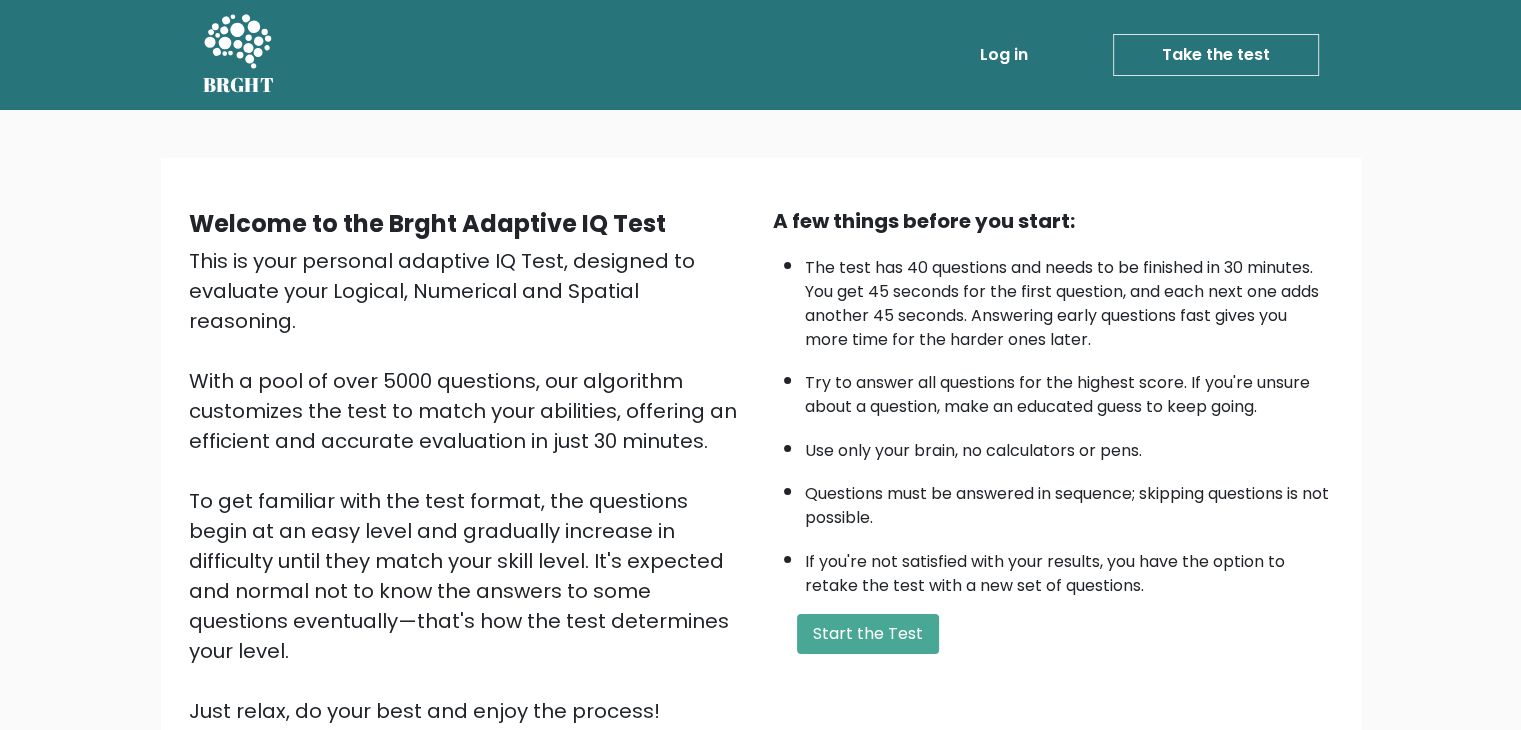 scroll, scrollTop: 186, scrollLeft: 0, axis: vertical 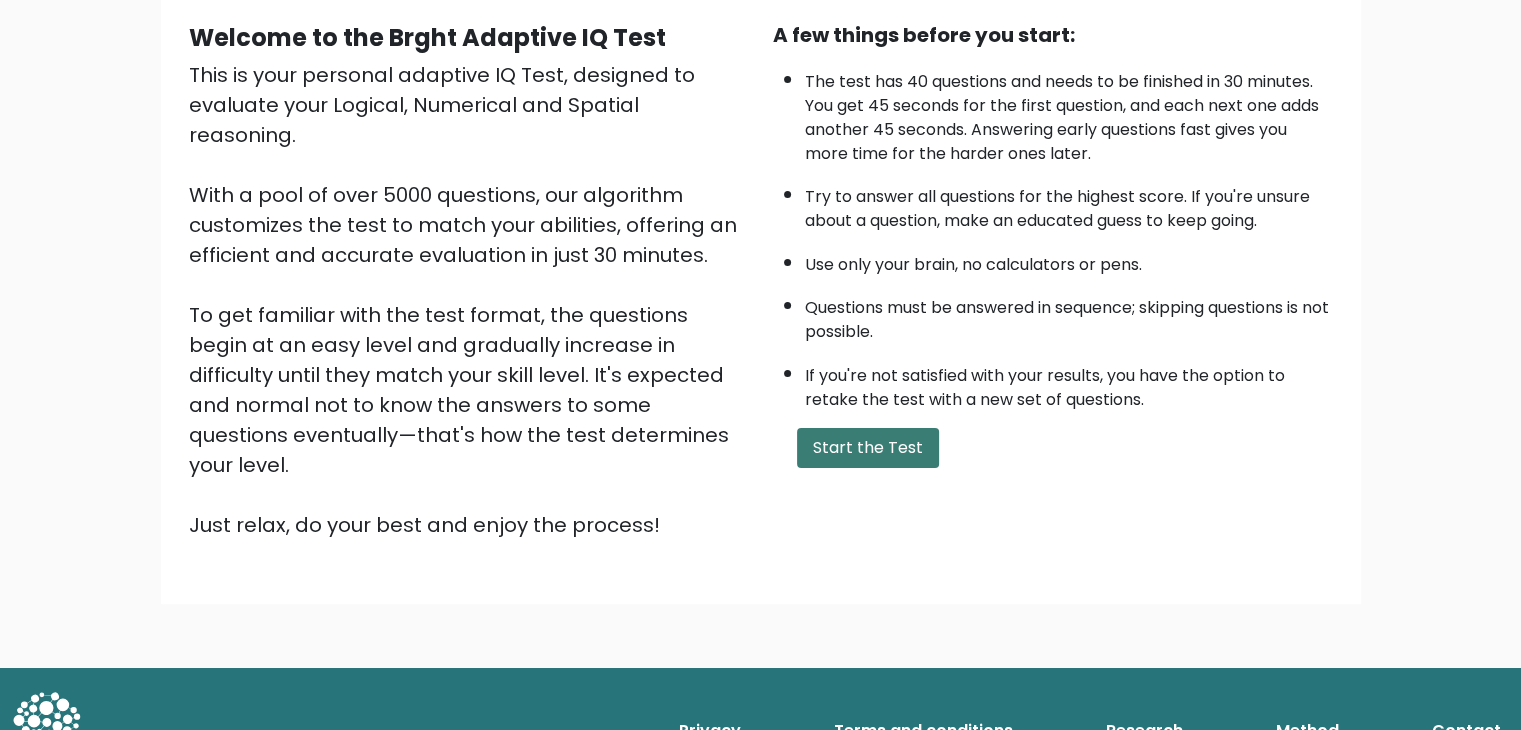 click on "Start the Test" at bounding box center [868, 448] 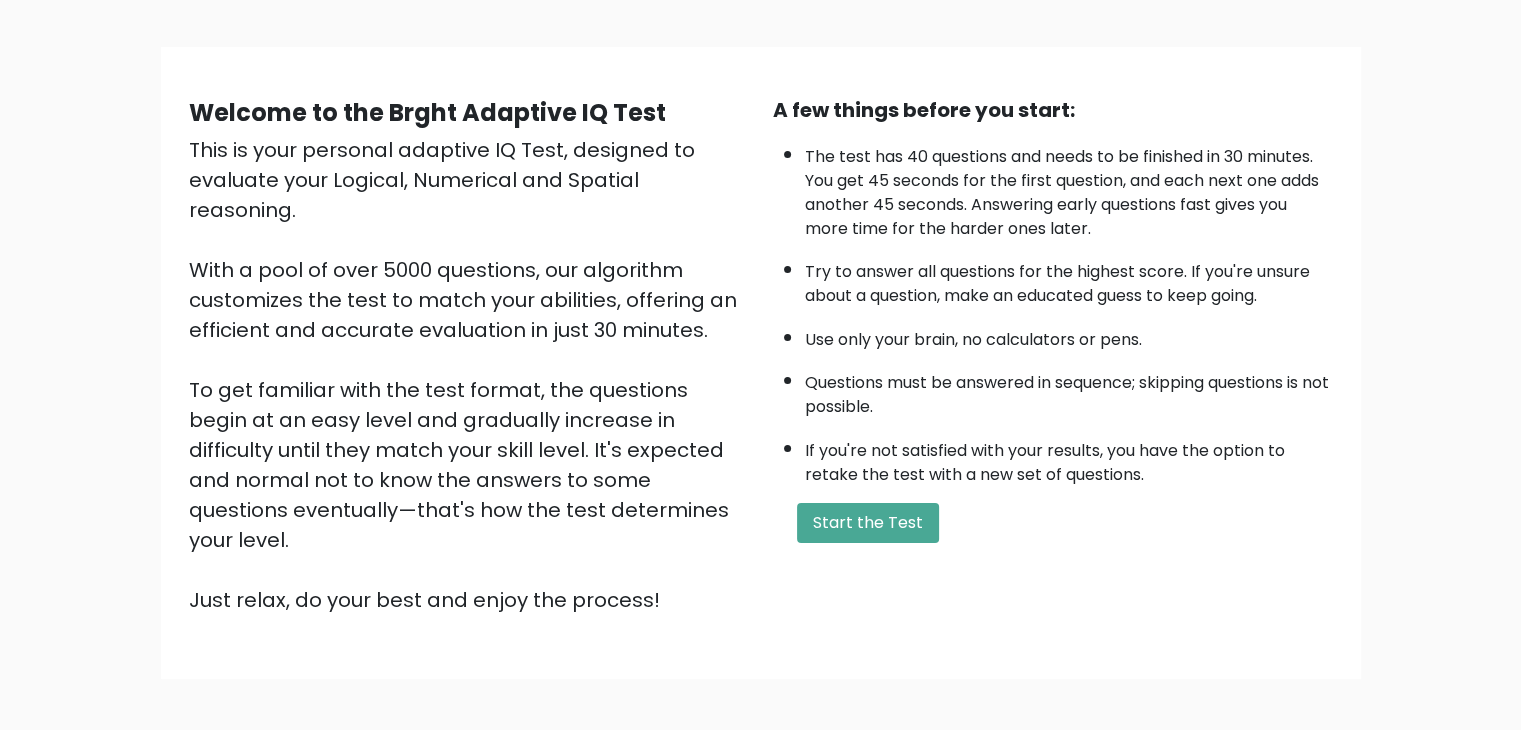 scroll, scrollTop: 112, scrollLeft: 0, axis: vertical 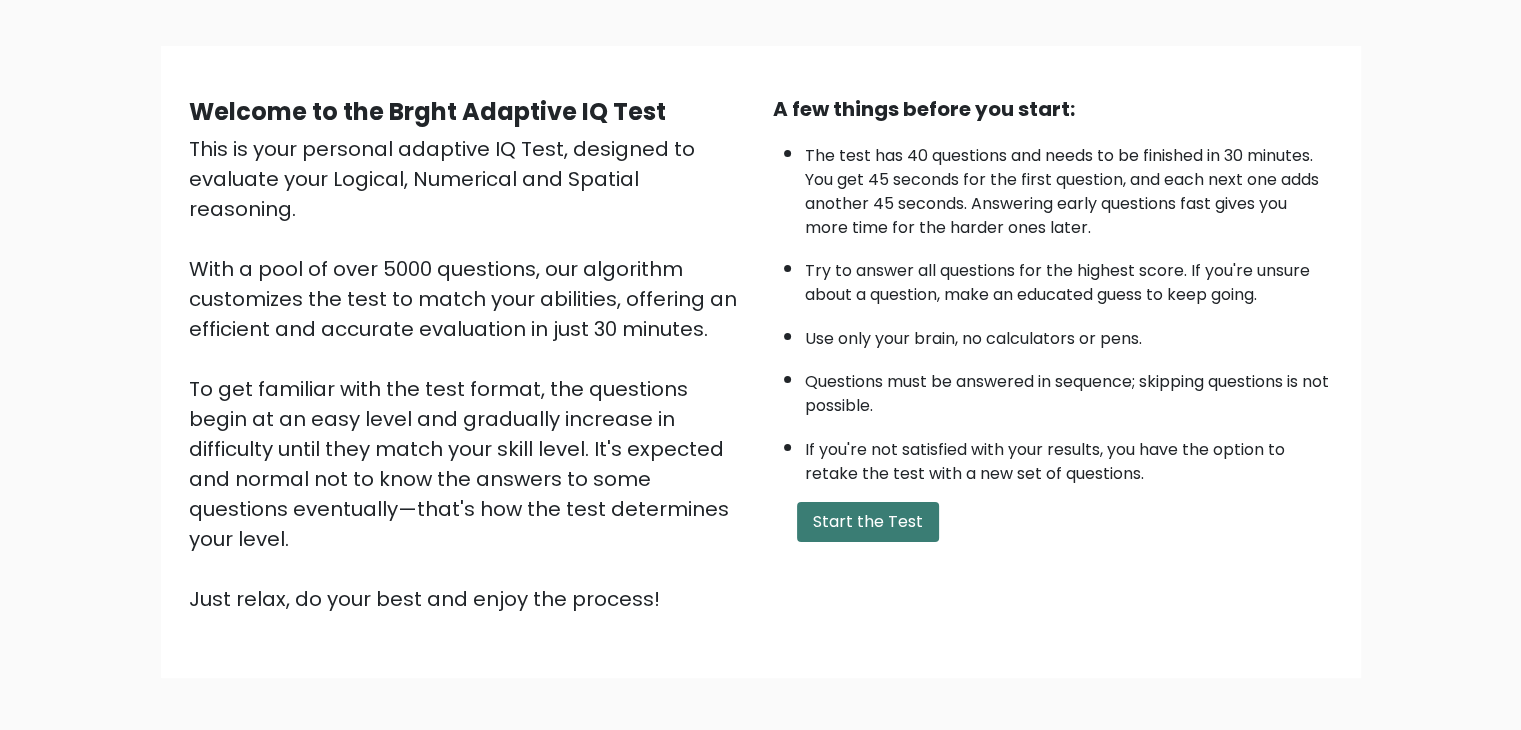 click on "Start the Test" at bounding box center [868, 522] 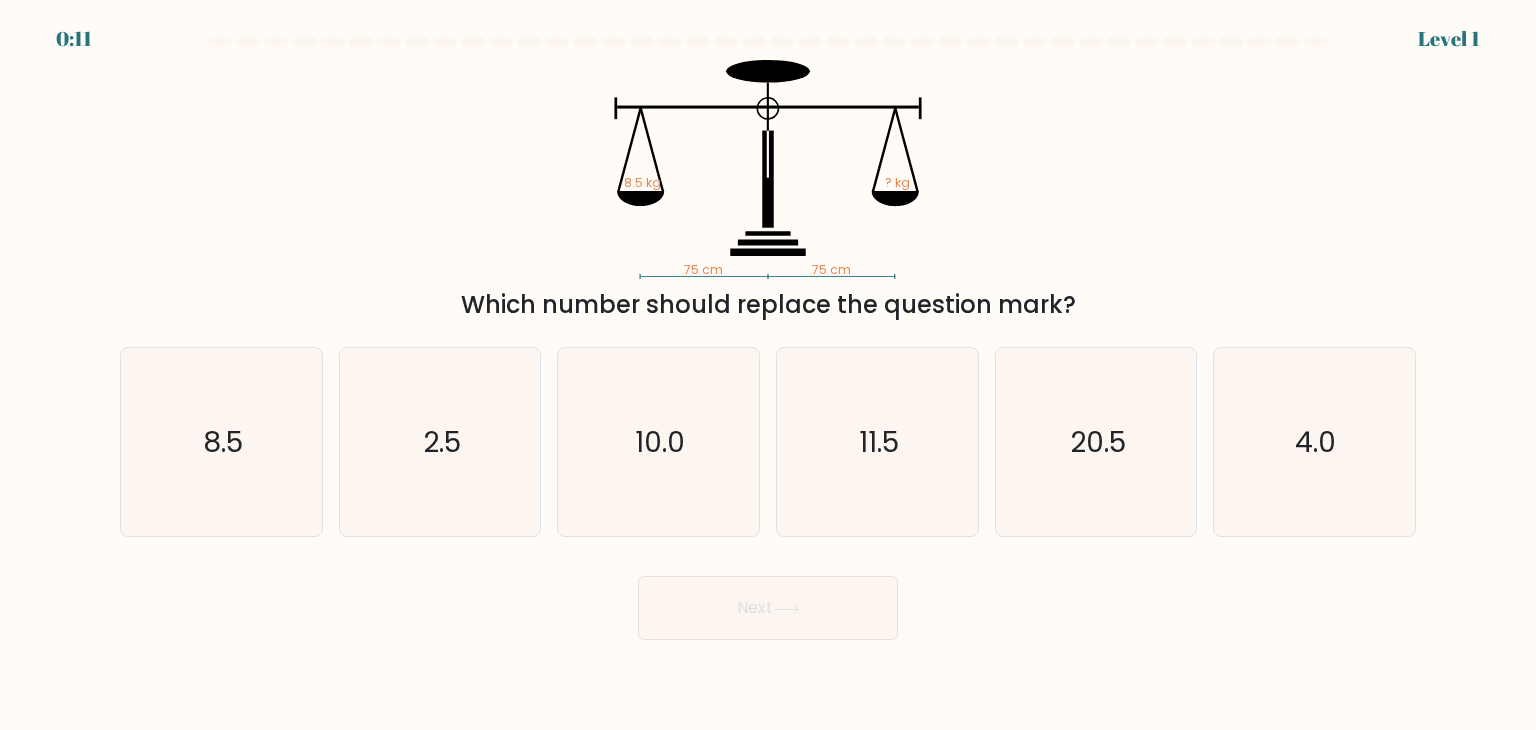 scroll, scrollTop: 0, scrollLeft: 0, axis: both 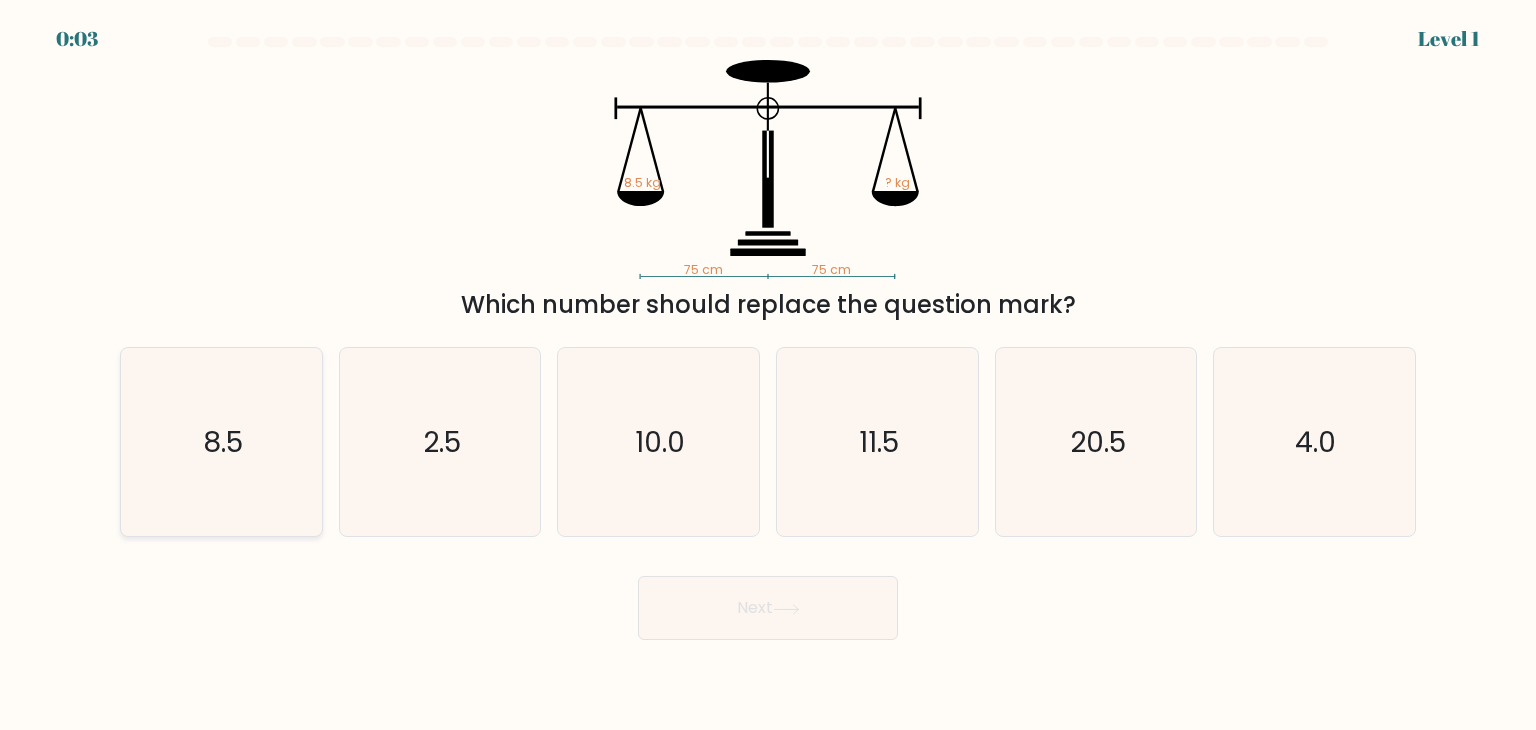 click on "8.5" at bounding box center [221, 442] 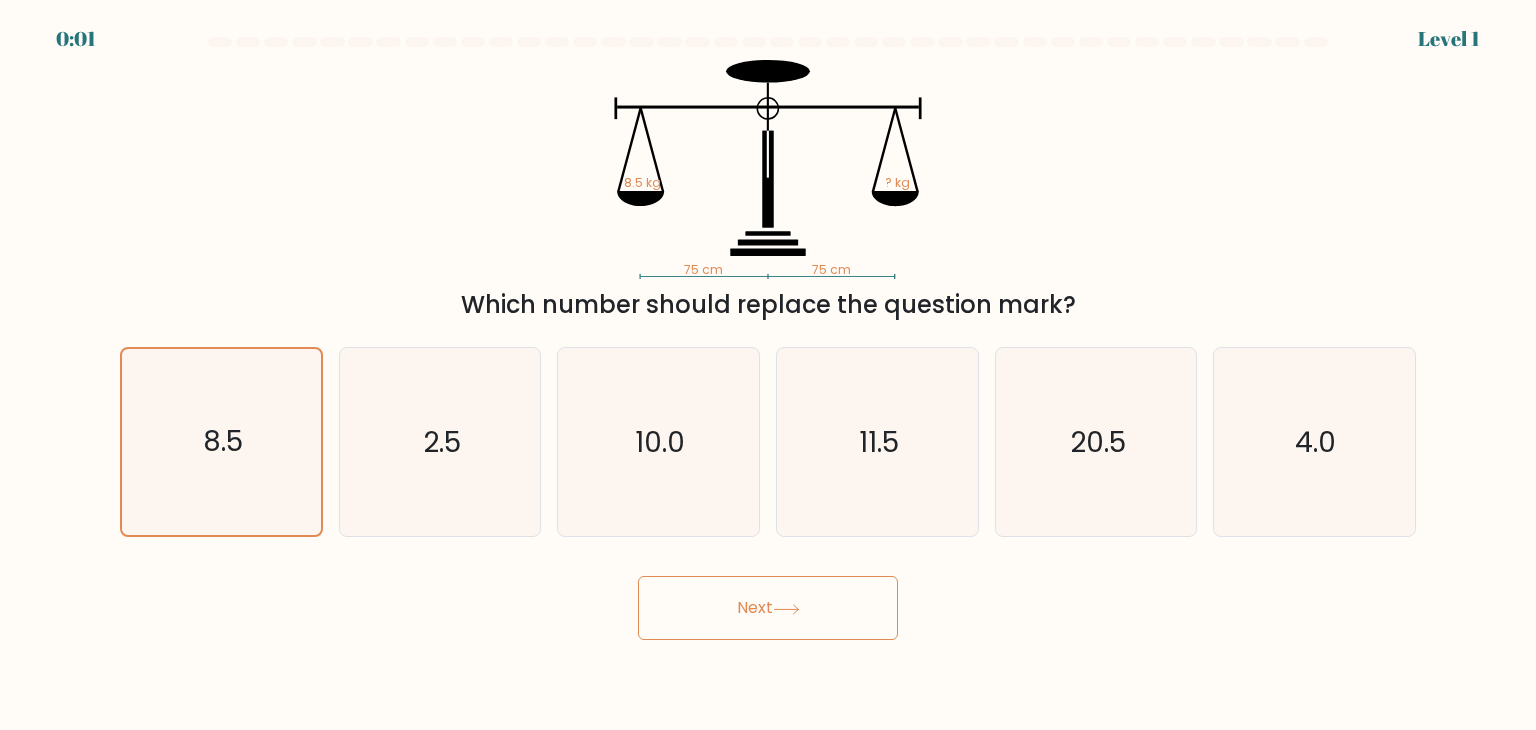 click on "Next" at bounding box center [768, 608] 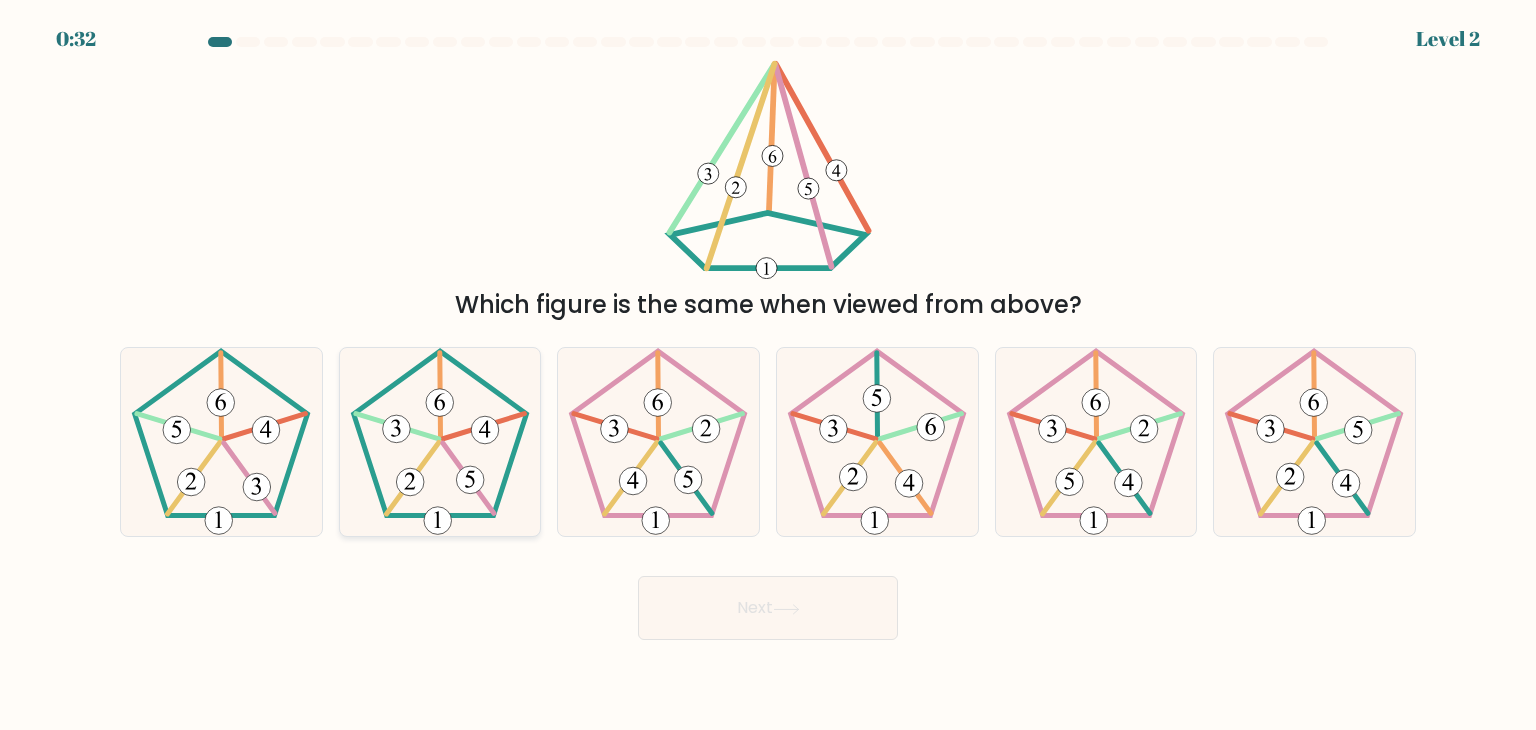 click at bounding box center (440, 442) 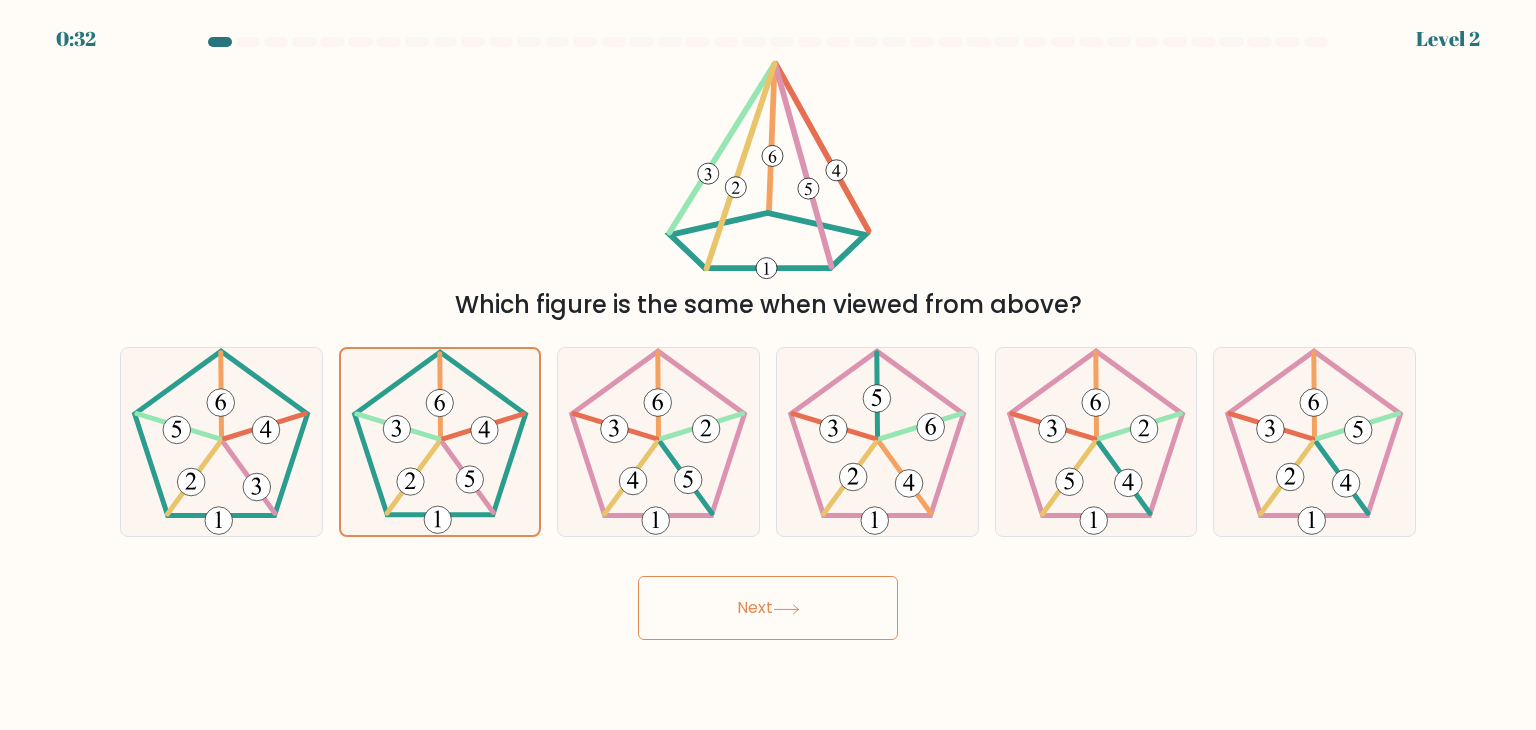 click on "Next" at bounding box center [768, 600] 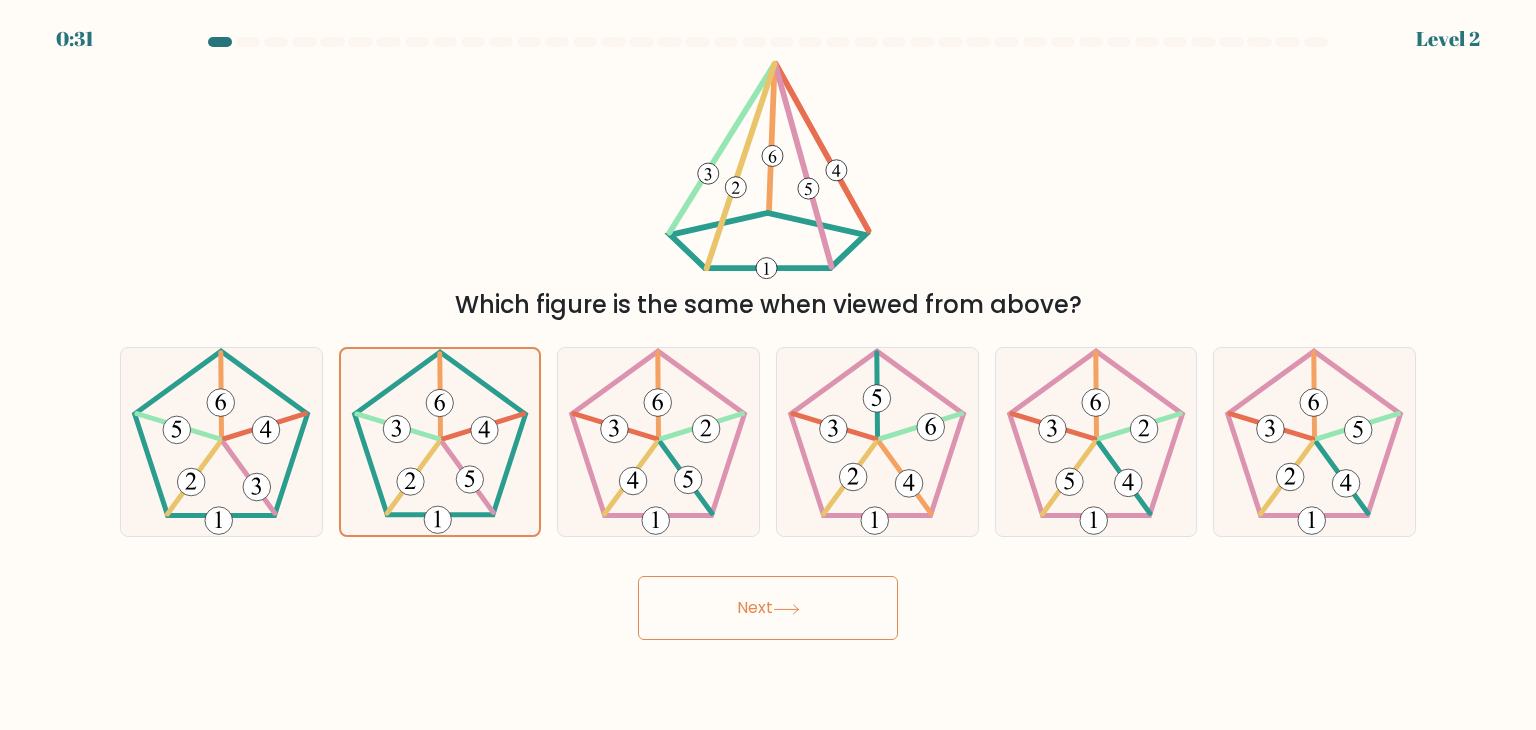 click on "Next" at bounding box center [768, 608] 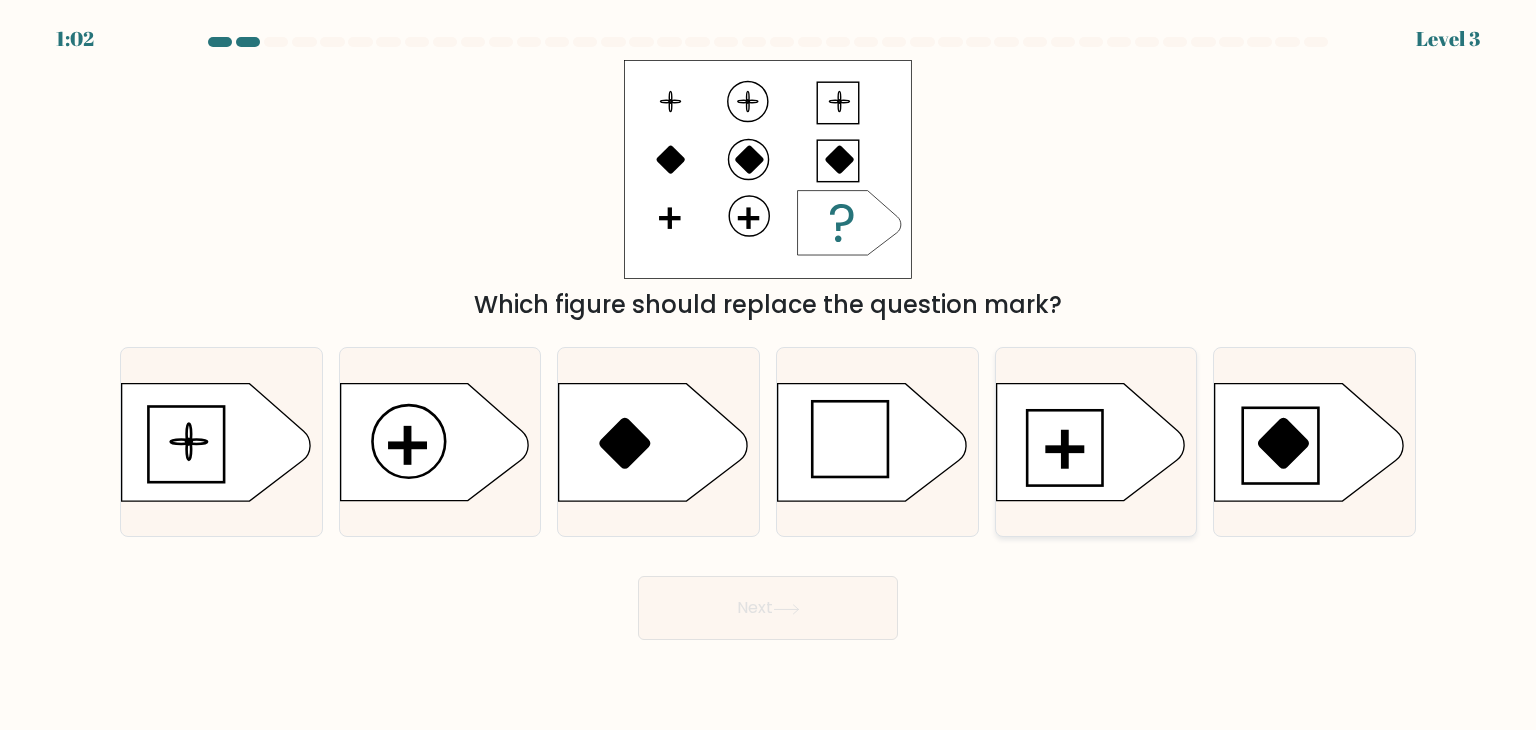 click at bounding box center (1090, 442) 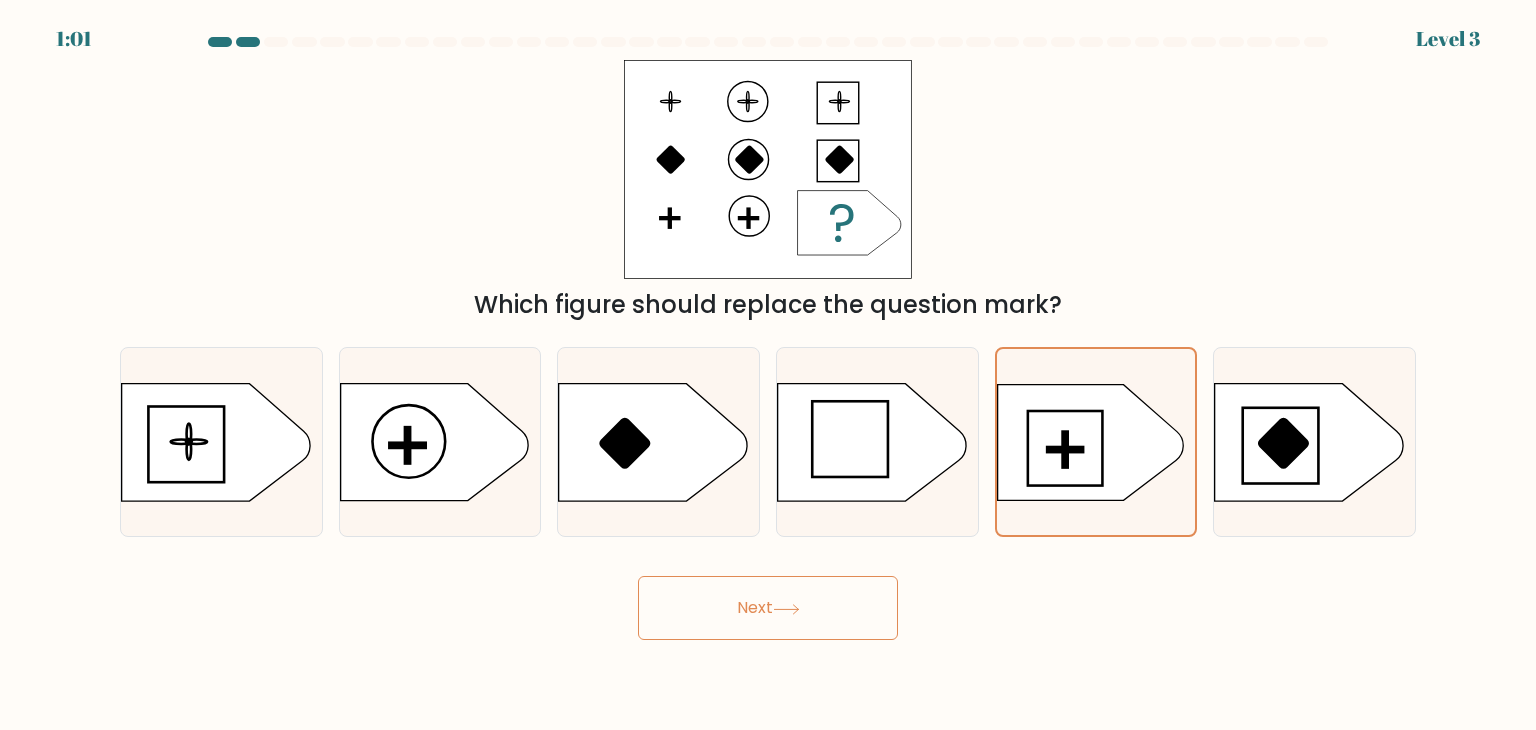 click on "Next" at bounding box center [768, 608] 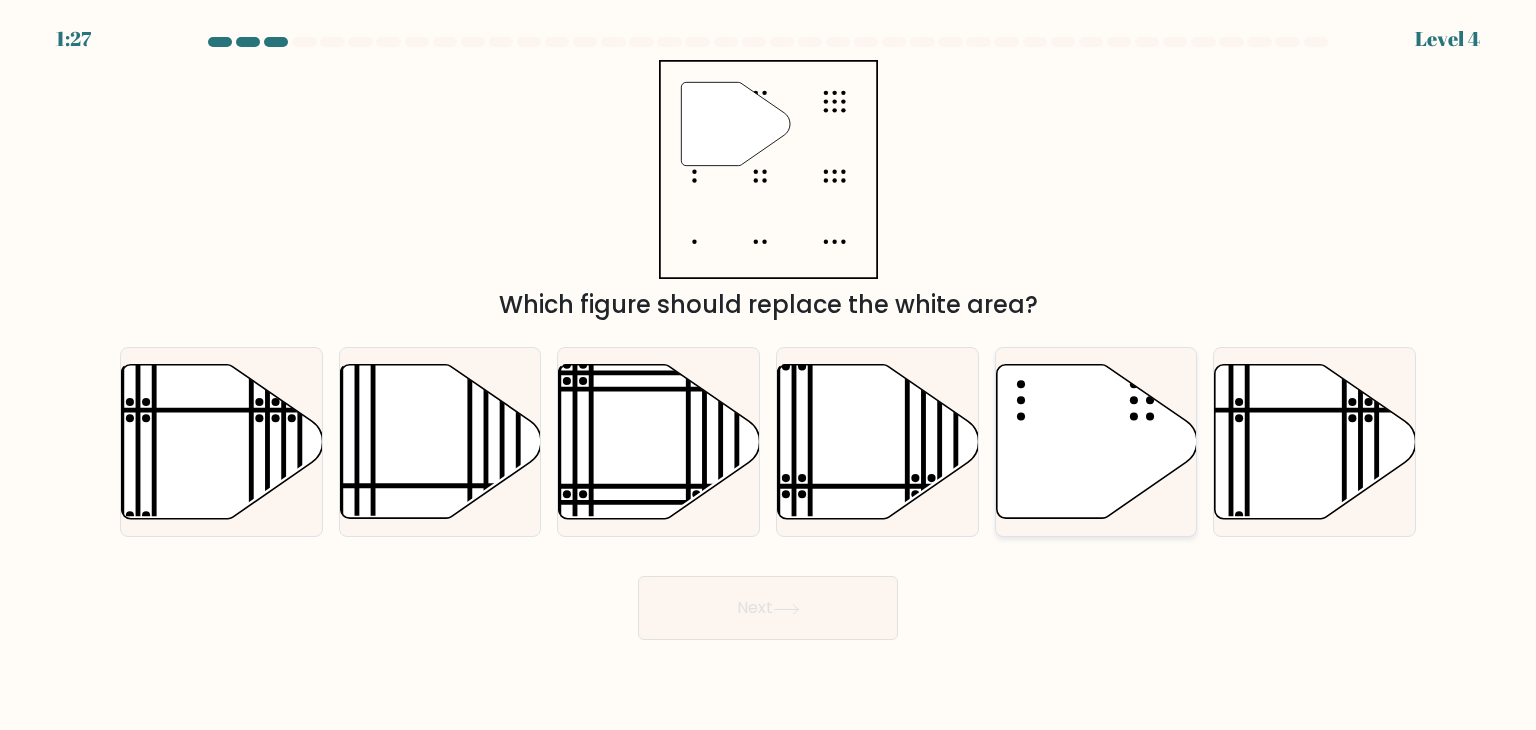 click at bounding box center (1096, 442) 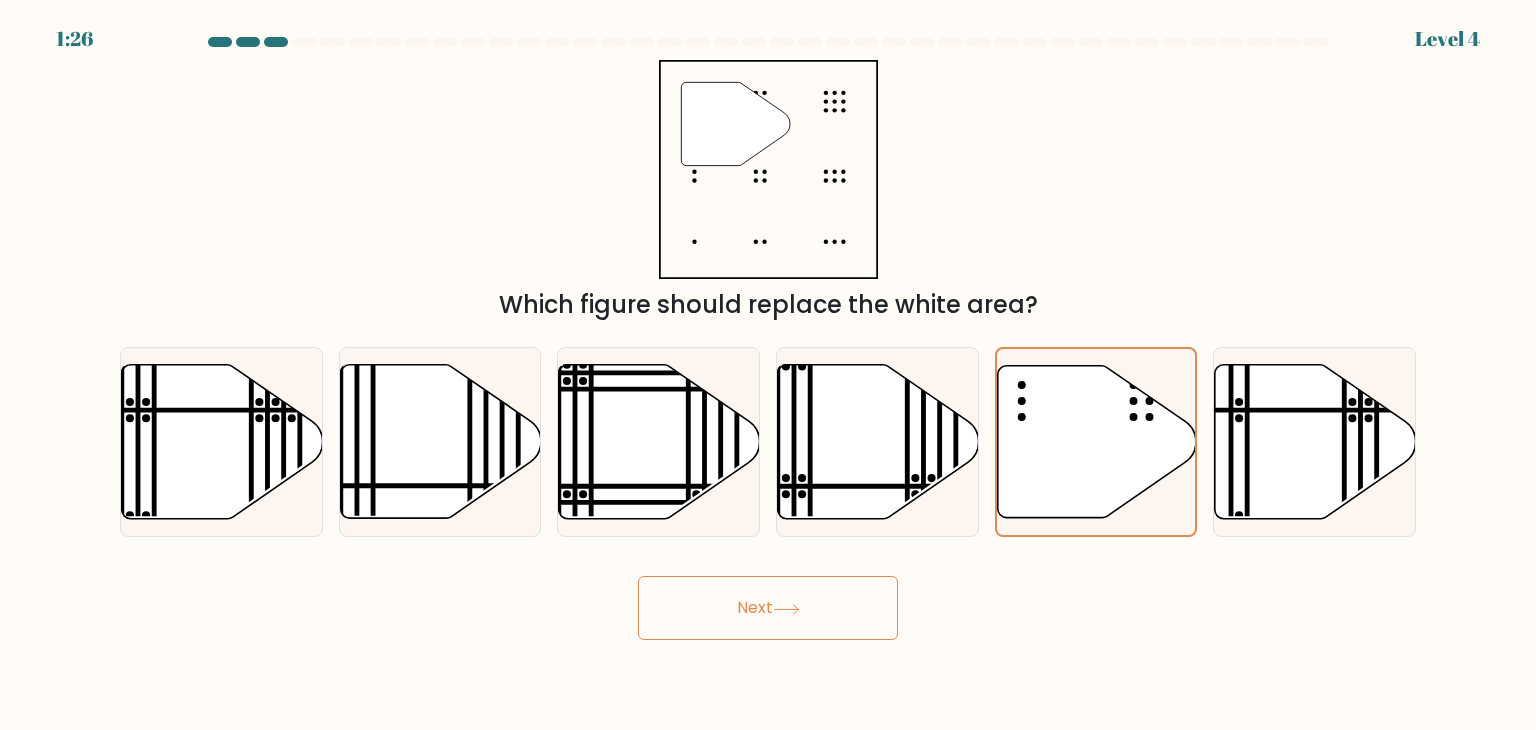 click on "Next" at bounding box center (768, 608) 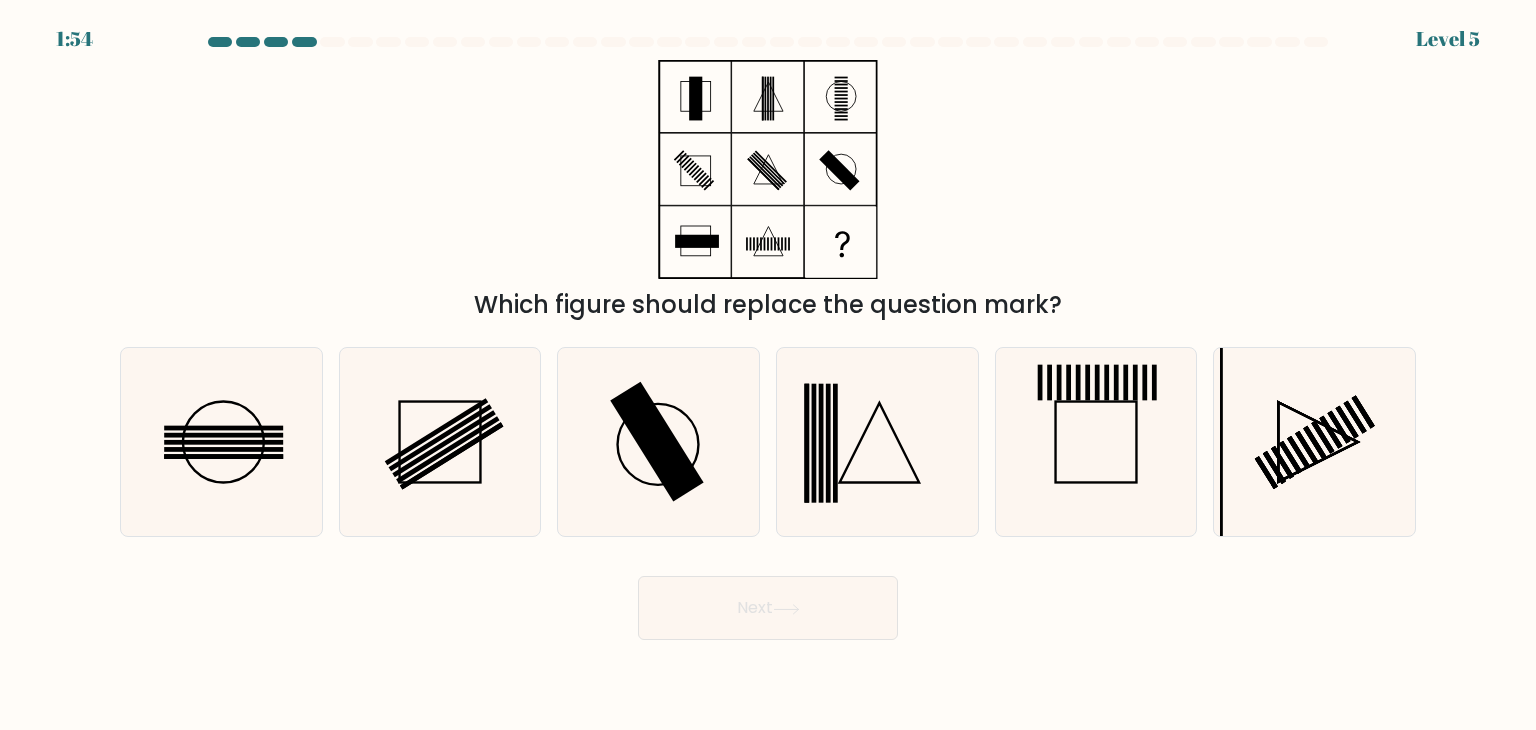 drag, startPoint x: 190, startPoint y: 478, endPoint x: 513, endPoint y: 573, distance: 336.68085 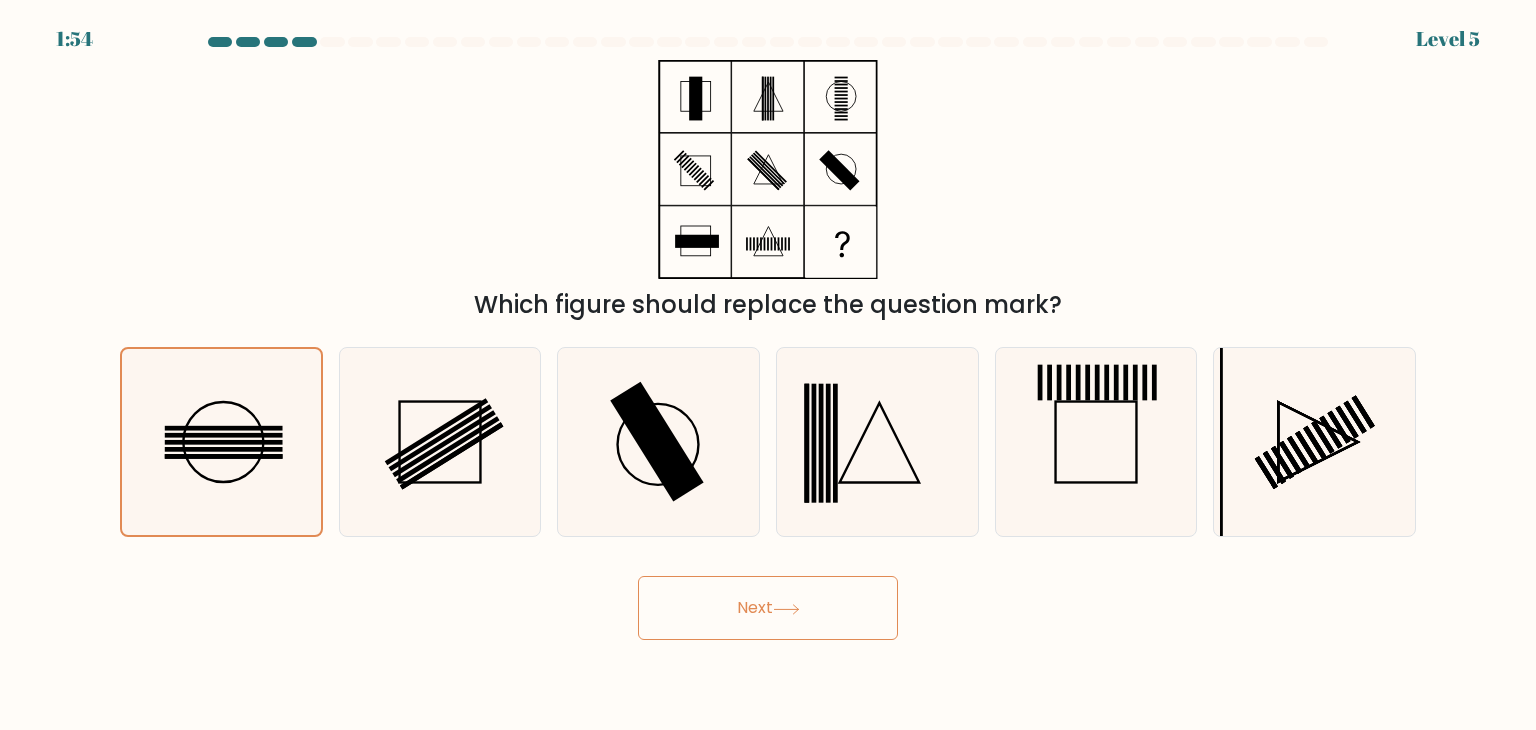 click on "Next" at bounding box center (768, 608) 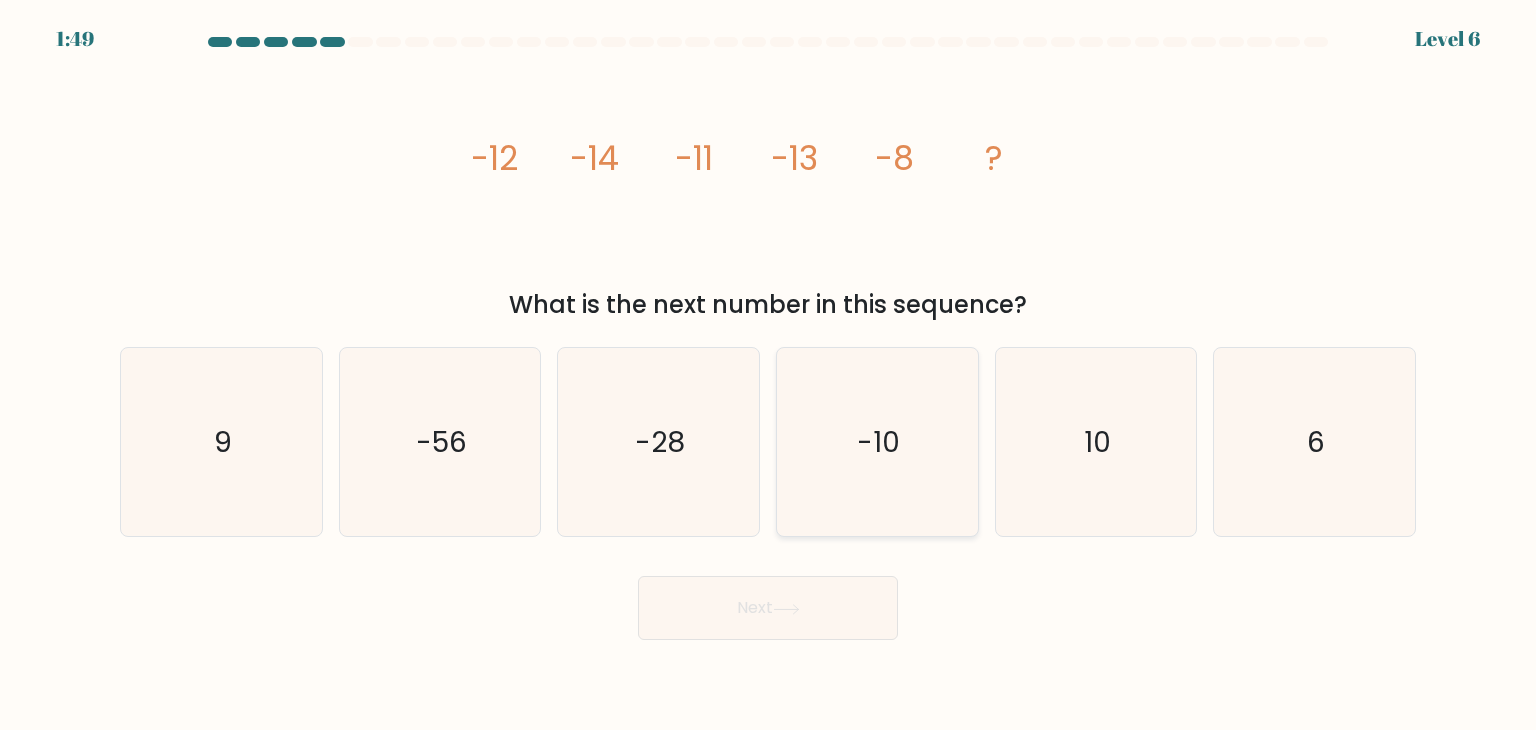 click on "-10" at bounding box center [877, 442] 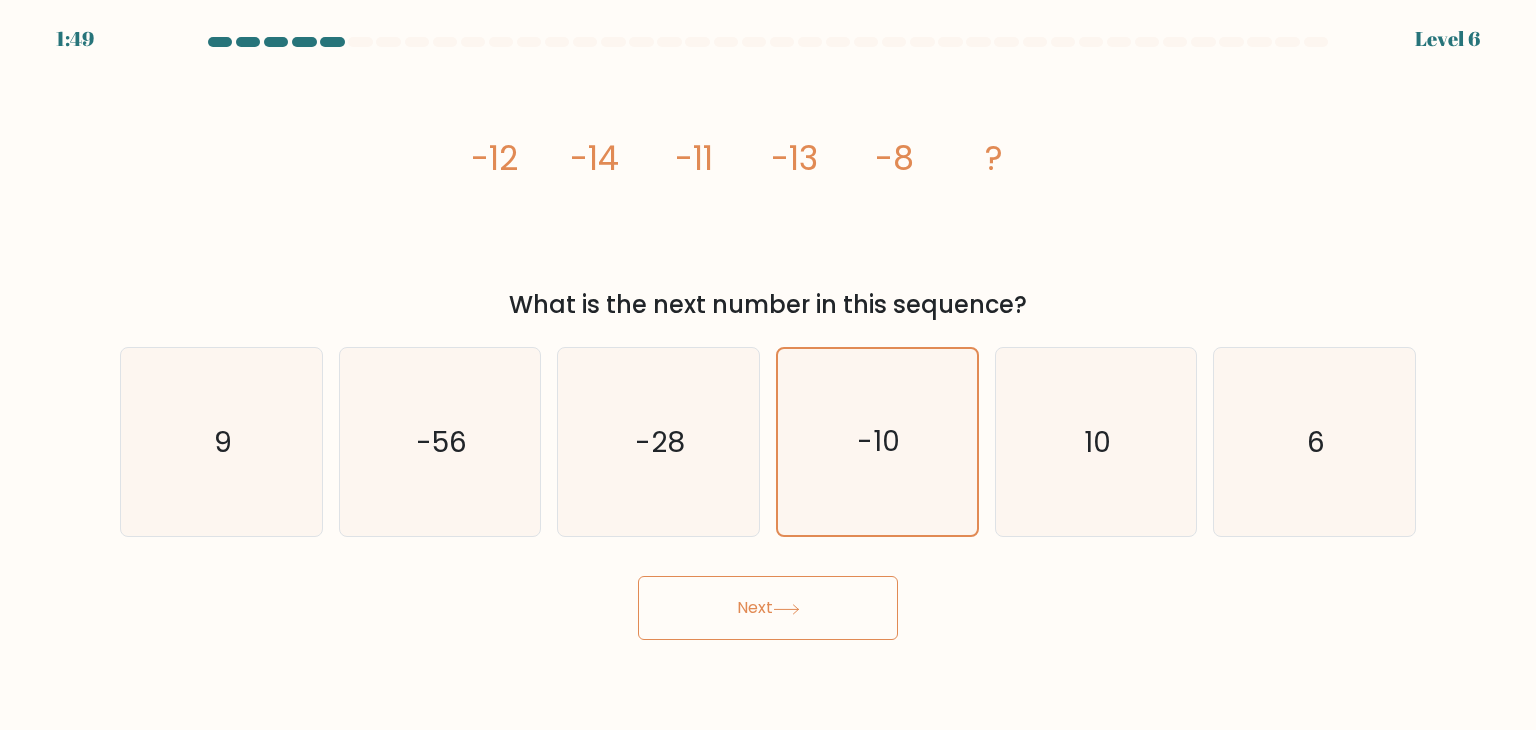 click on "Next" at bounding box center [768, 608] 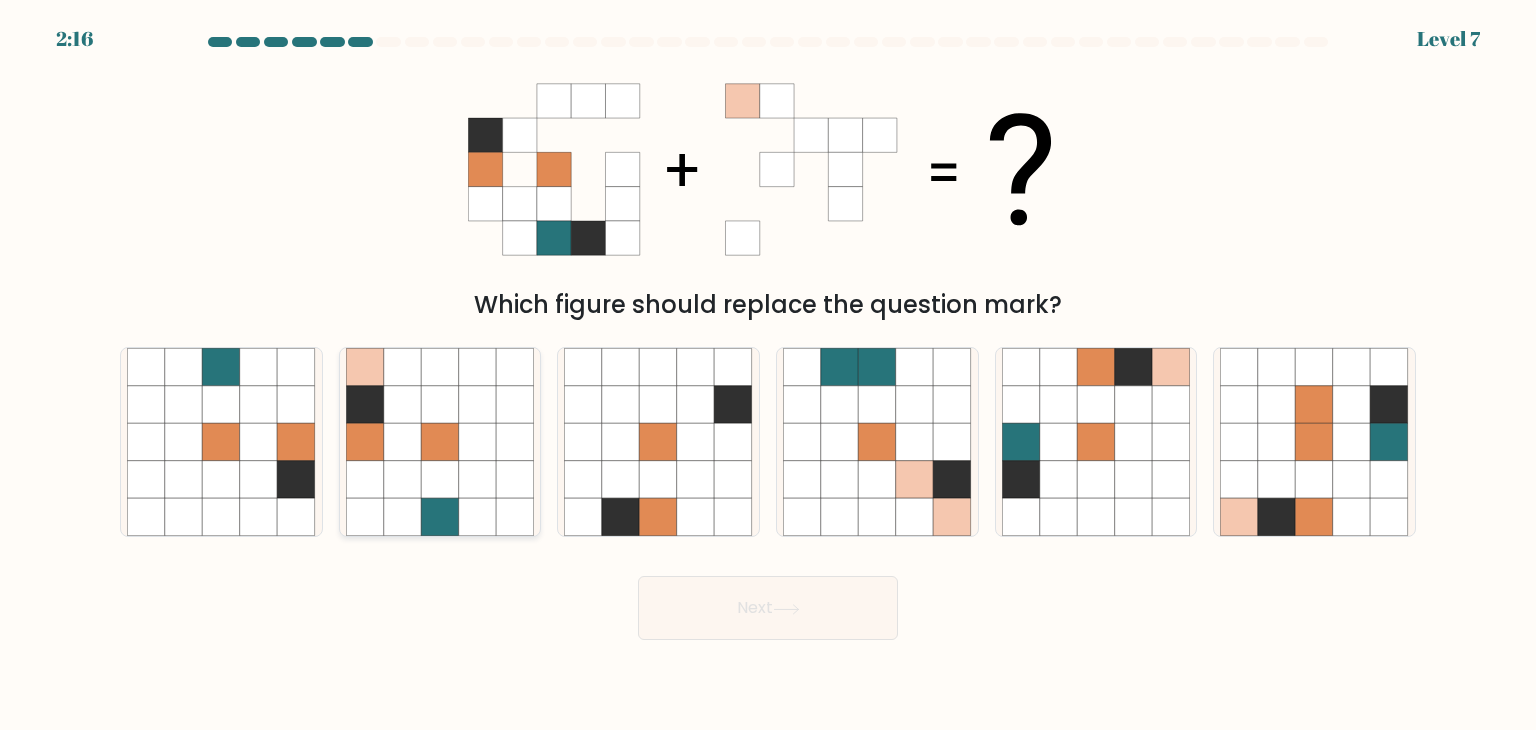 drag, startPoint x: 430, startPoint y: 434, endPoint x: 451, endPoint y: 429, distance: 21.587032 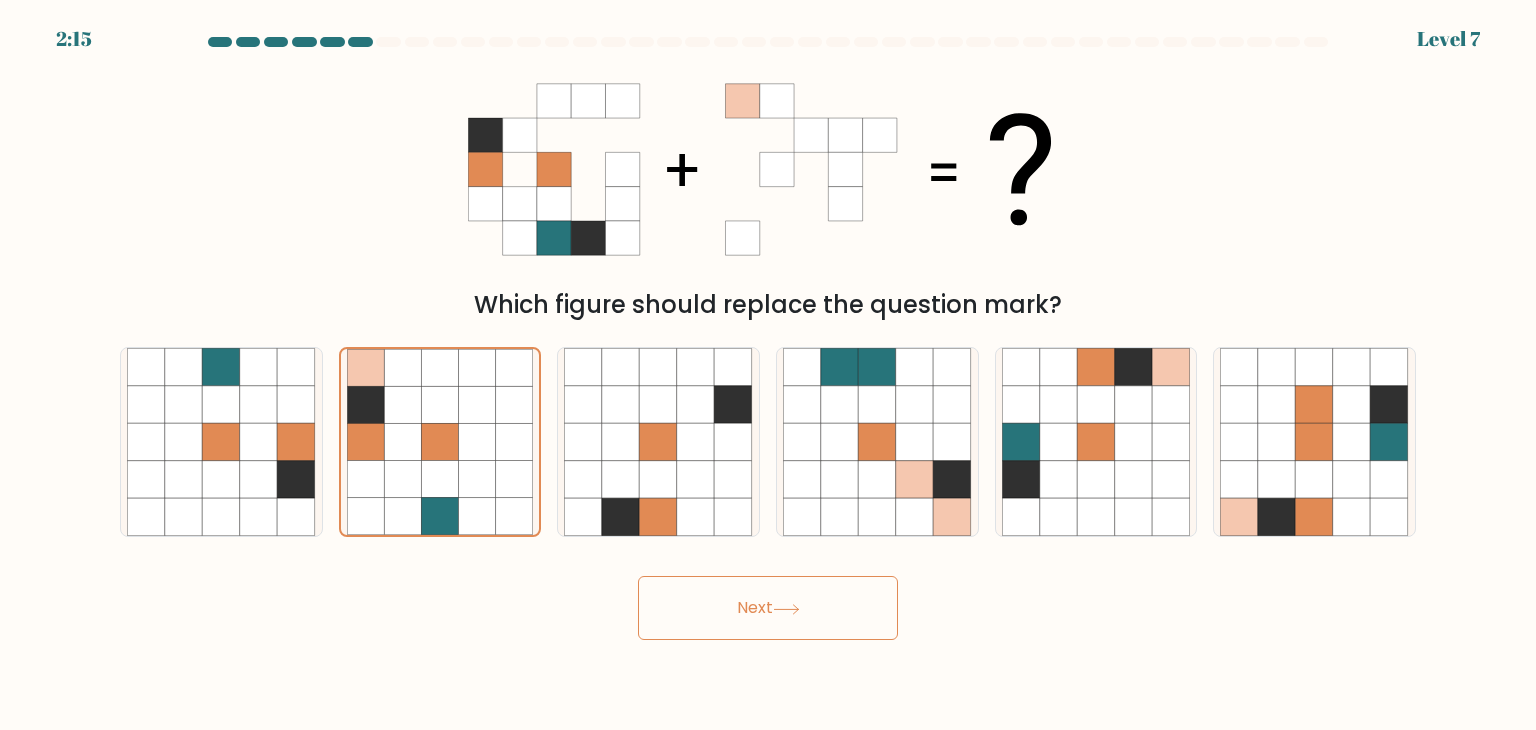 click on "Next" at bounding box center [768, 608] 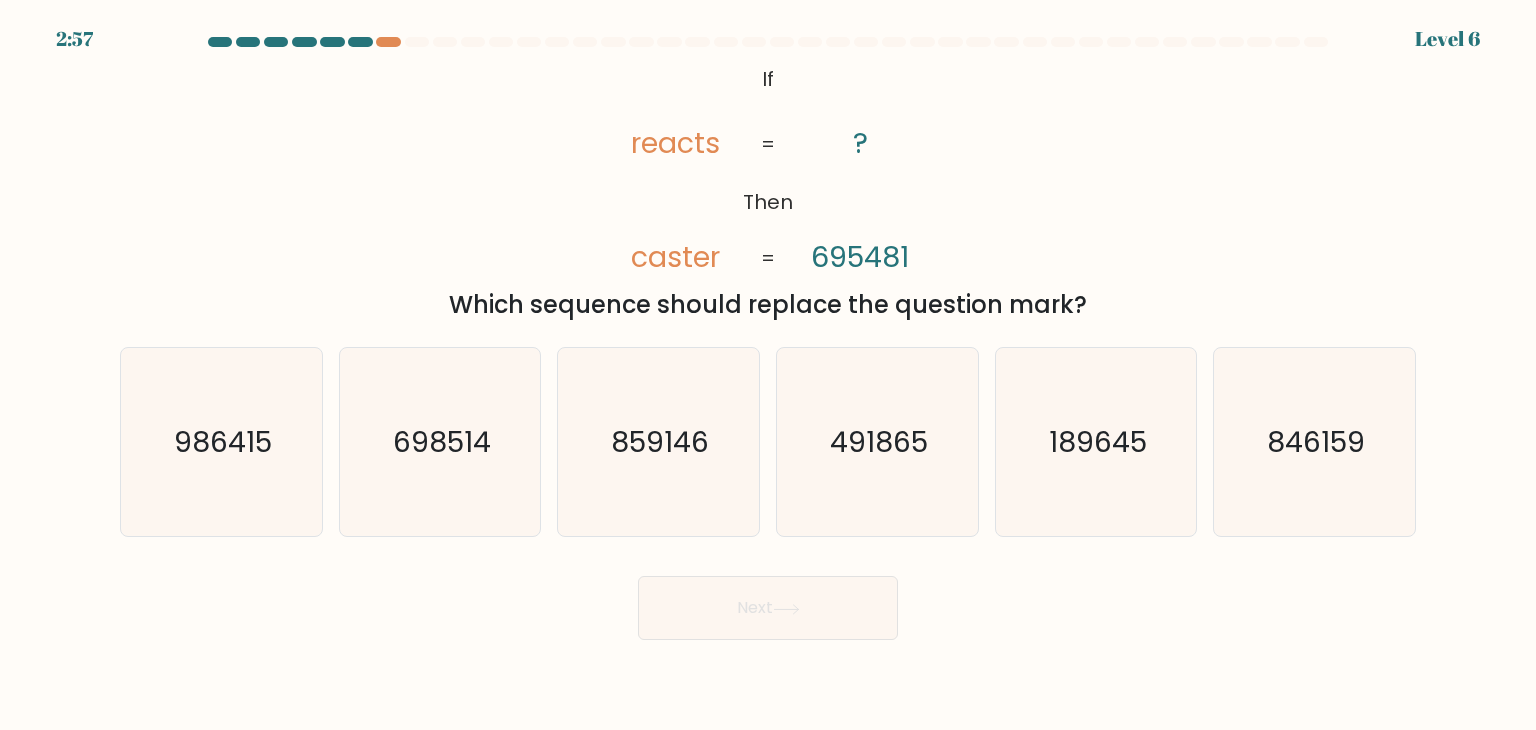 click on "reacts" at bounding box center (675, 143) 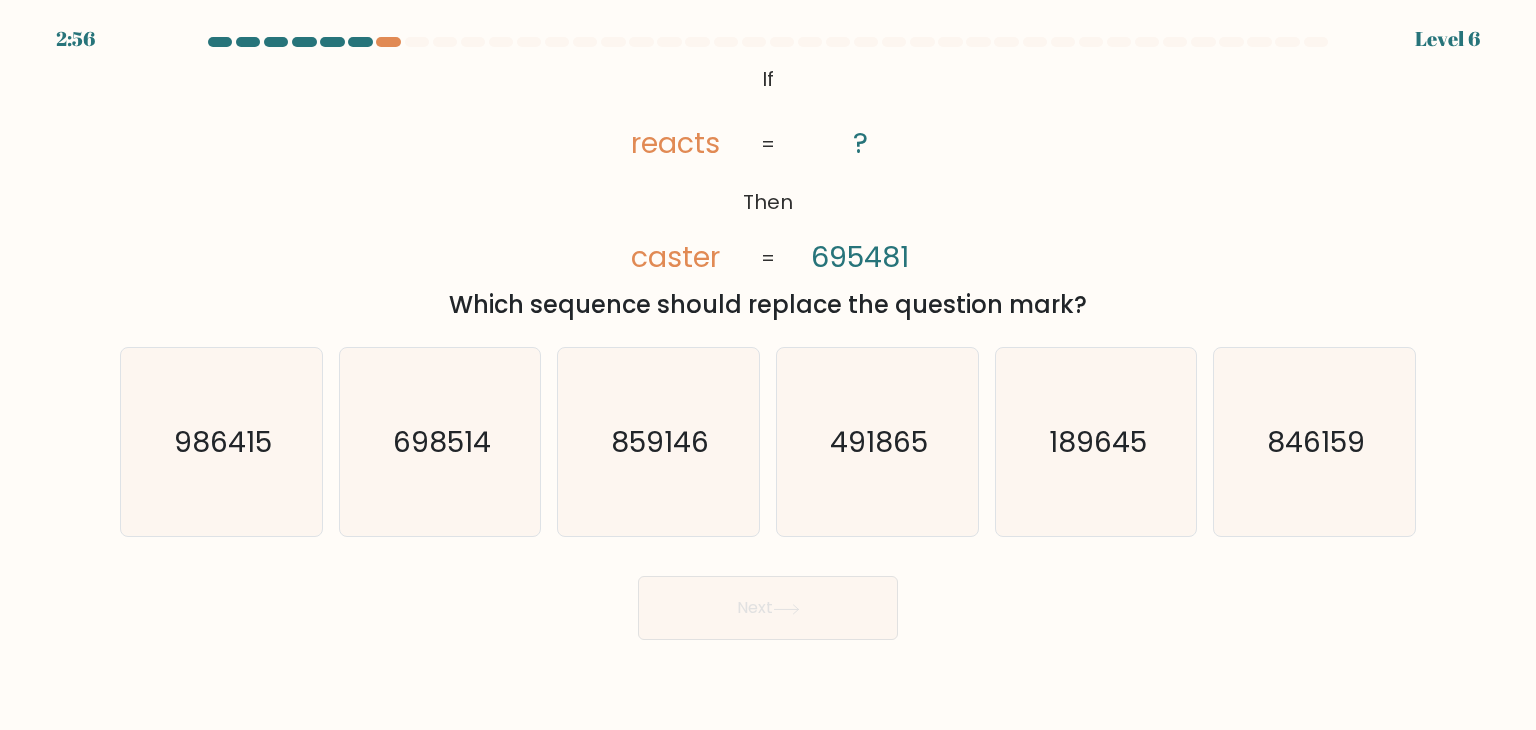 click on "@import url('https://fonts.googleapis.com/css?family=Abril+Fatface:400,100,100italic,300,300italic,400italic,500,500italic,700,700italic,900,900italic');           If       Then       reacts       caster       ?       695481       =       =" at bounding box center (768, 169) 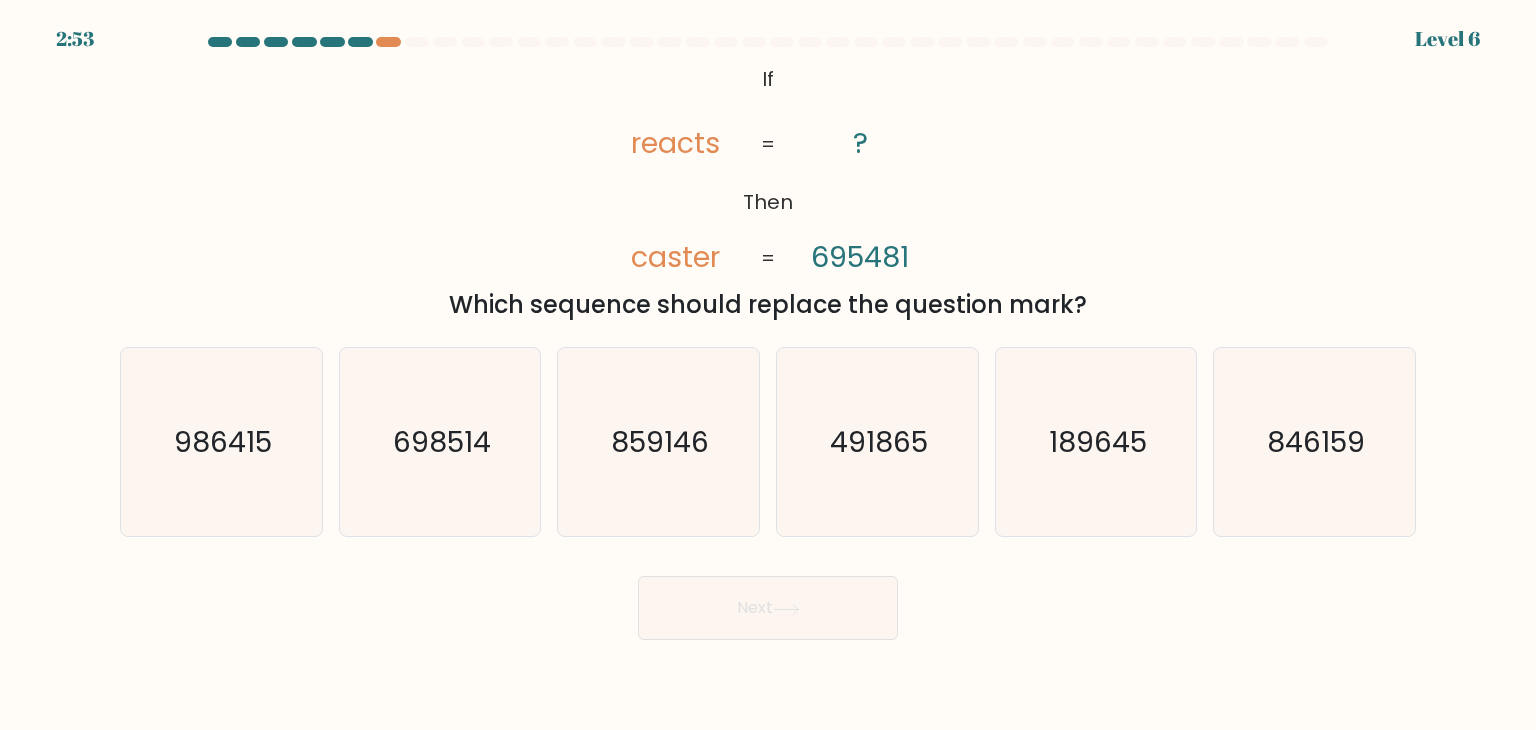 click on "@import url('https://fonts.googleapis.com/css?family=Abril+Fatface:400,100,100italic,300,300italic,400italic,500,500italic,700,700italic,900,900italic');           If       Then       reacts       caster       ?       695481       =       =" at bounding box center (768, 169) 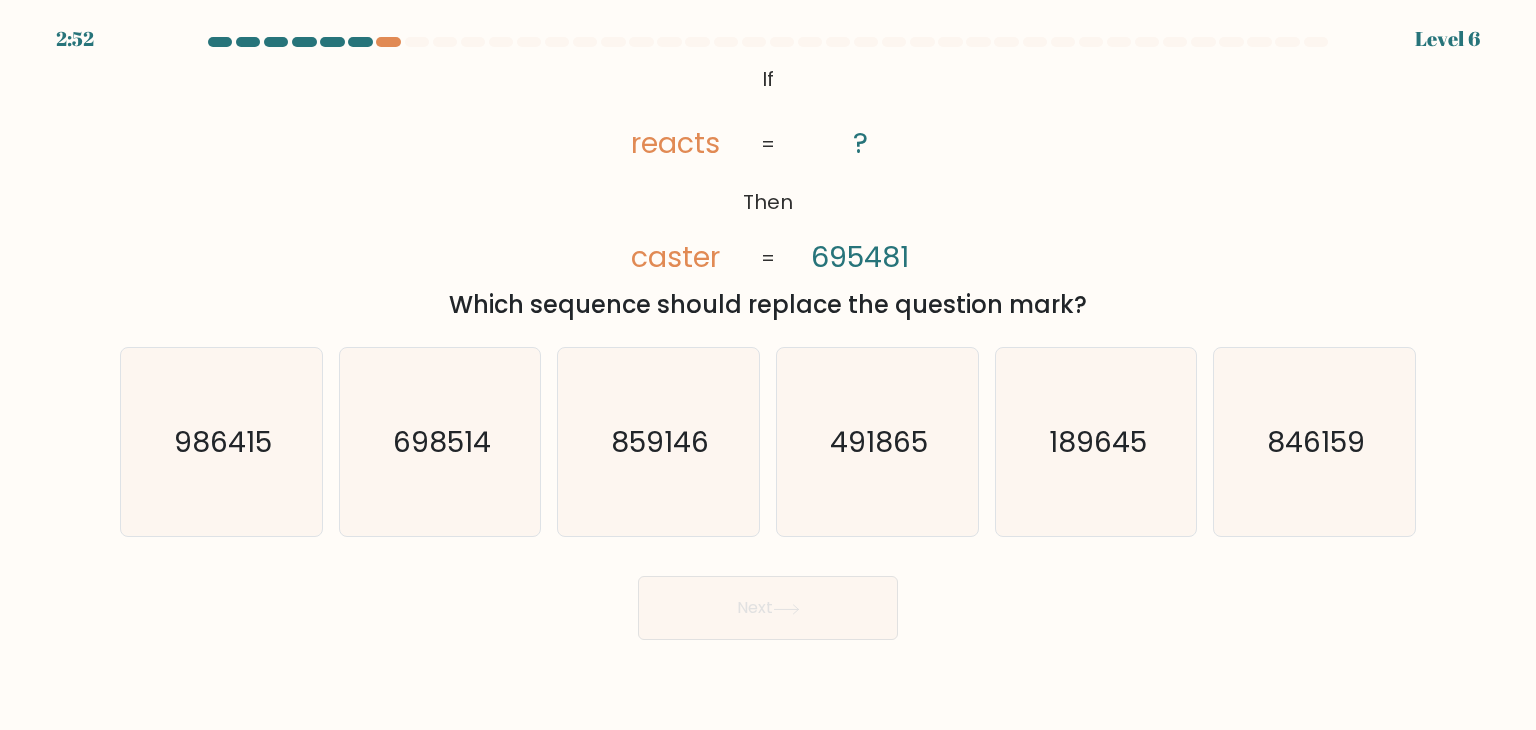 click on "@import url('https://fonts.googleapis.com/css?family=Abril+Fatface:400,100,100italic,300,300italic,400italic,500,500italic,700,700italic,900,900italic');           If       Then       reacts       caster       ?       695481       =       =
Which sequence should replace the question mark?" at bounding box center (768, 191) 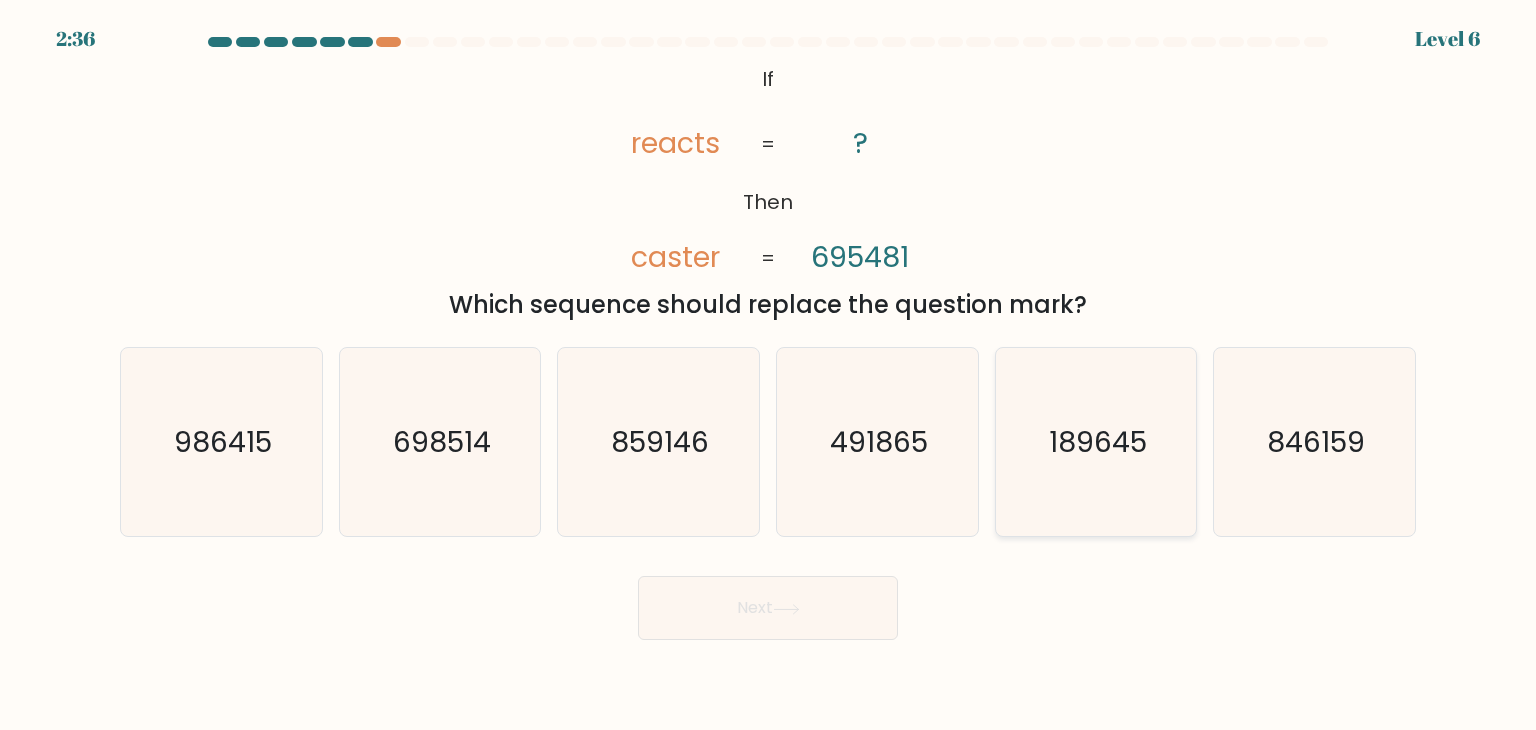 click on "189645" at bounding box center (1096, 442) 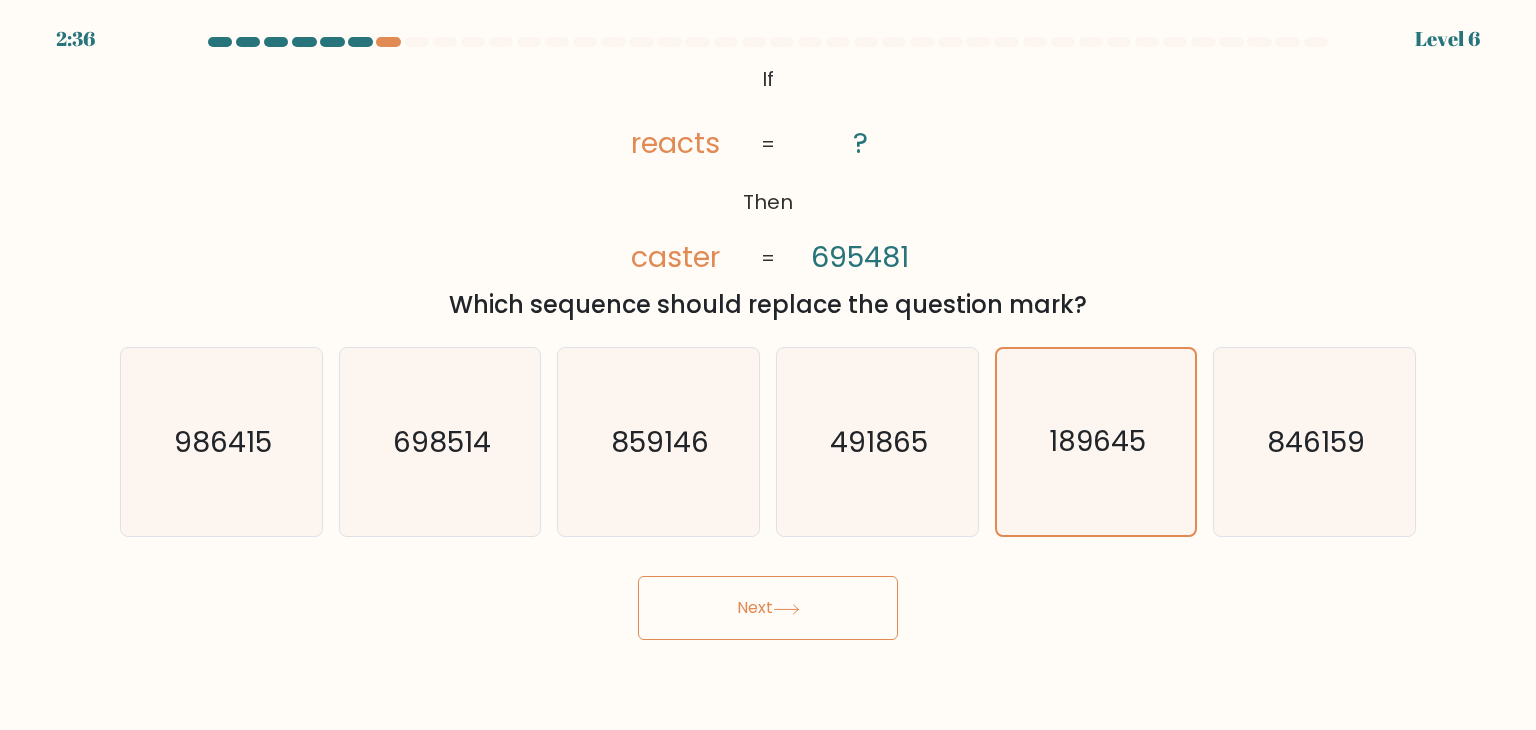 click on "Next" at bounding box center (768, 608) 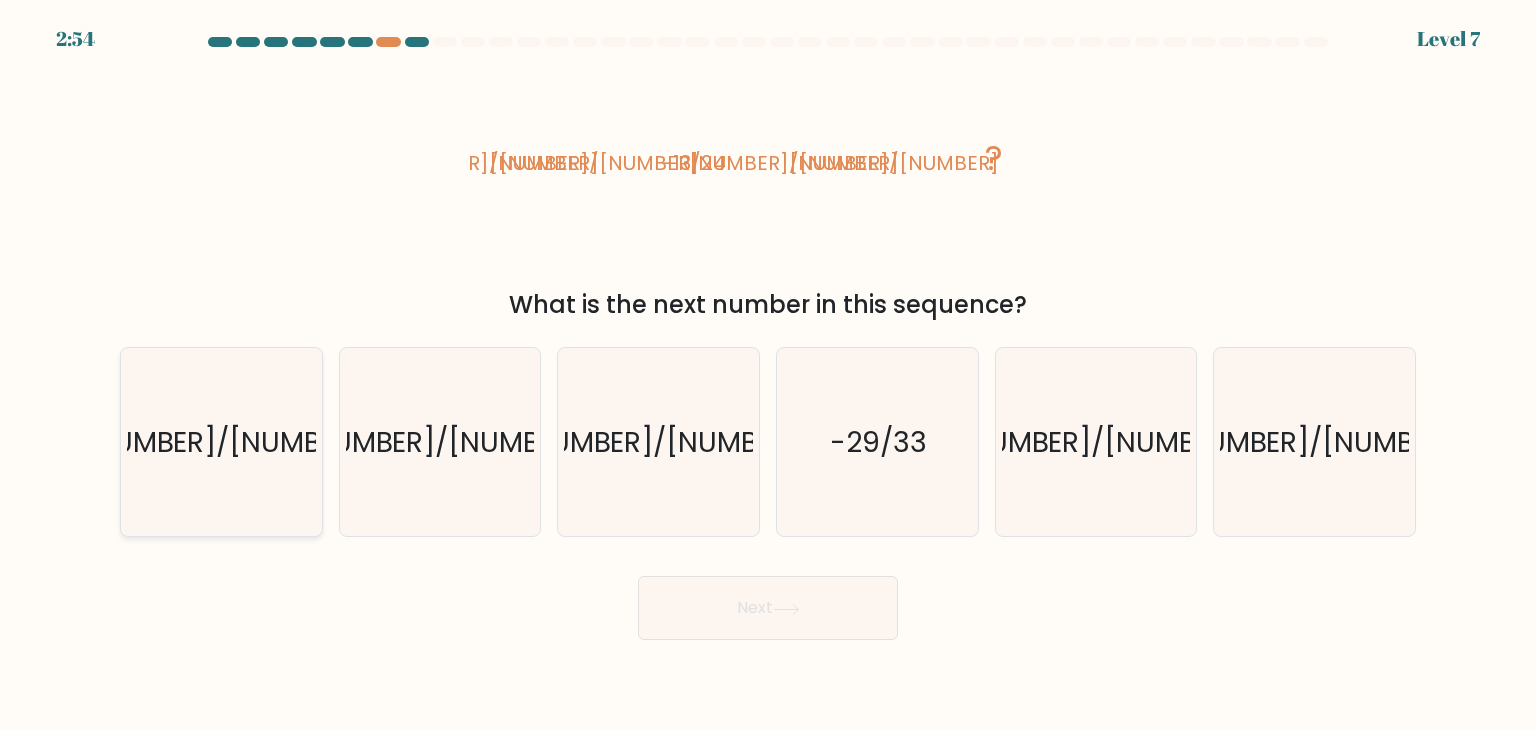 drag, startPoint x: 124, startPoint y: 497, endPoint x: 147, endPoint y: 486, distance: 25.495098 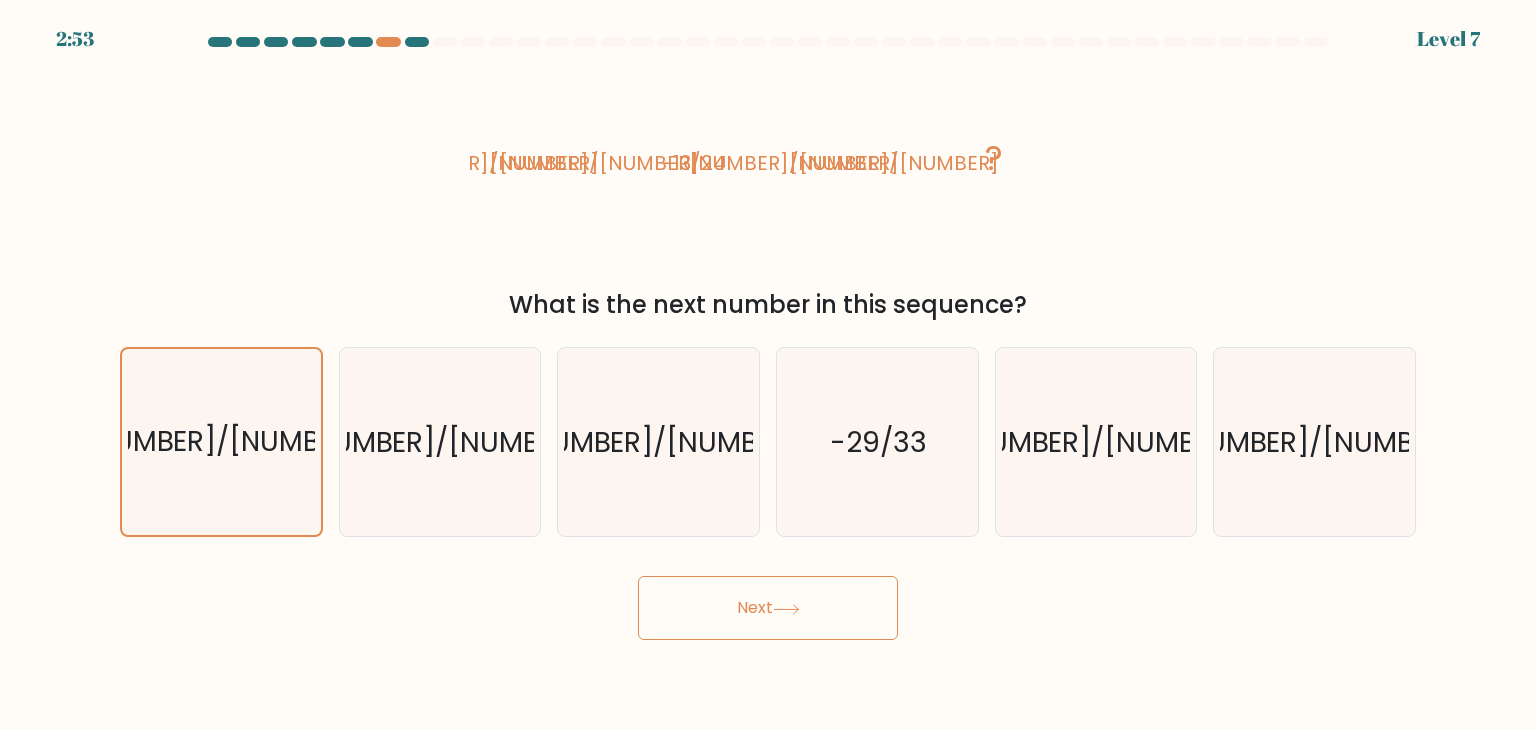 click on "Next" at bounding box center [768, 608] 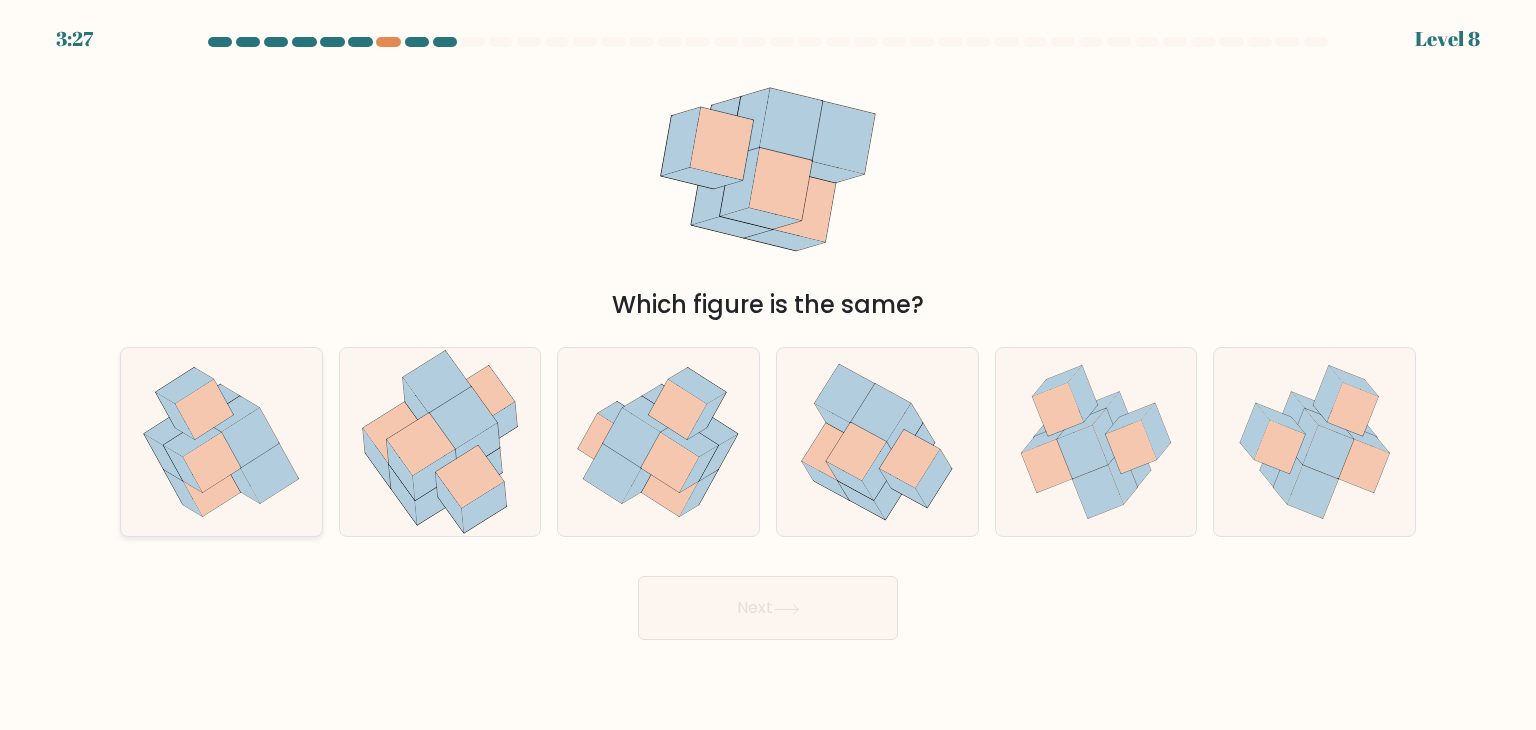 click at bounding box center [183, 469] 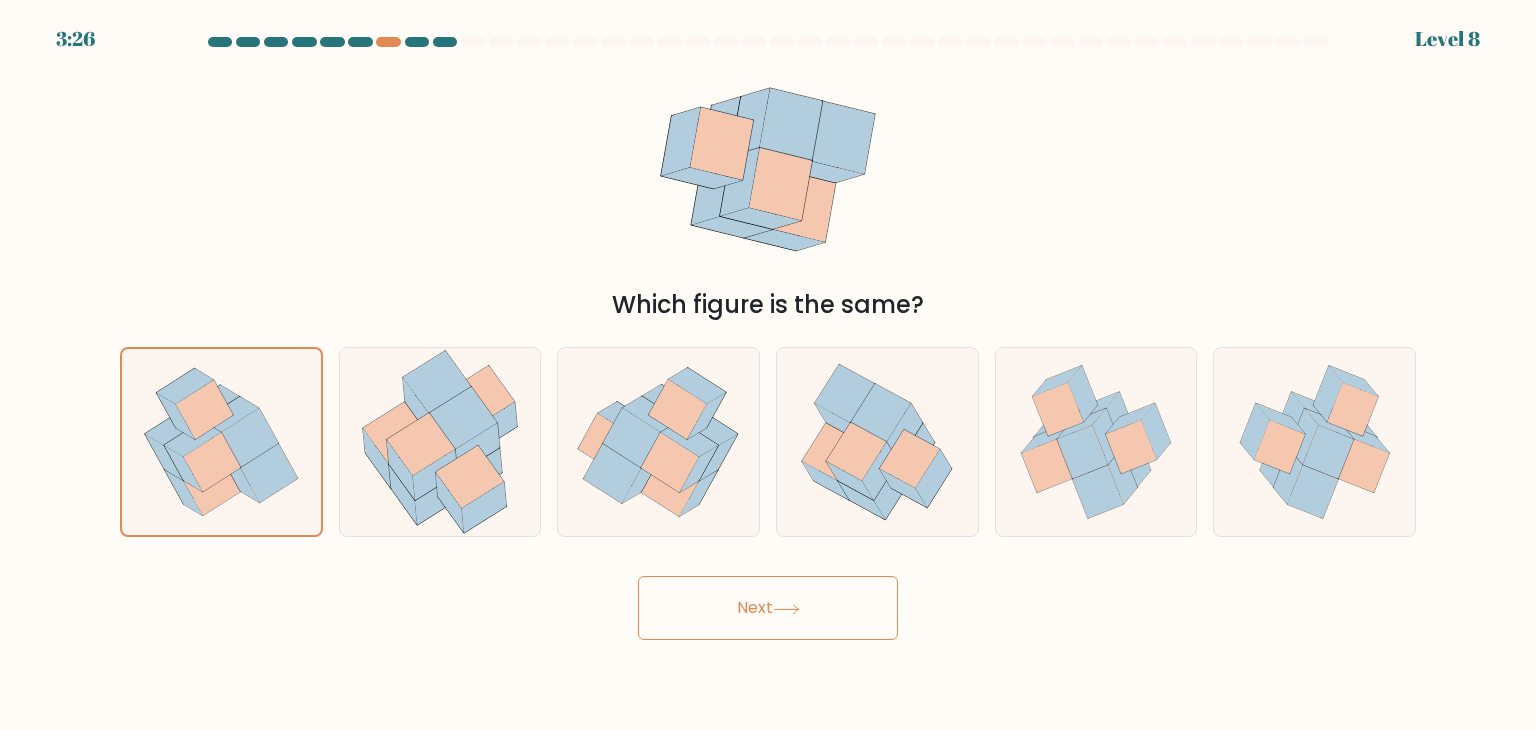 click on "Next" at bounding box center (768, 608) 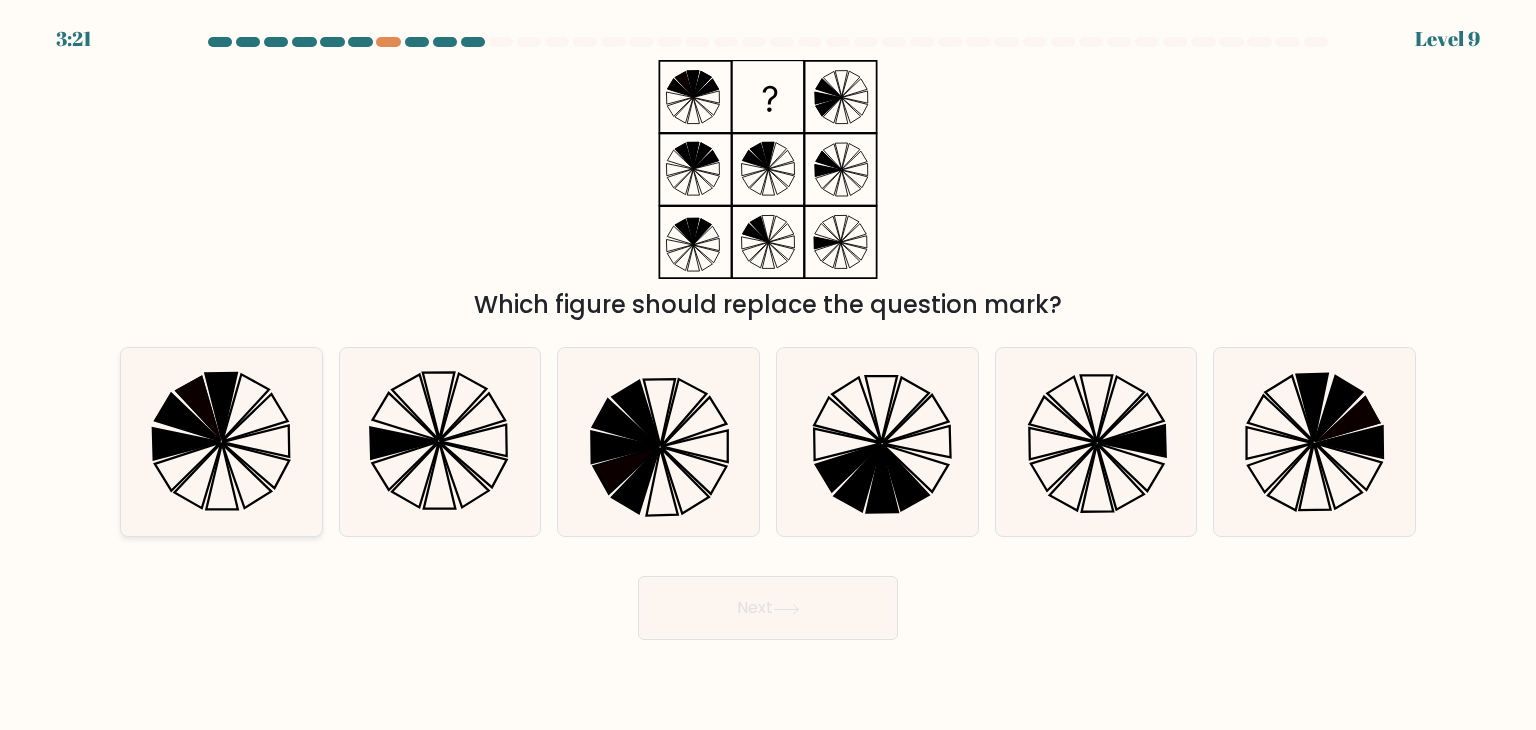 drag, startPoint x: 187, startPoint y: 437, endPoint x: 232, endPoint y: 444, distance: 45.54119 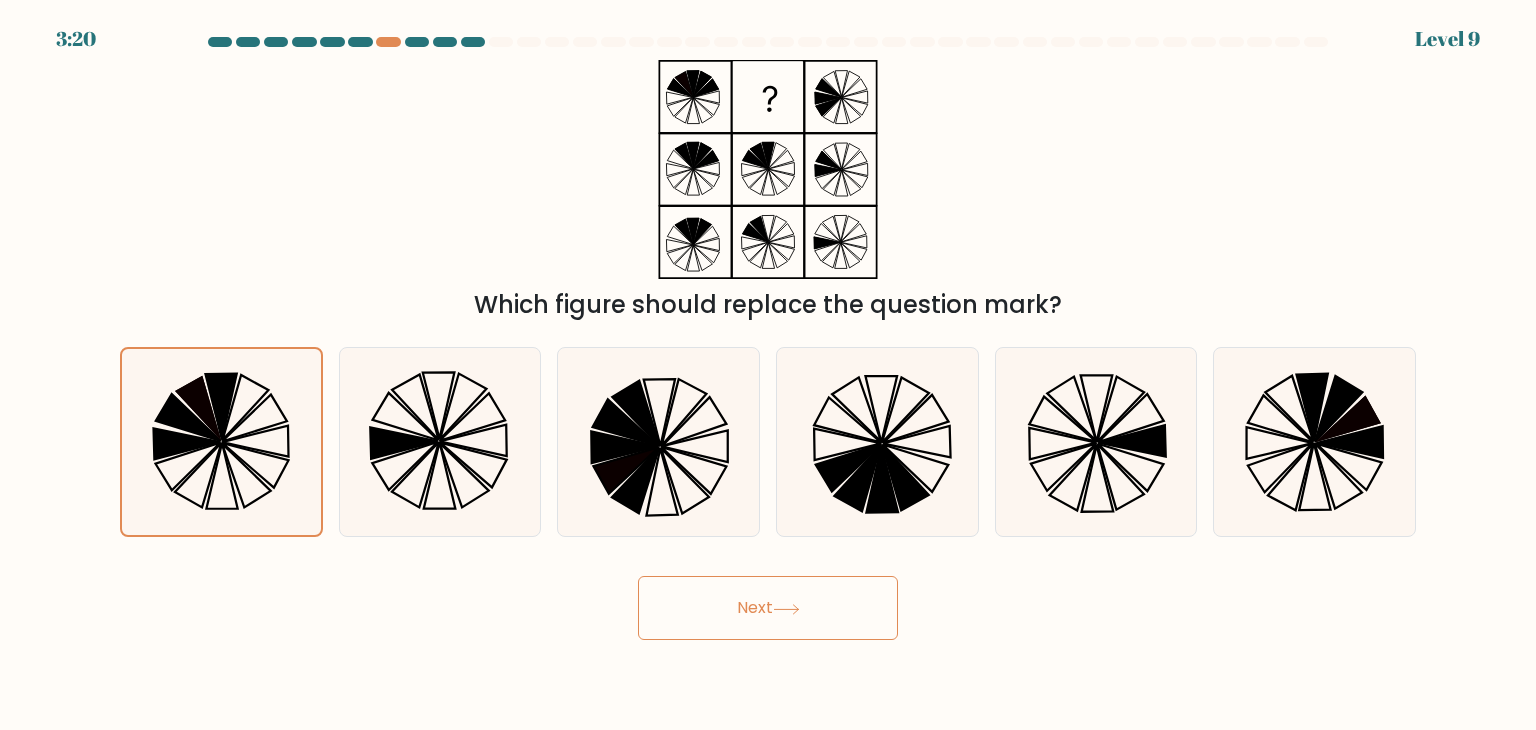 click on "Next" at bounding box center [768, 608] 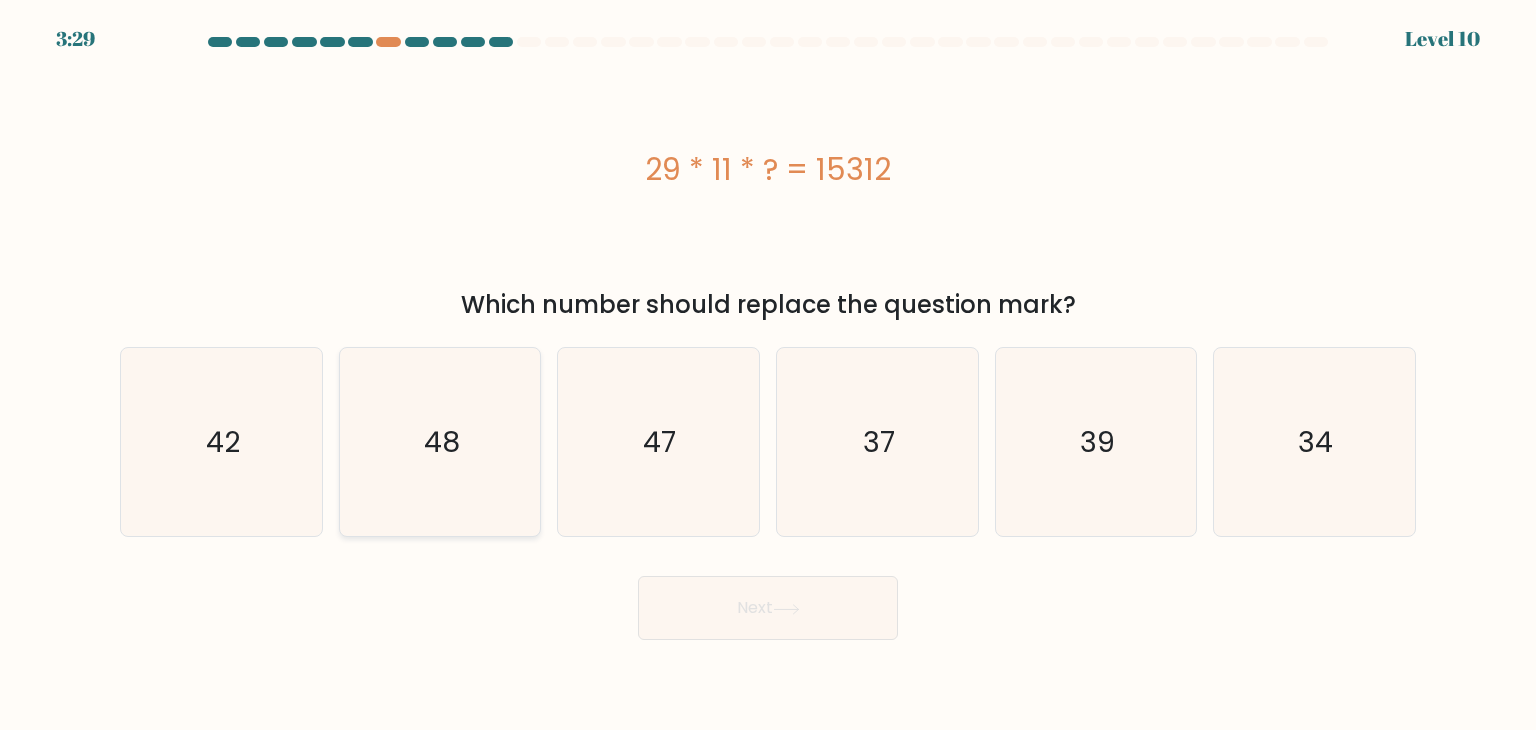 click on "48" at bounding box center [442, 442] 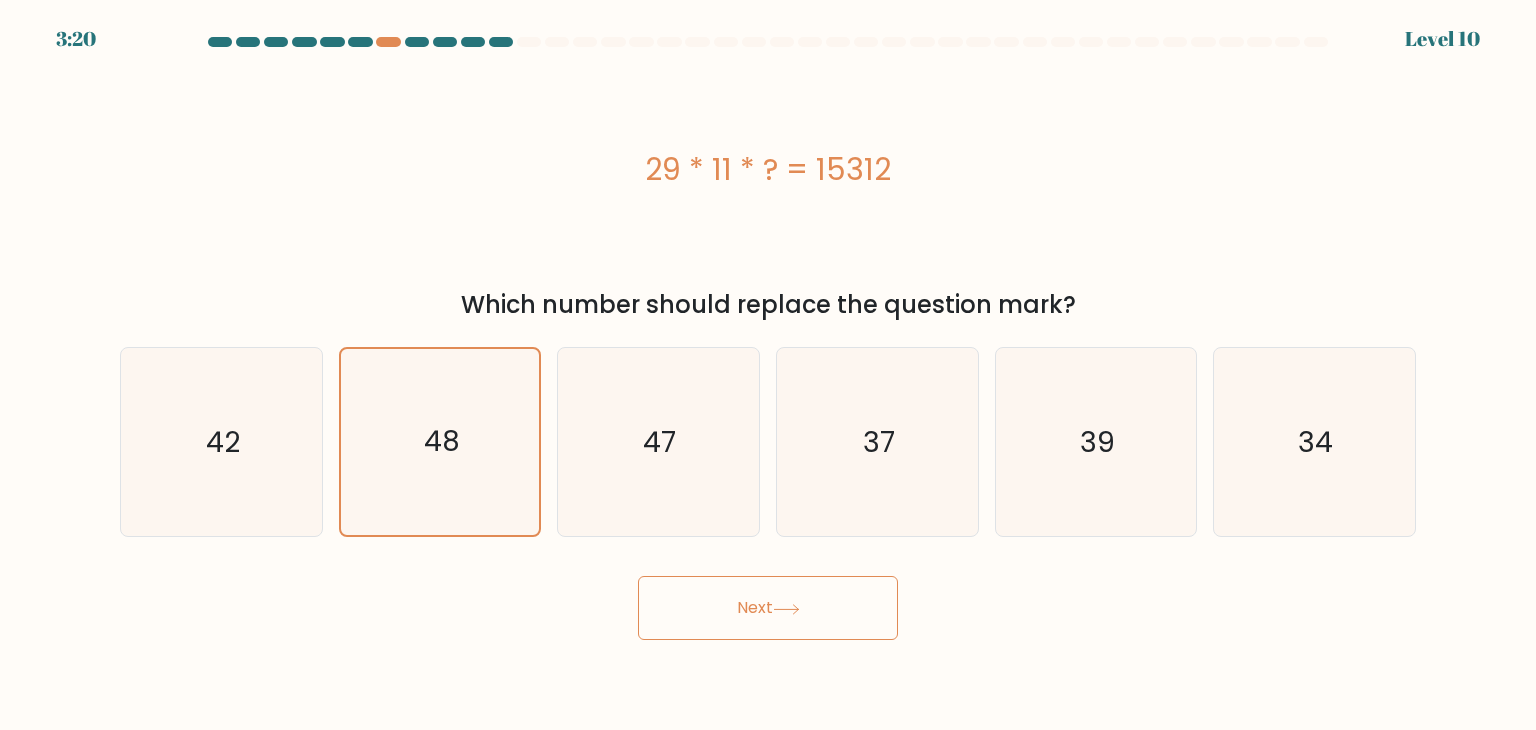 click on "Next" at bounding box center (768, 608) 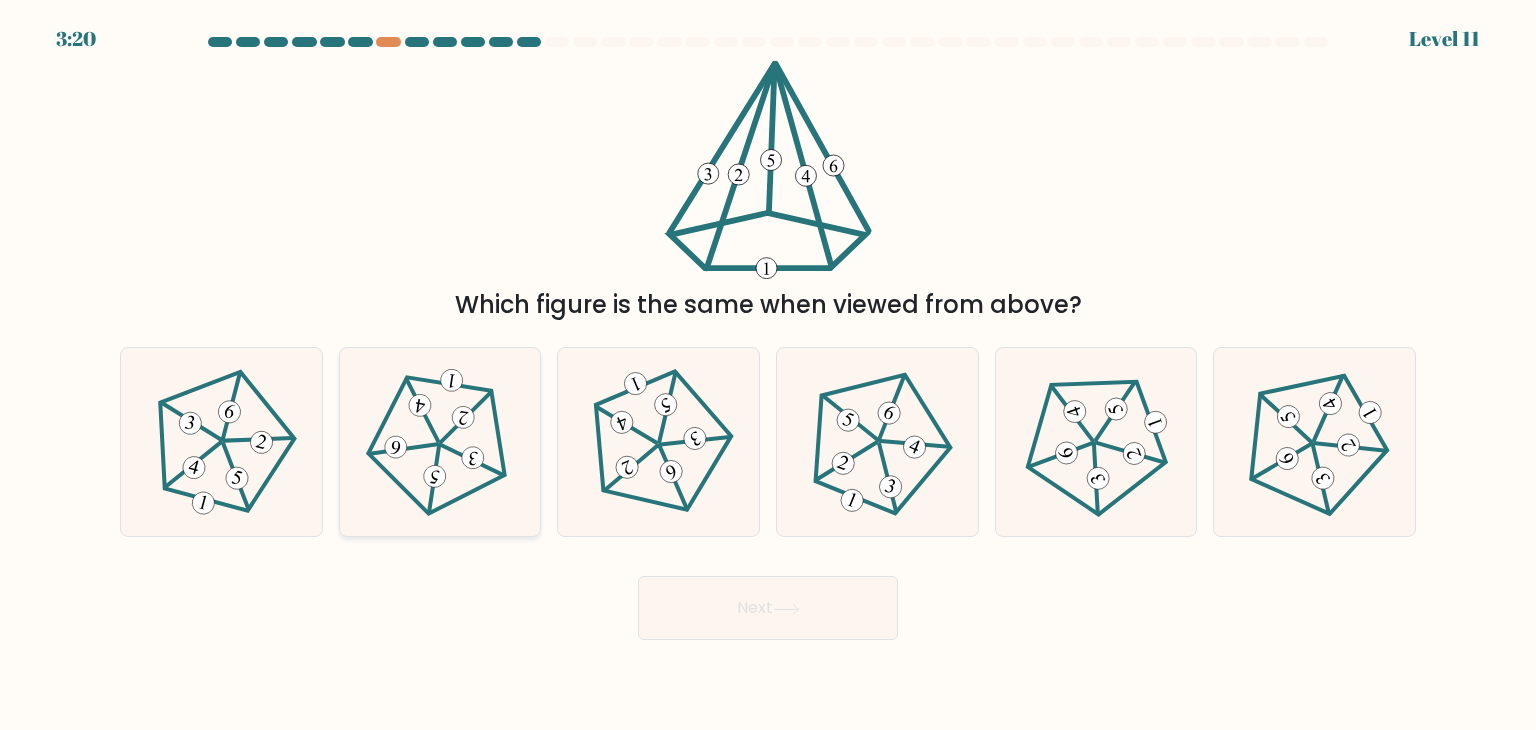 click at bounding box center [440, 442] 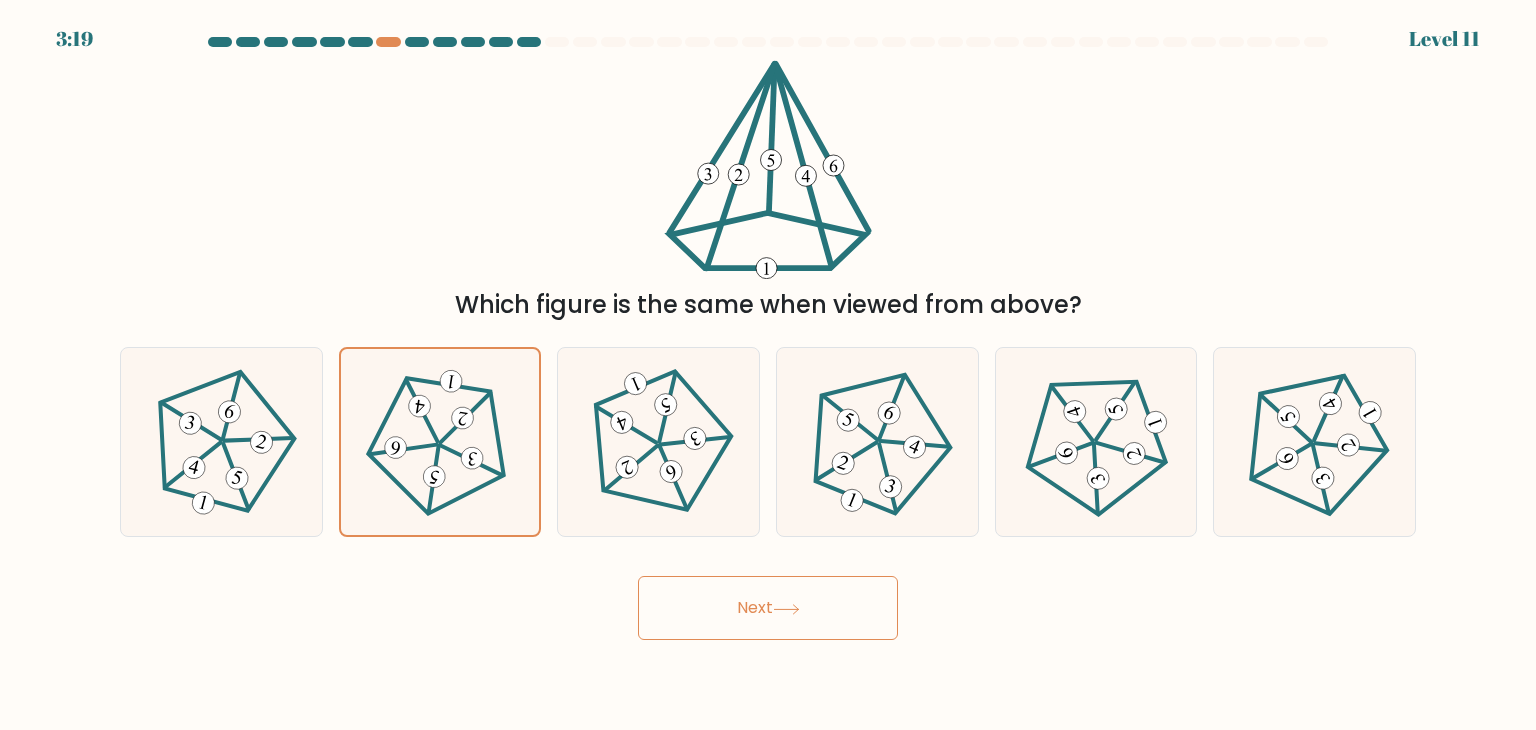 click on "Next" at bounding box center [768, 608] 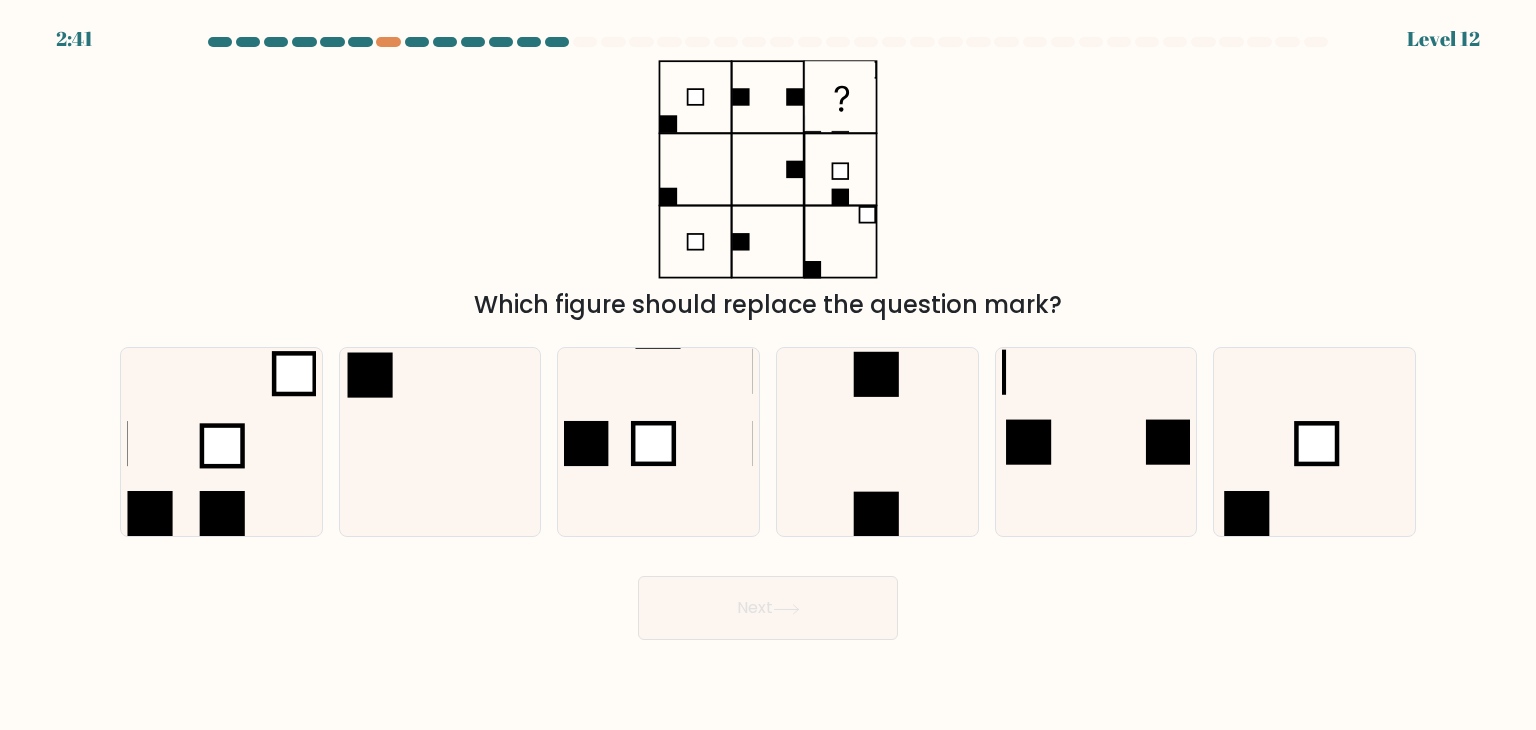 click on "Which figure should replace the question mark?" at bounding box center (768, 191) 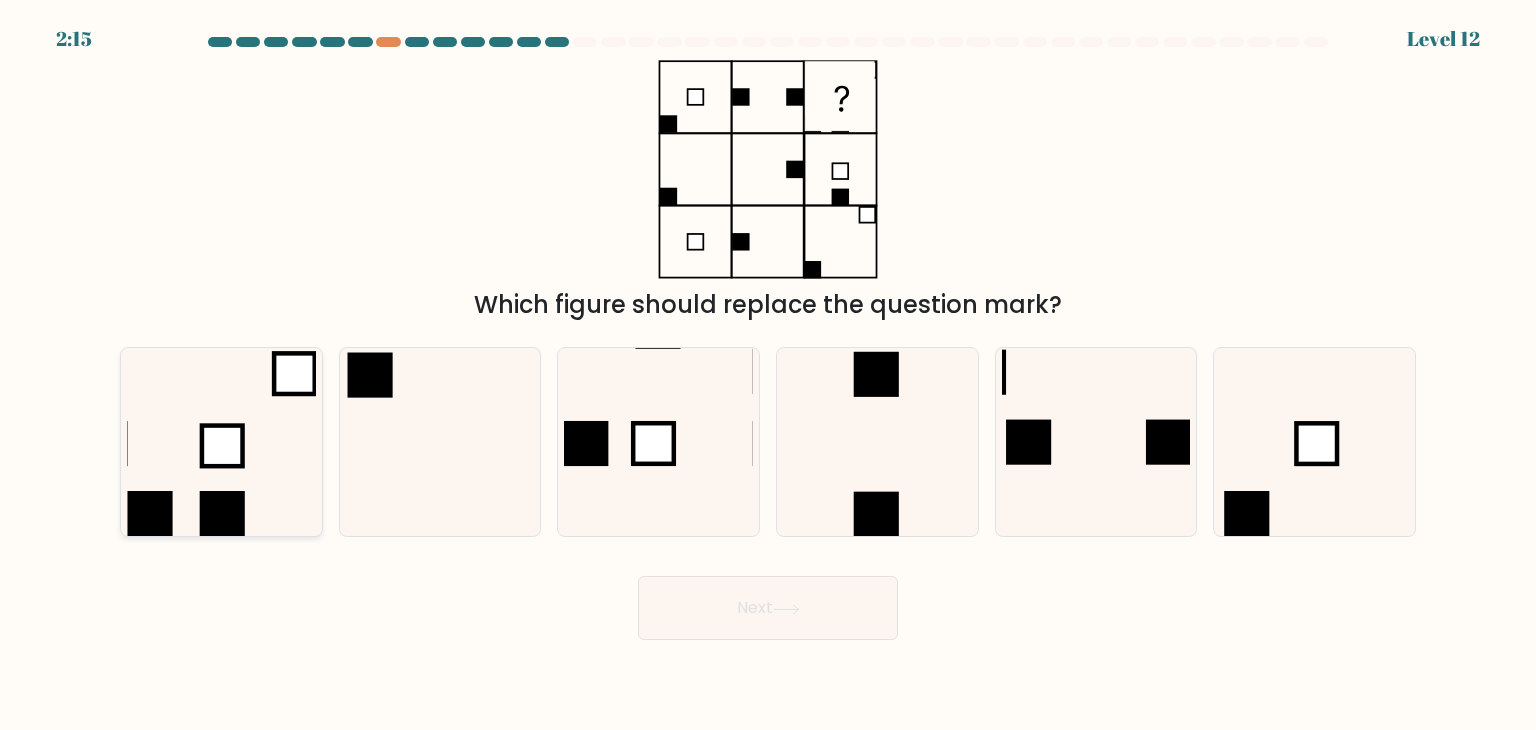 click at bounding box center (221, 442) 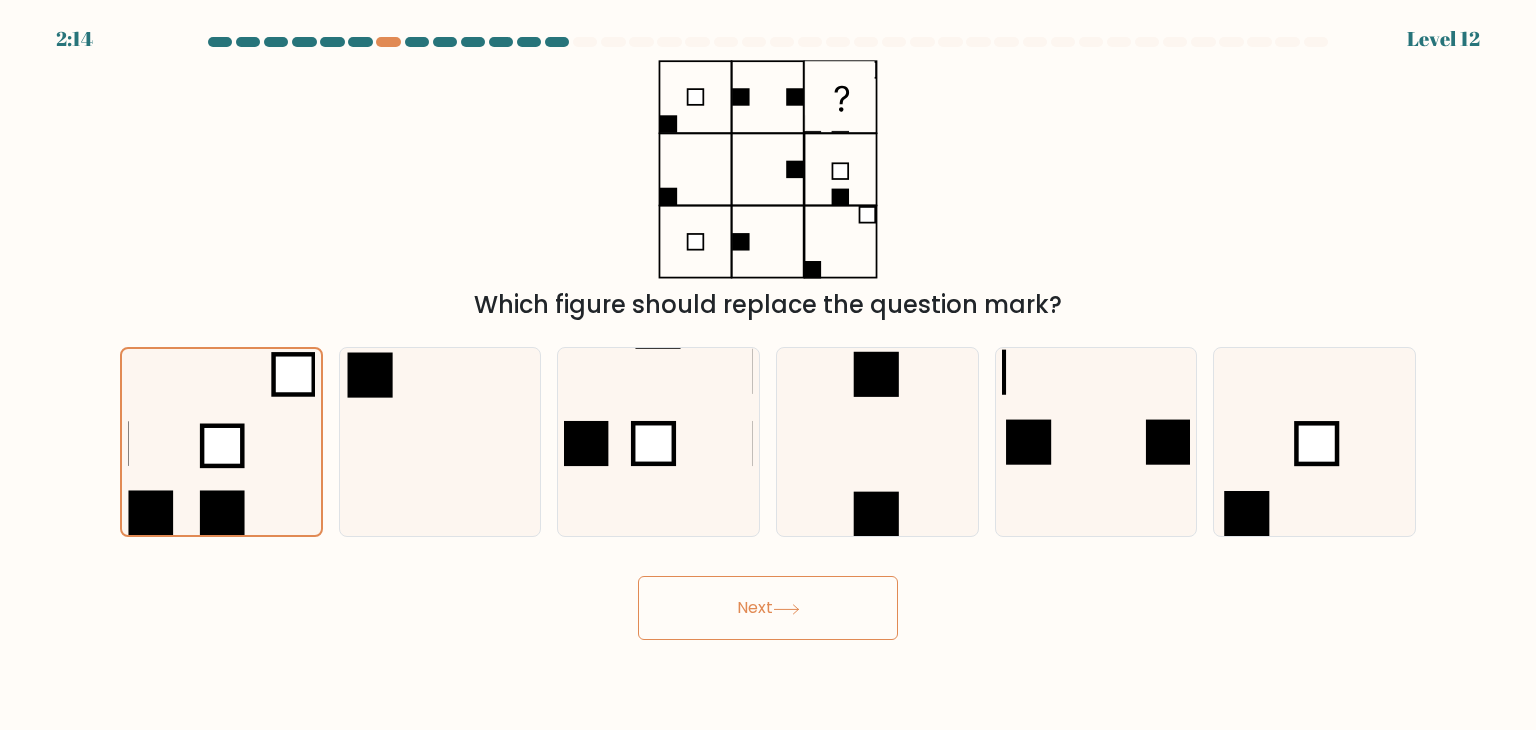 click on "Next" at bounding box center [768, 608] 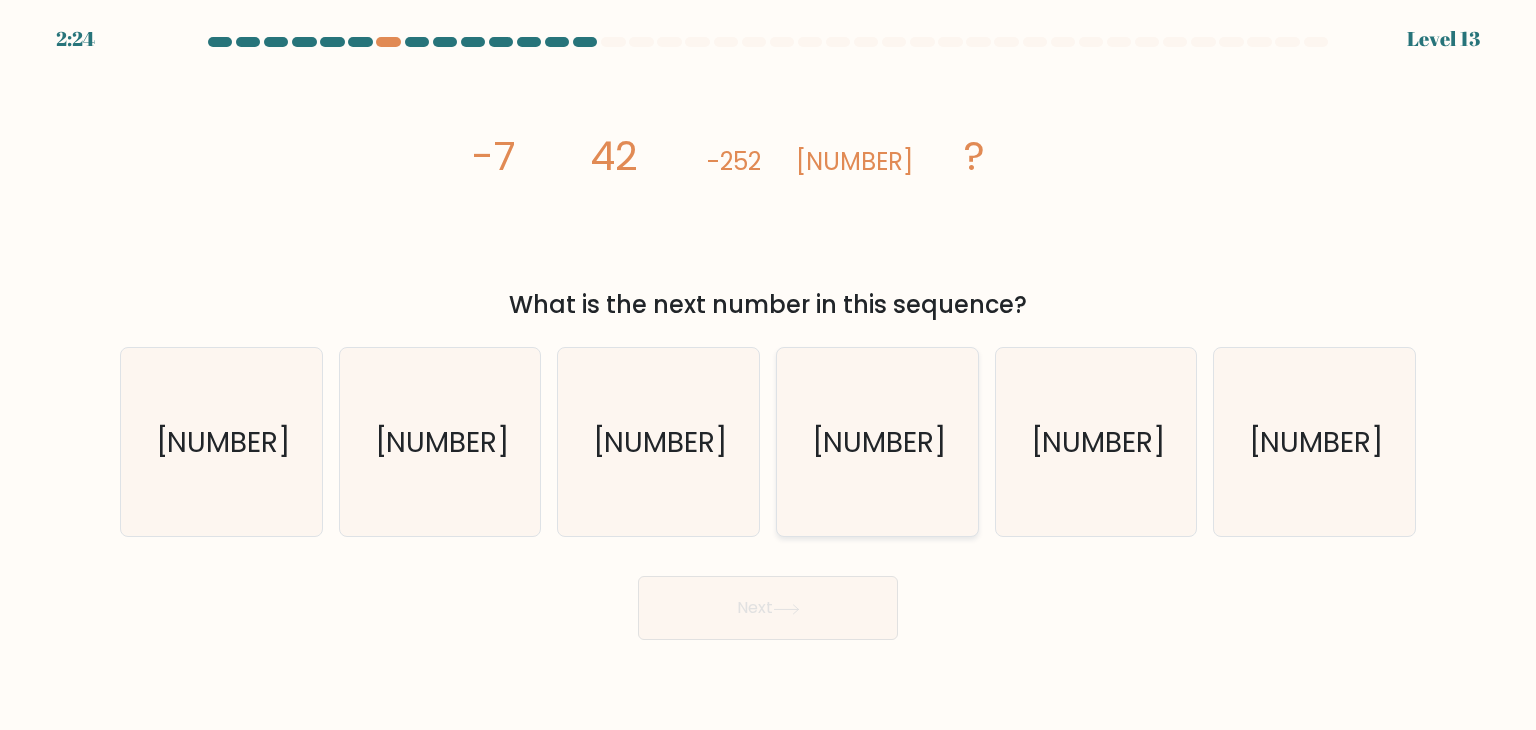 click on "-9090" at bounding box center (877, 442) 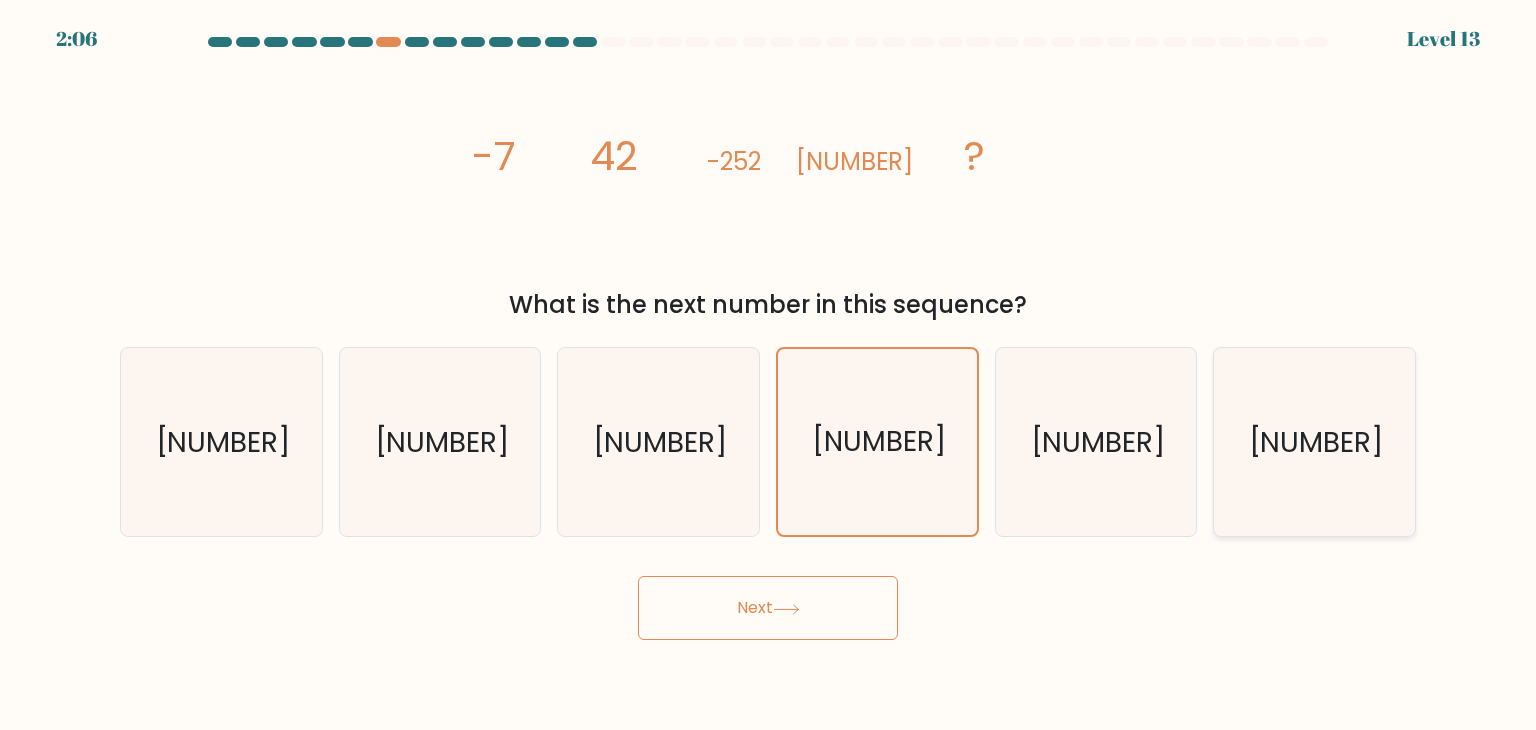 click on "-9072" at bounding box center (1316, 442) 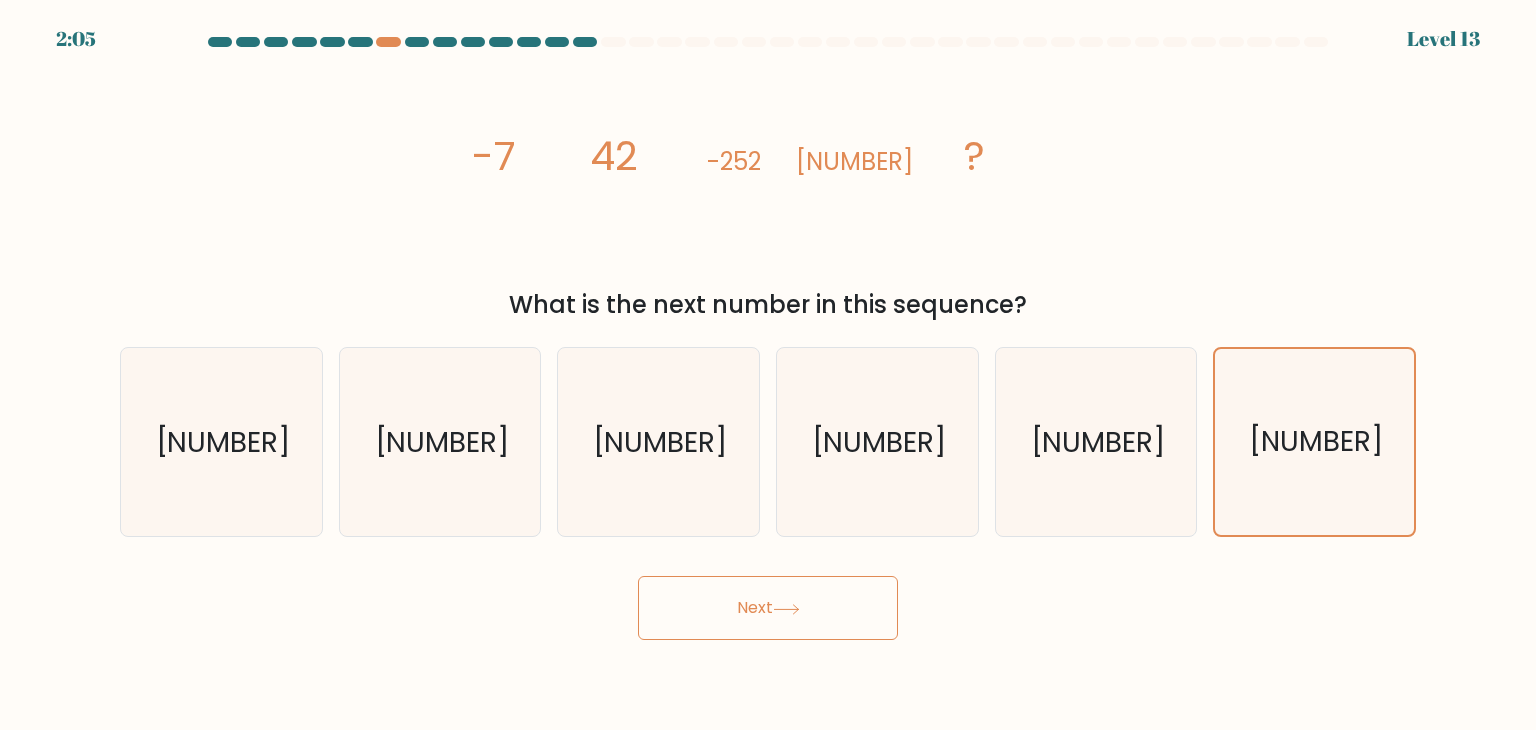 drag, startPoint x: 850, startPoint y: 613, endPoint x: 856, endPoint y: 604, distance: 10.816654 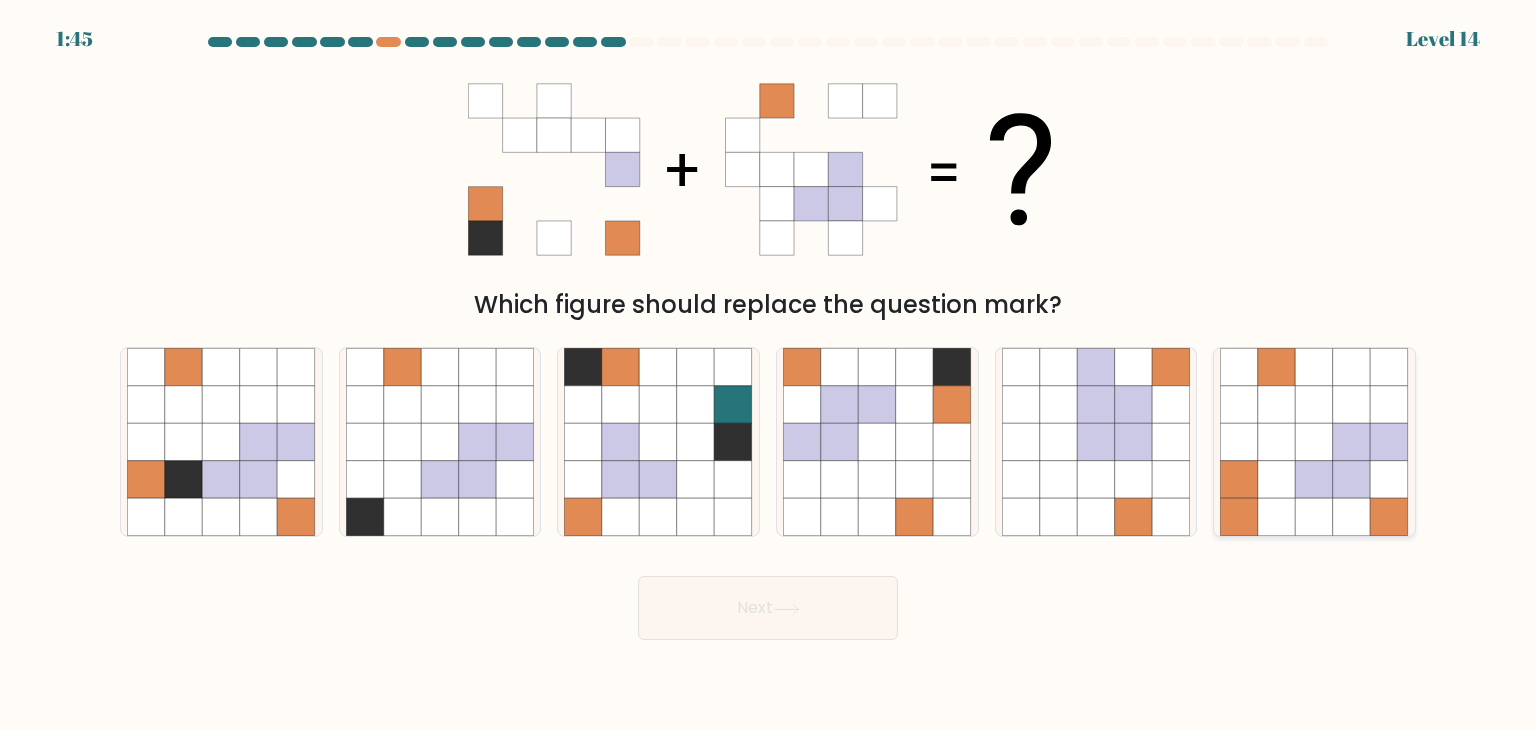 click at bounding box center [1352, 480] 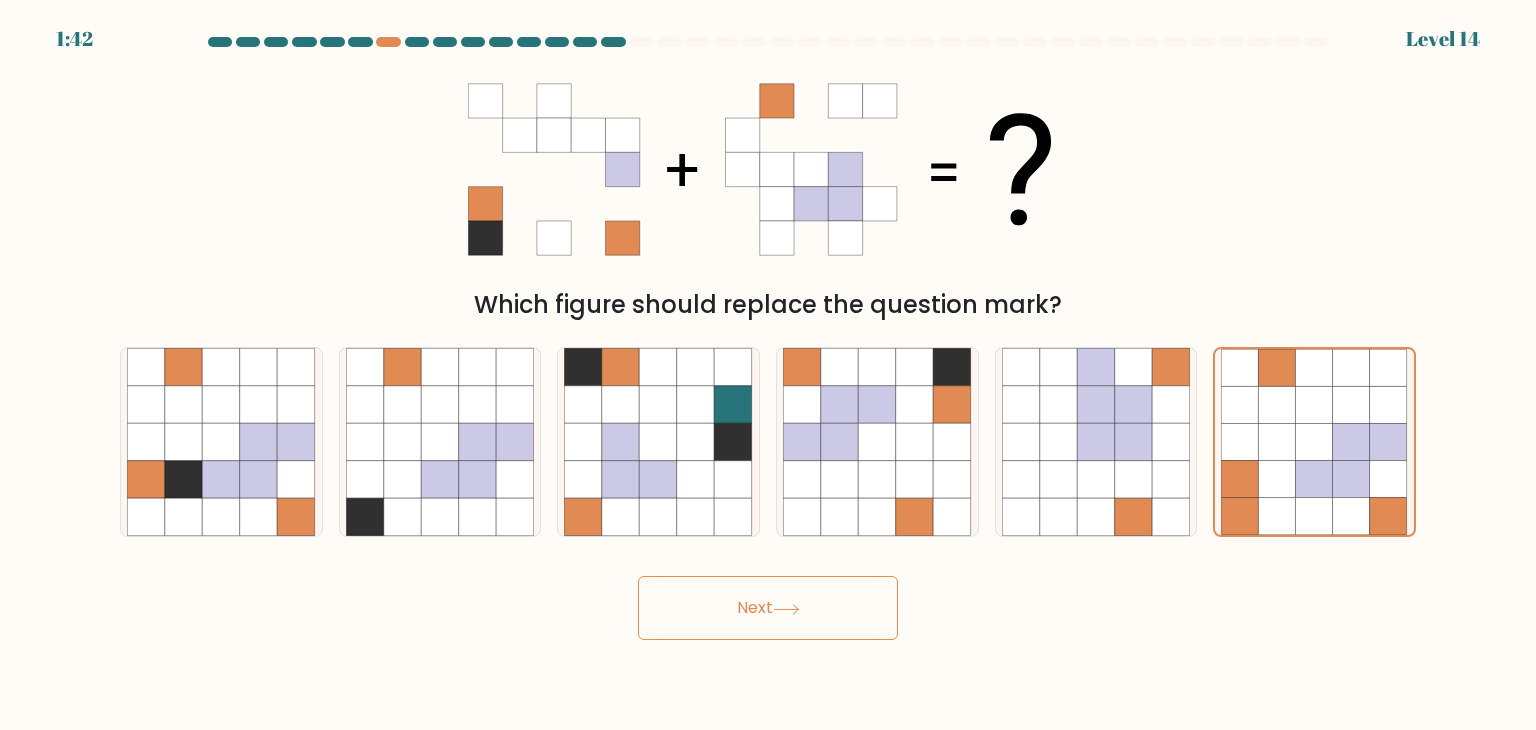 click at bounding box center (786, 609) 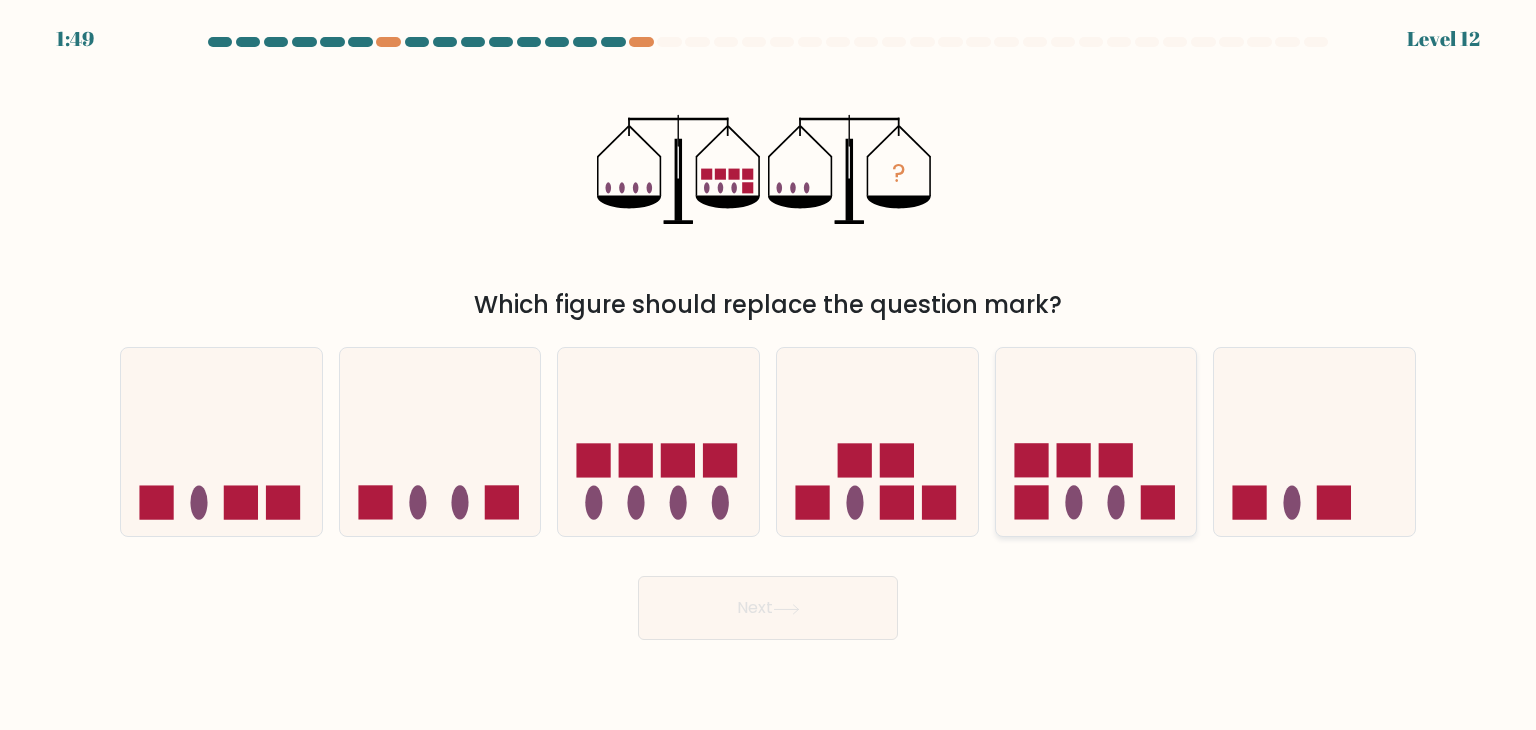 click at bounding box center (1031, 503) 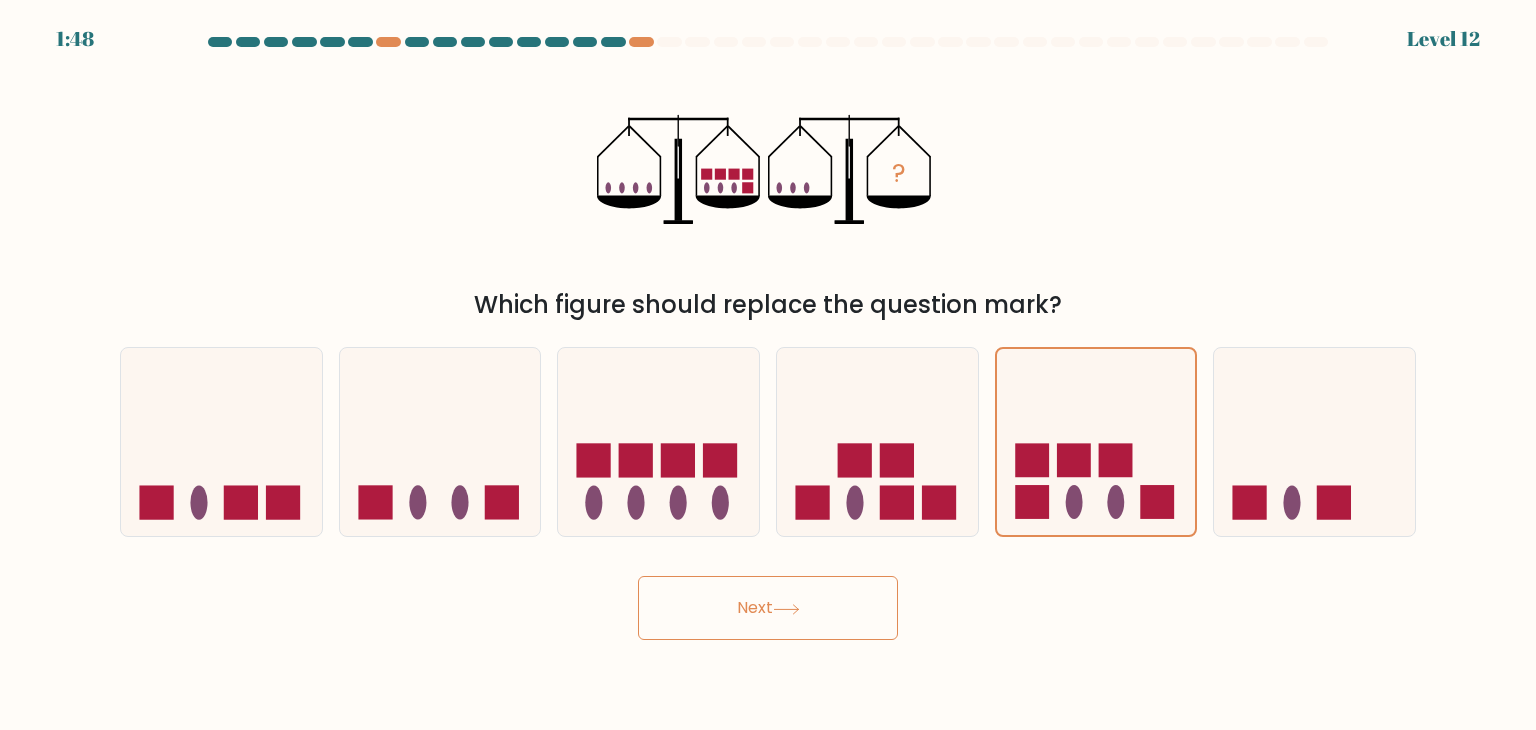 click on "1:48
Level 12" at bounding box center (768, 365) 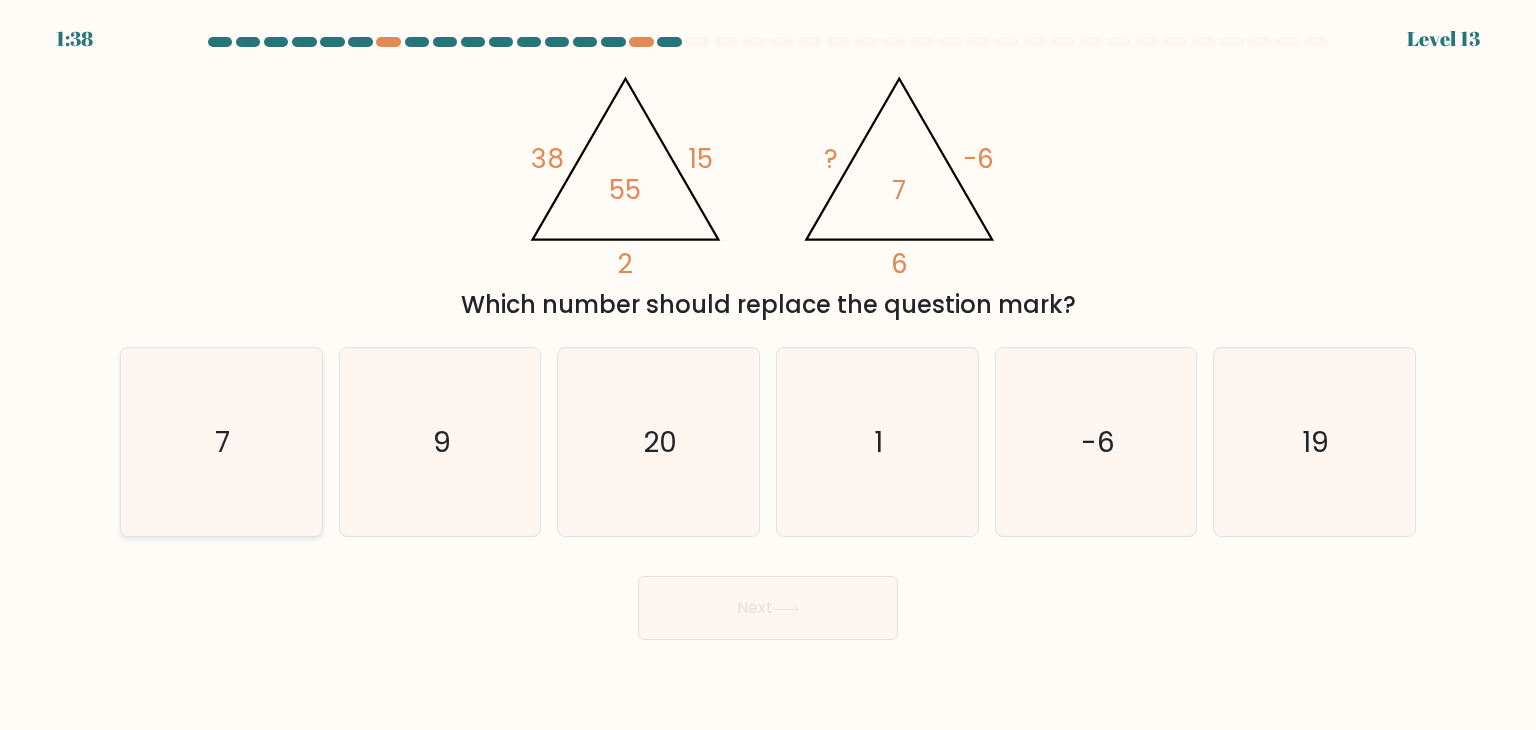 click on "7" at bounding box center (221, 442) 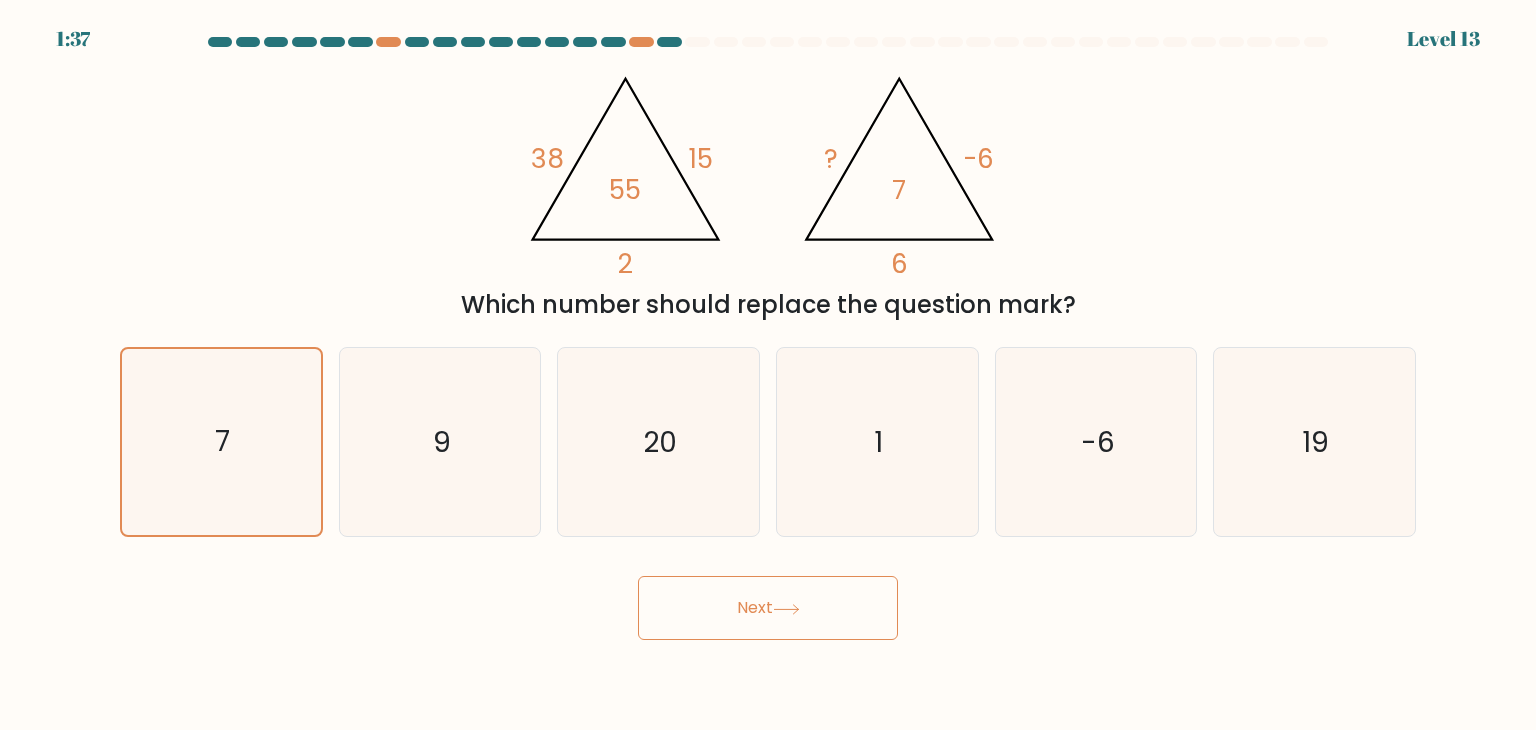 click at bounding box center (786, 608) 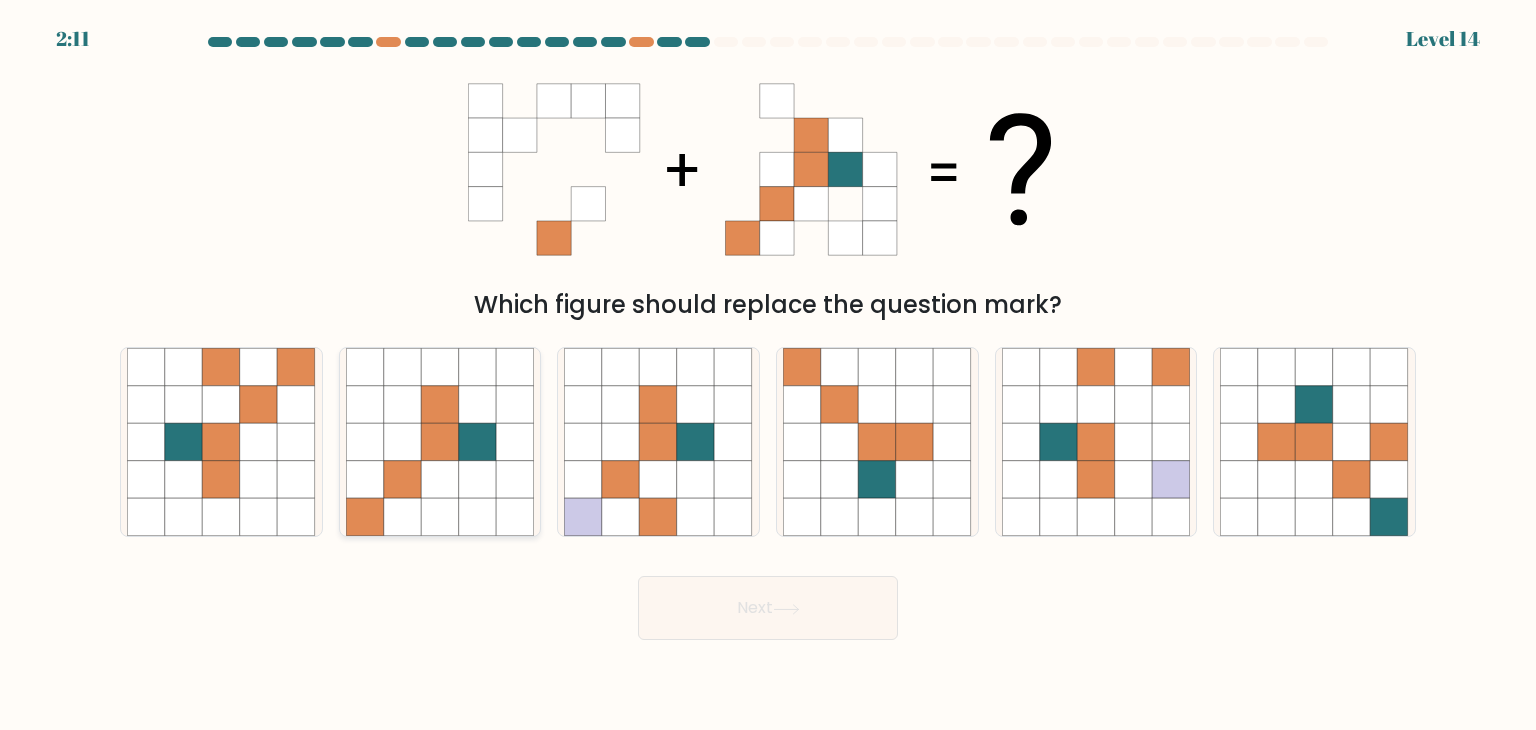 click at bounding box center (440, 442) 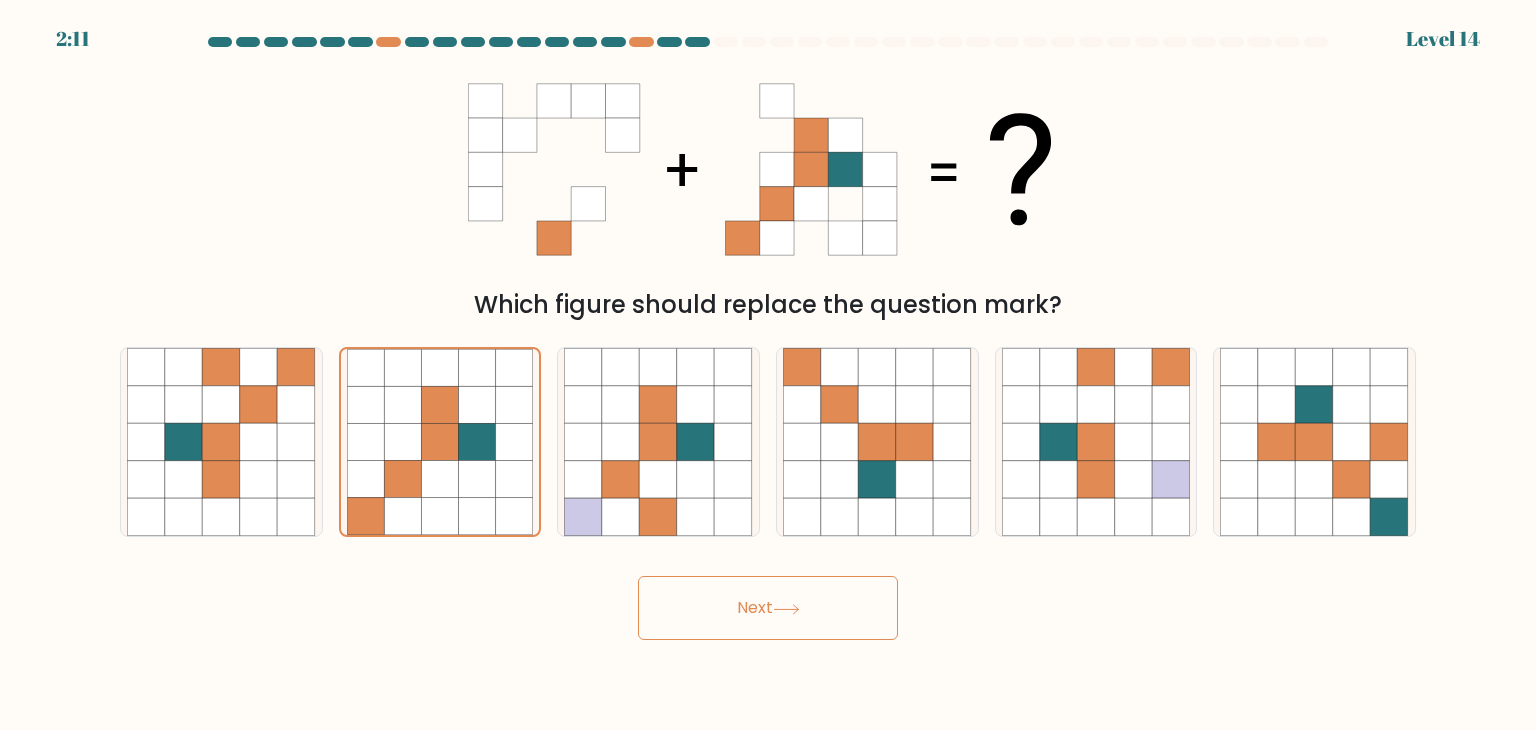 click on "Next" at bounding box center [768, 608] 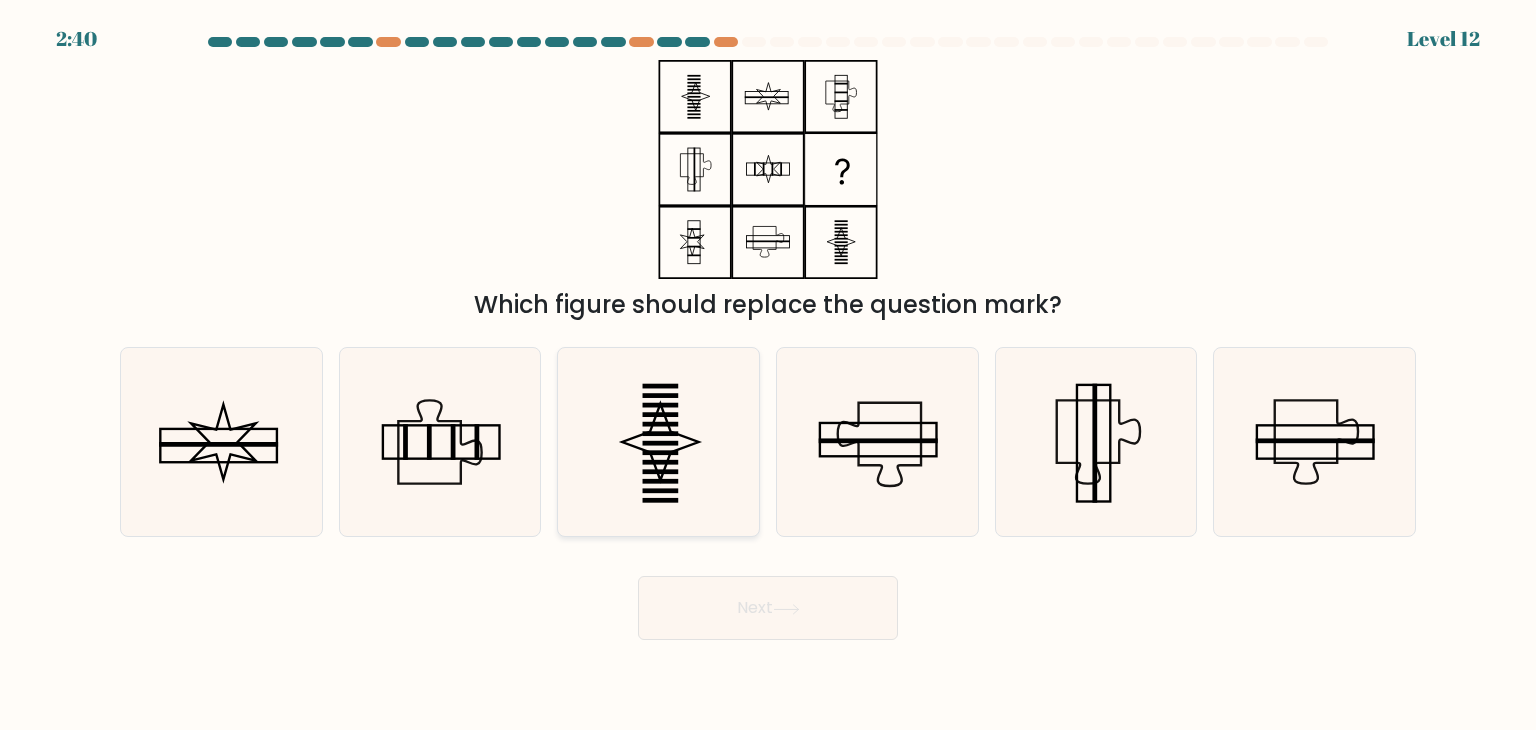 click at bounding box center [658, 442] 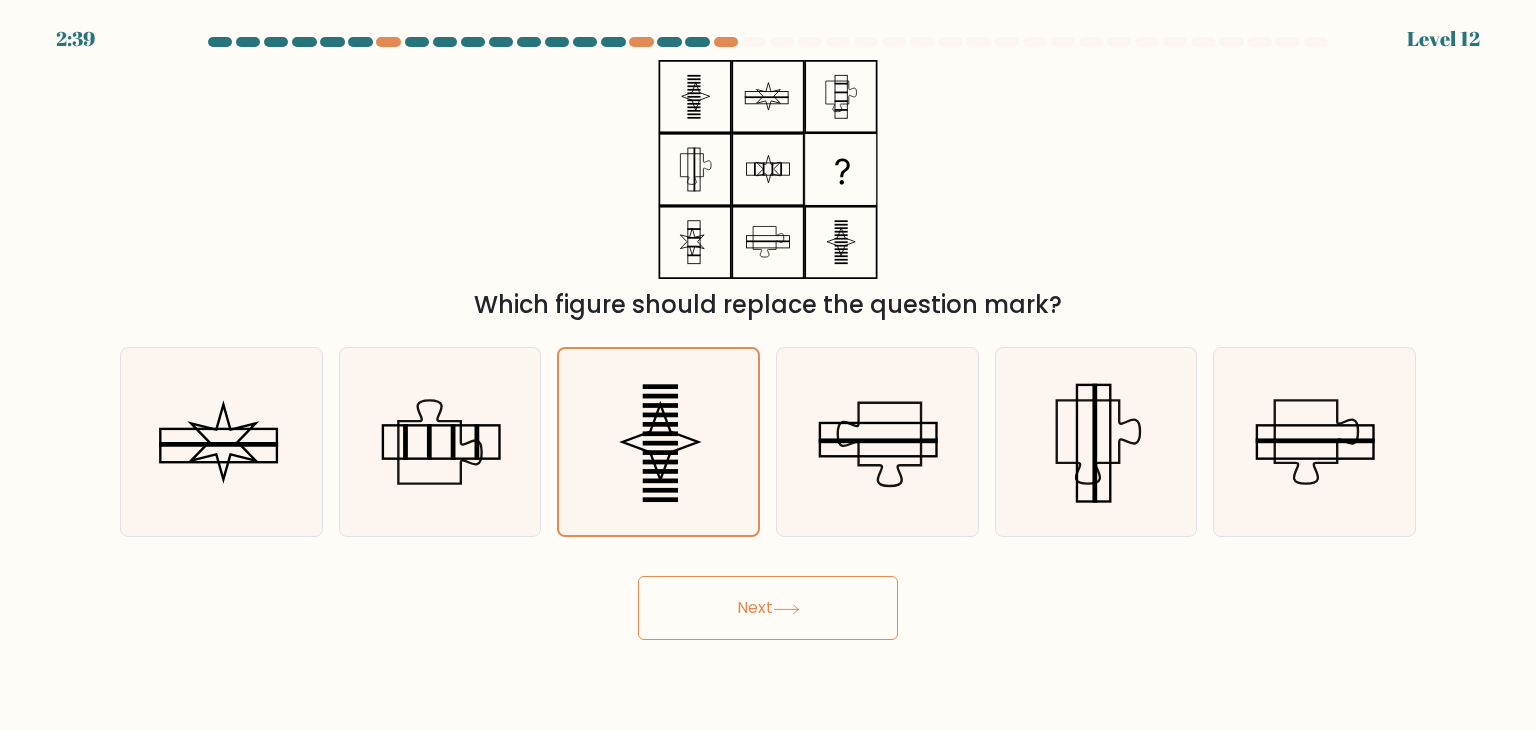 click on "Next" at bounding box center [768, 608] 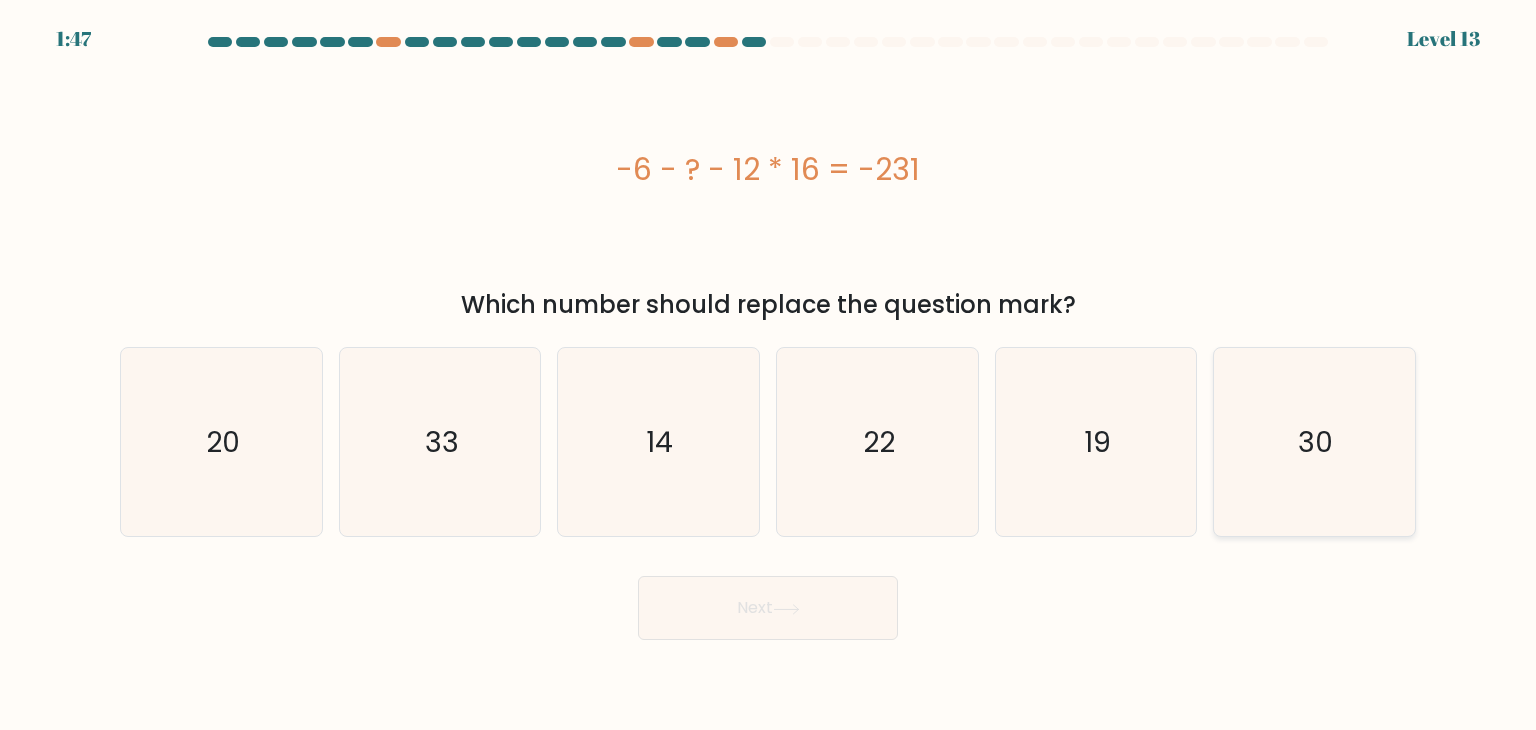 click on "30" at bounding box center (1316, 442) 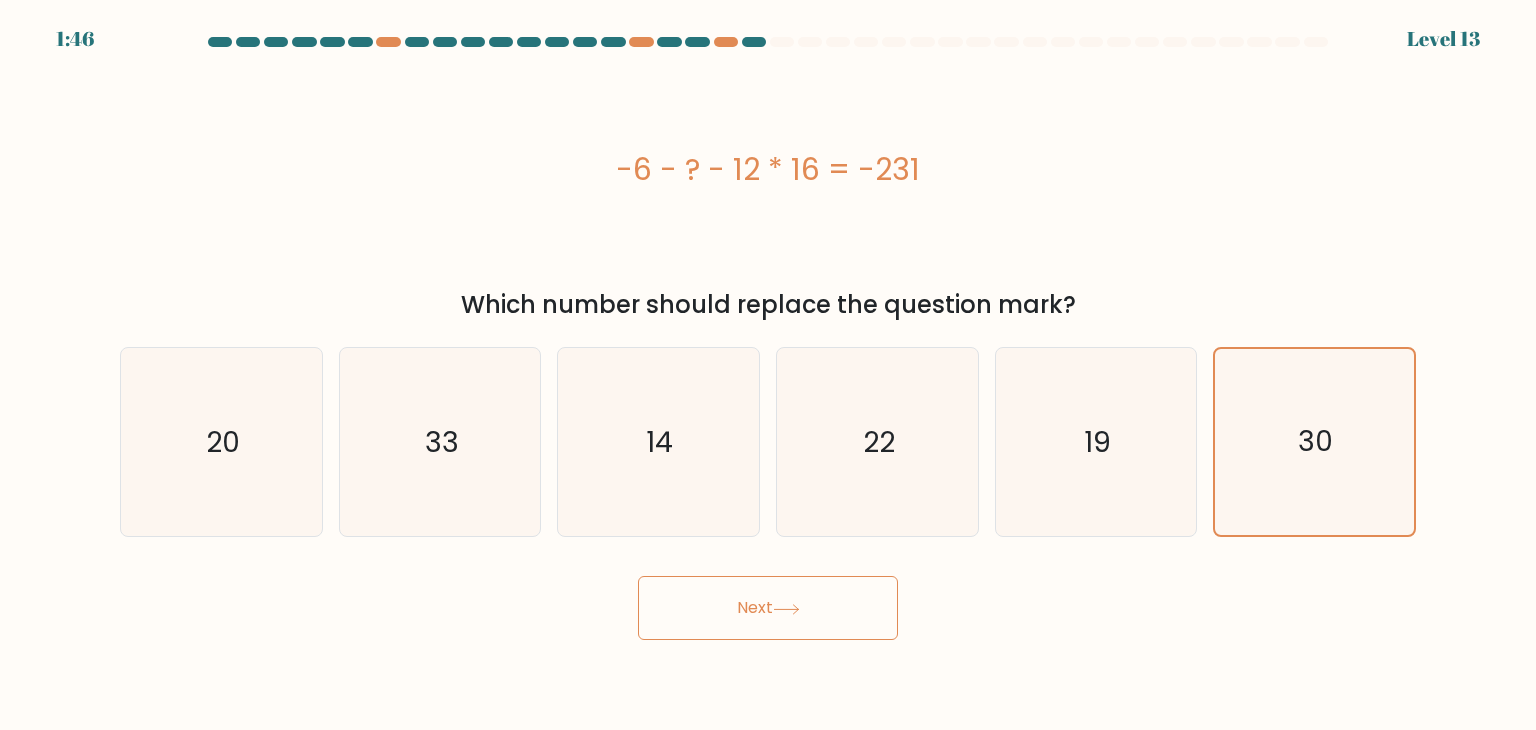 click on "Next" at bounding box center (768, 608) 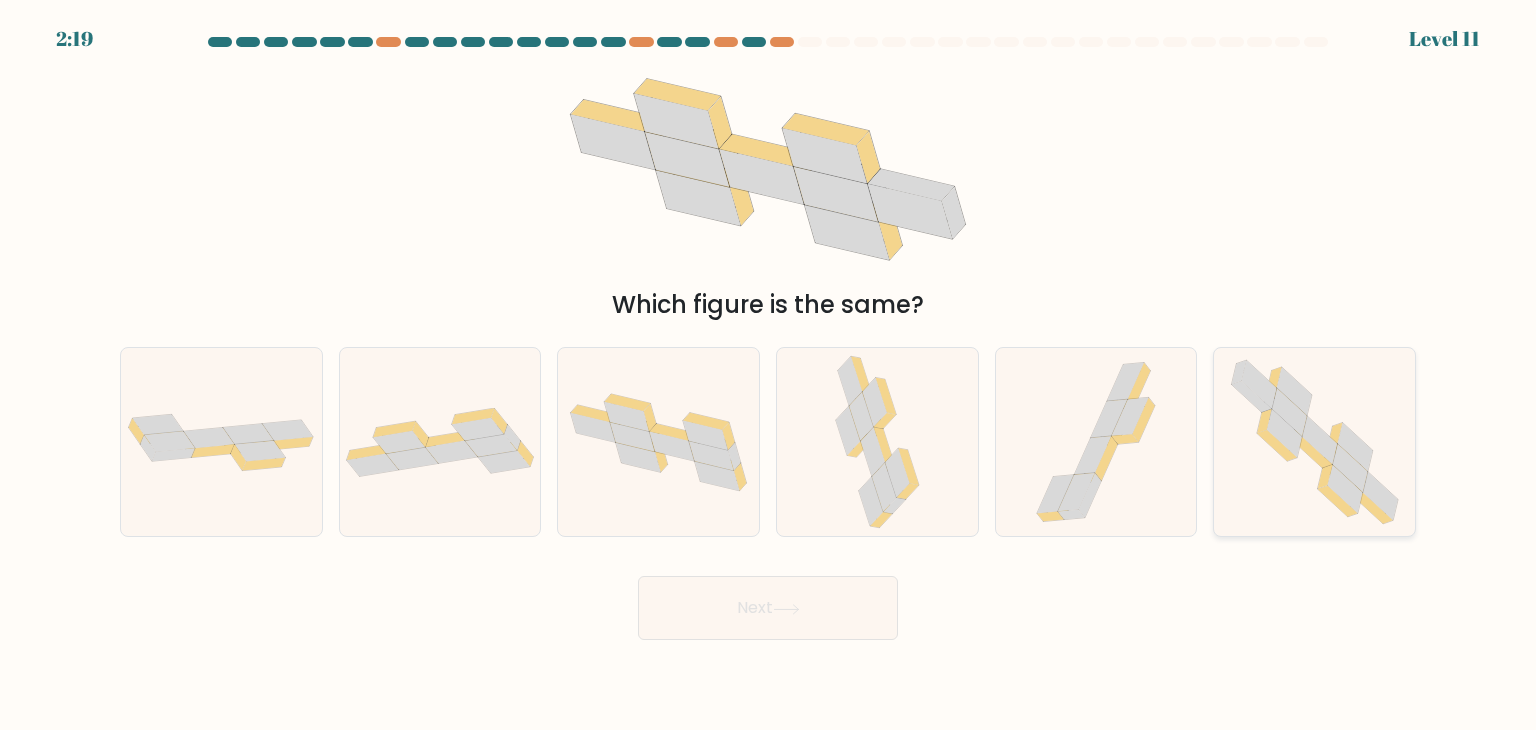 drag, startPoint x: 1362, startPoint y: 451, endPoint x: 1246, endPoint y: 497, distance: 124.78782 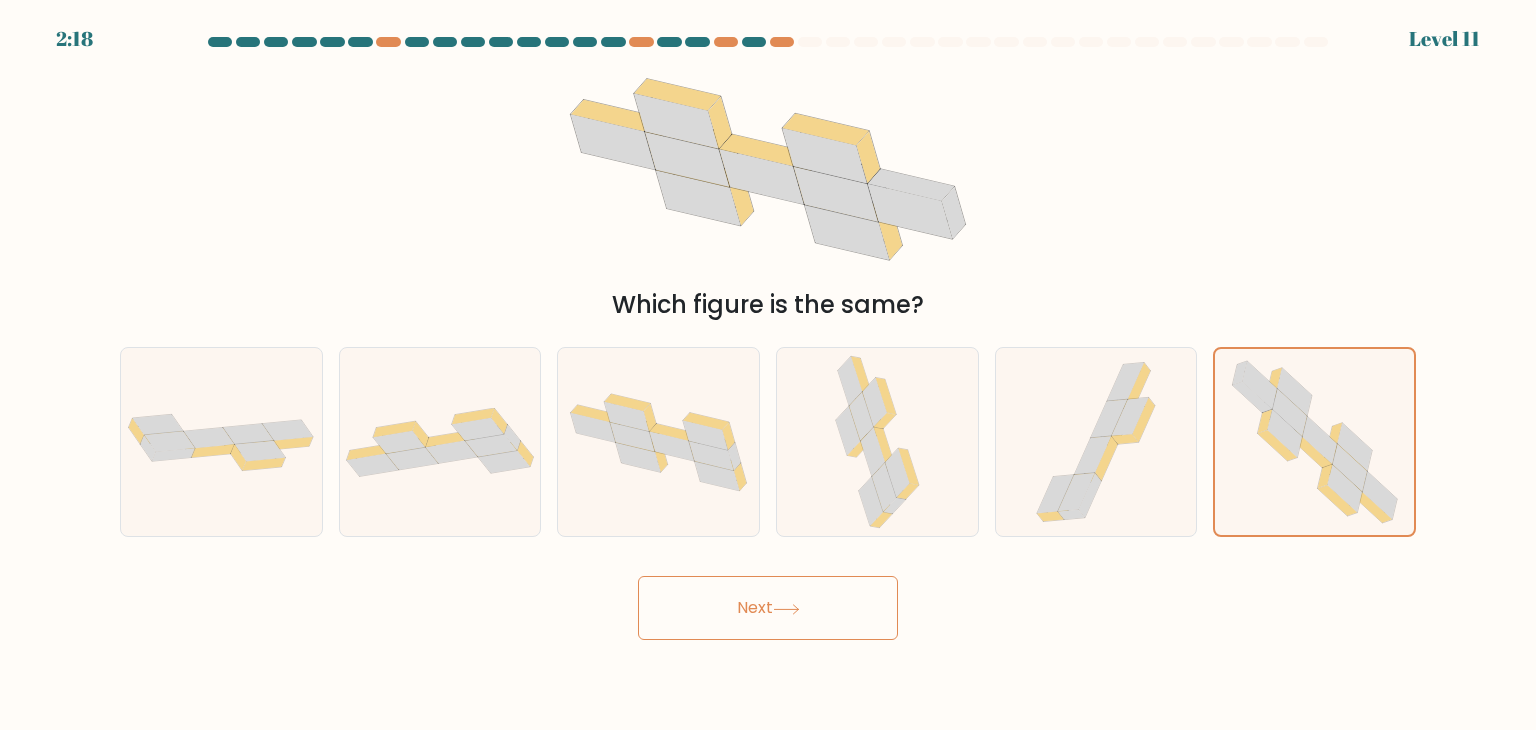click on "Next" at bounding box center (768, 608) 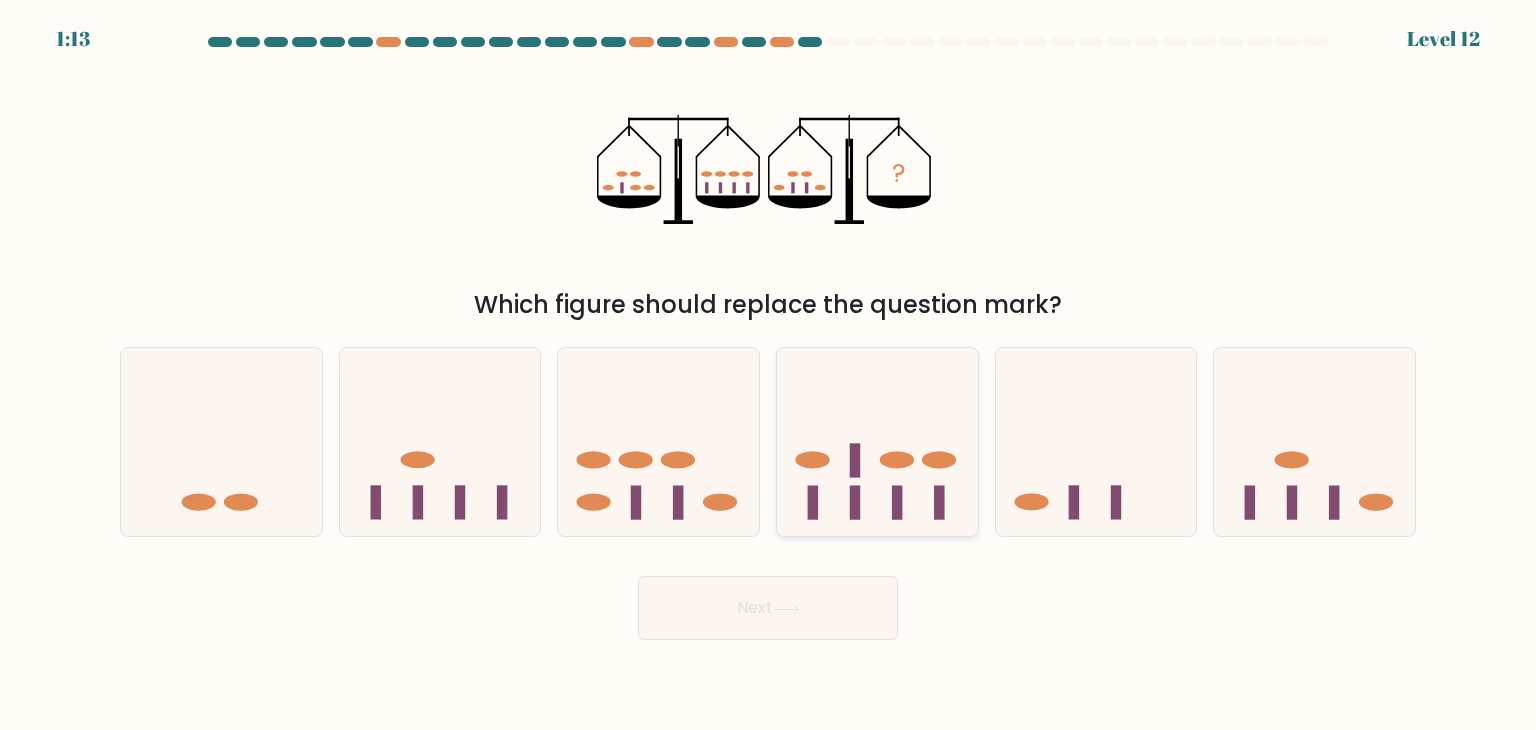 click at bounding box center (897, 460) 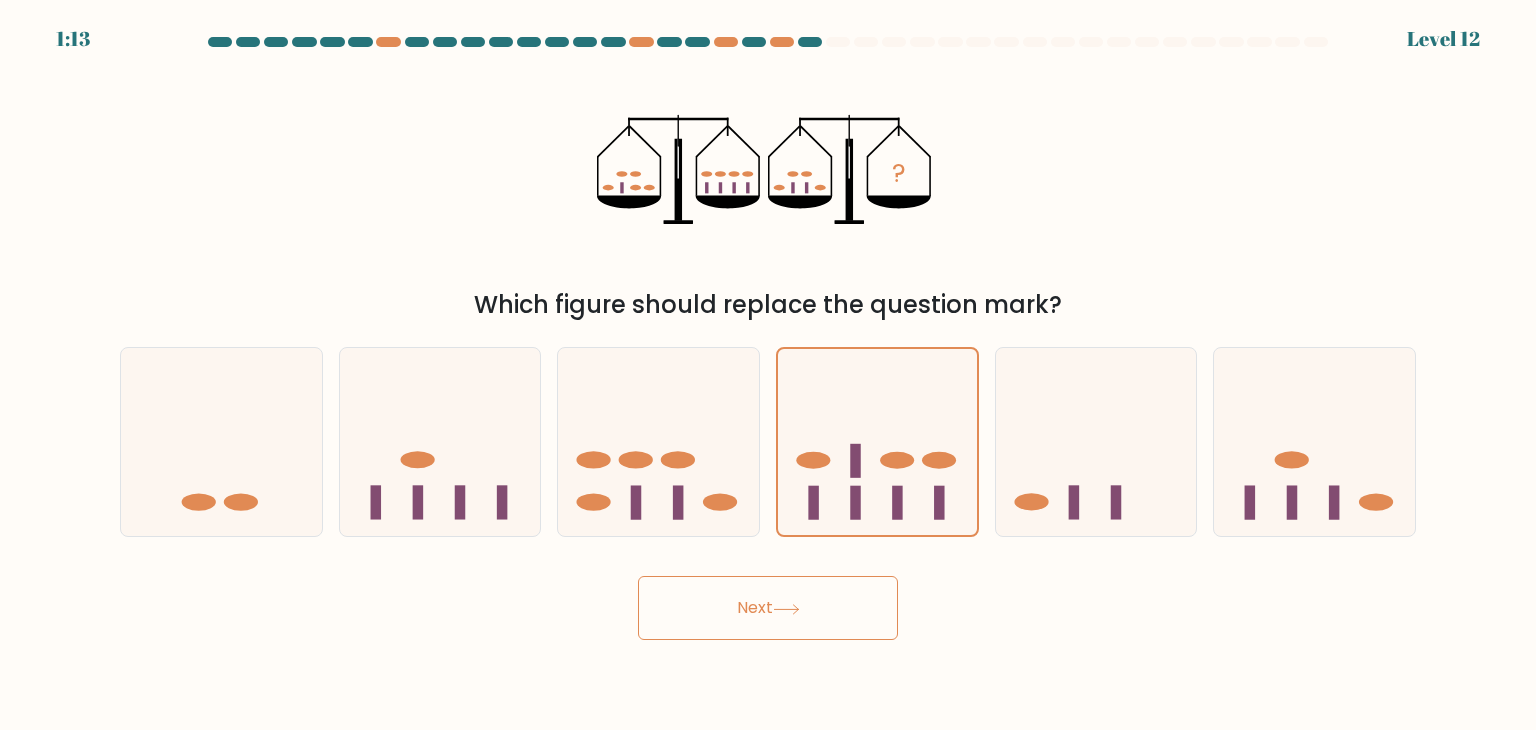 drag, startPoint x: 800, startPoint y: 642, endPoint x: 811, endPoint y: 617, distance: 27.313 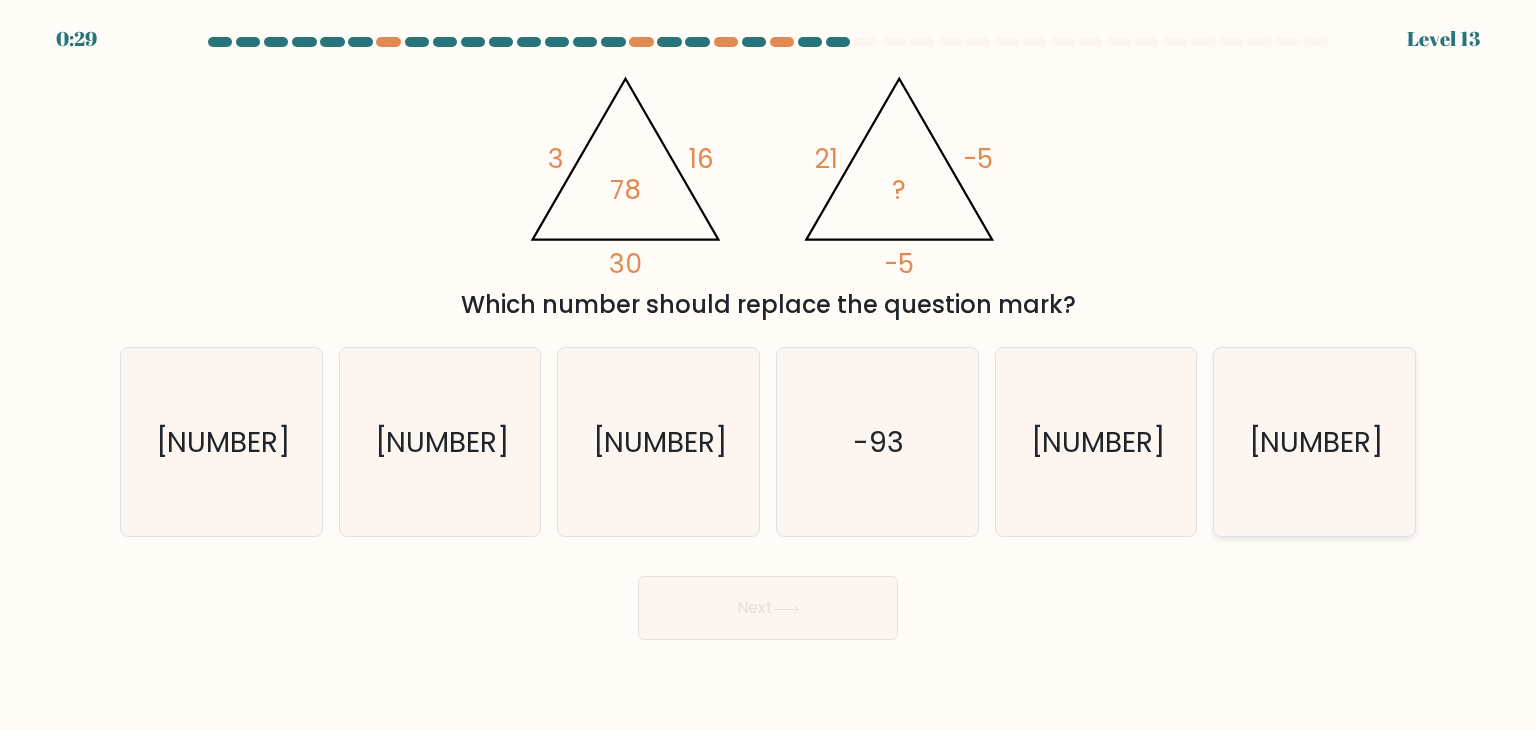drag, startPoint x: 1288, startPoint y: 447, endPoint x: 1224, endPoint y: 452, distance: 64.195015 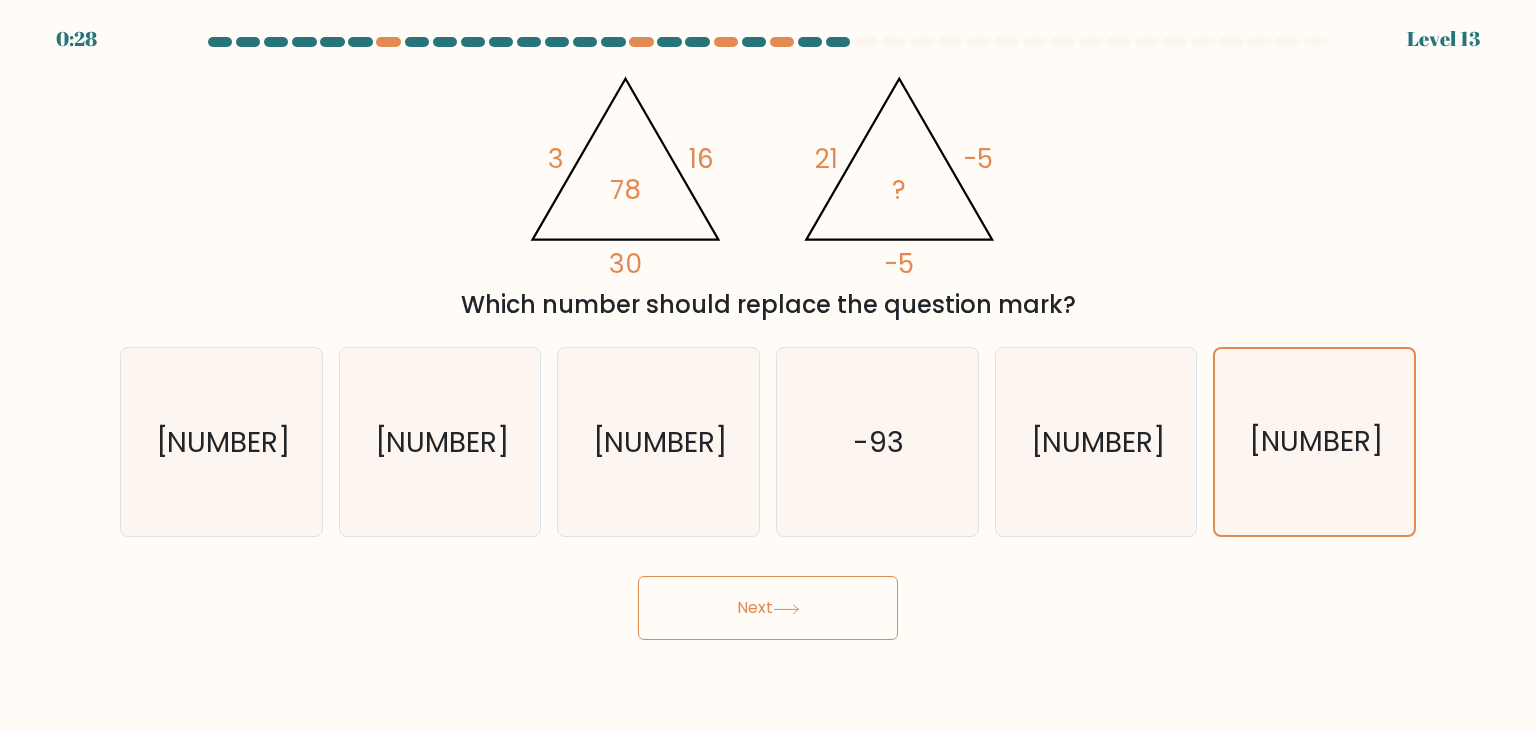 click on "Next" at bounding box center (768, 608) 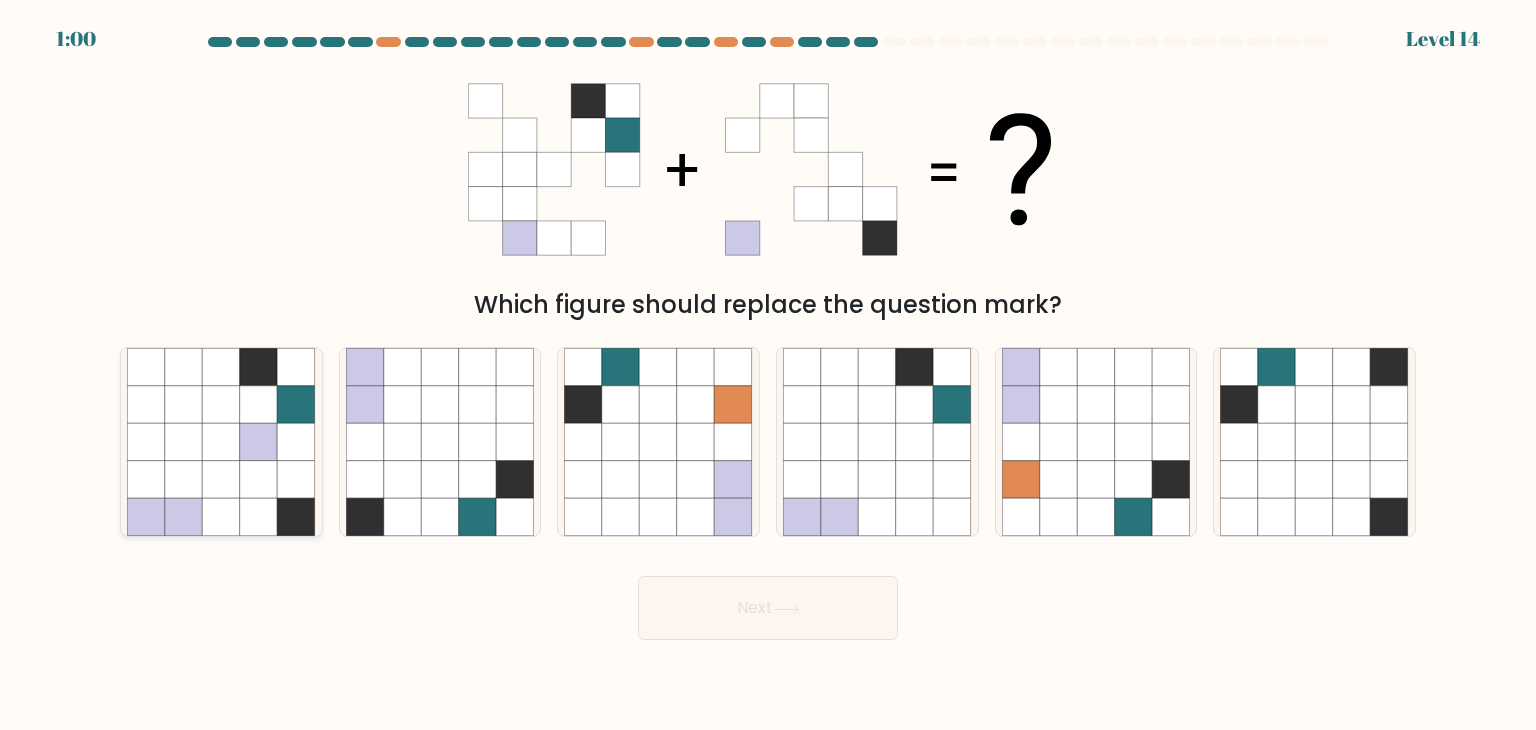 click at bounding box center [259, 442] 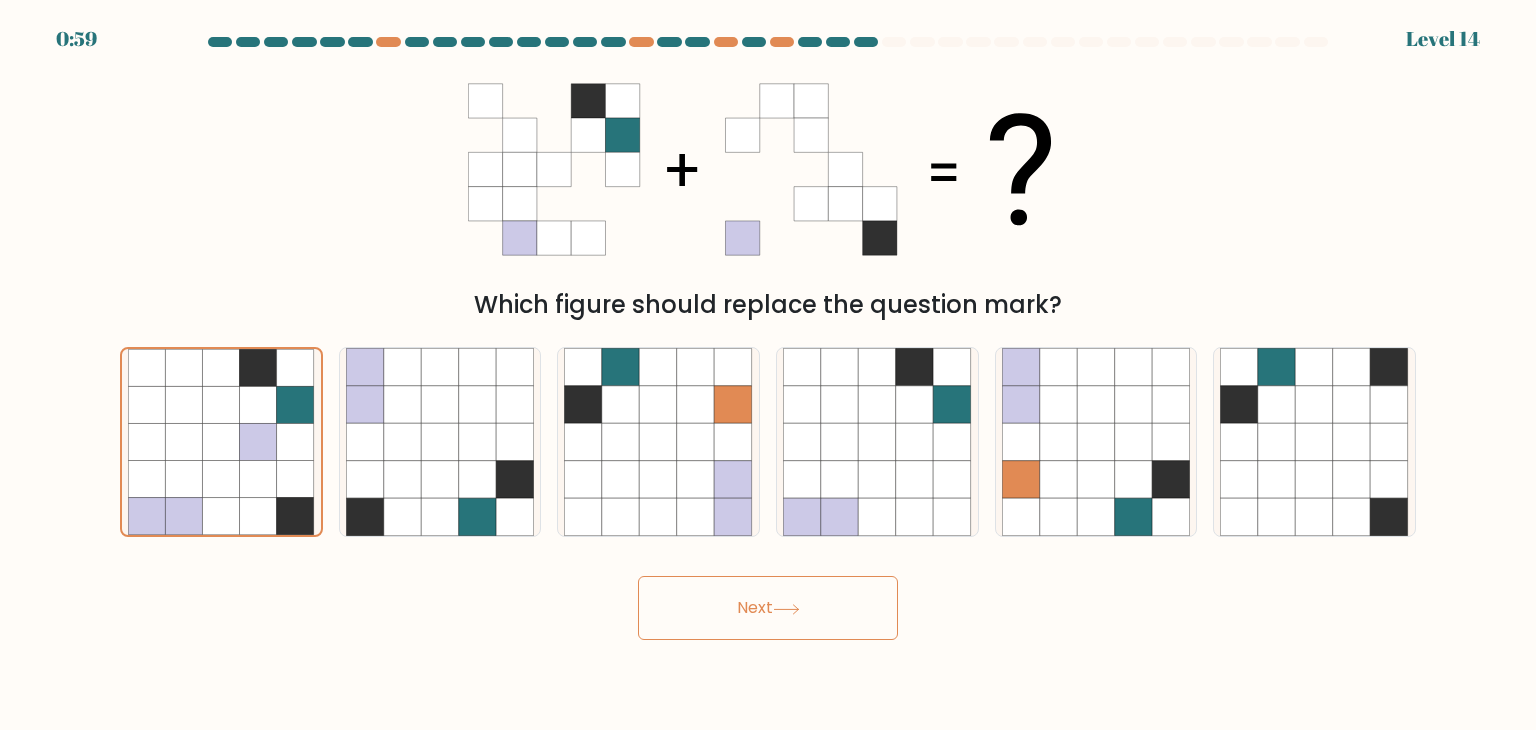 click on "Next" at bounding box center [768, 608] 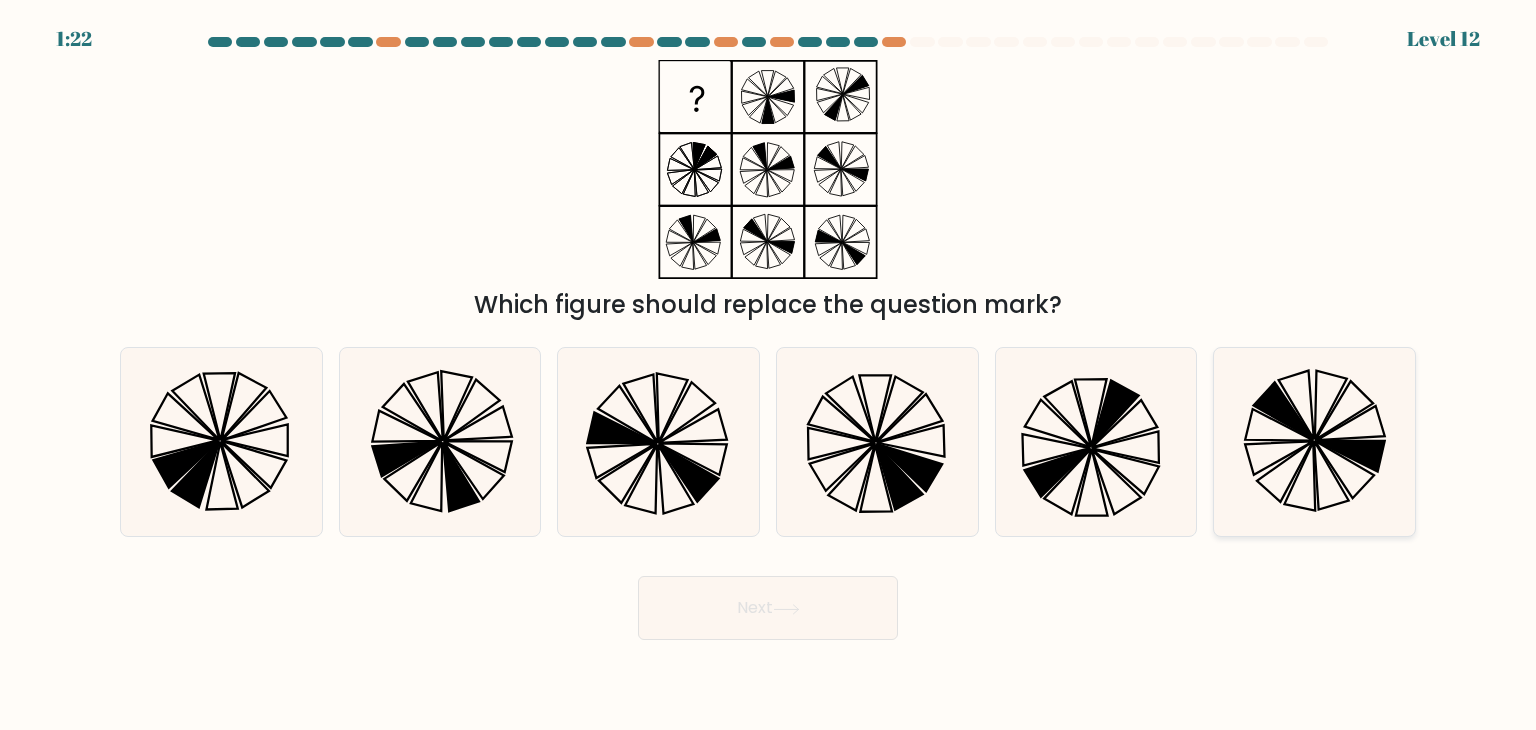 click at bounding box center [1314, 442] 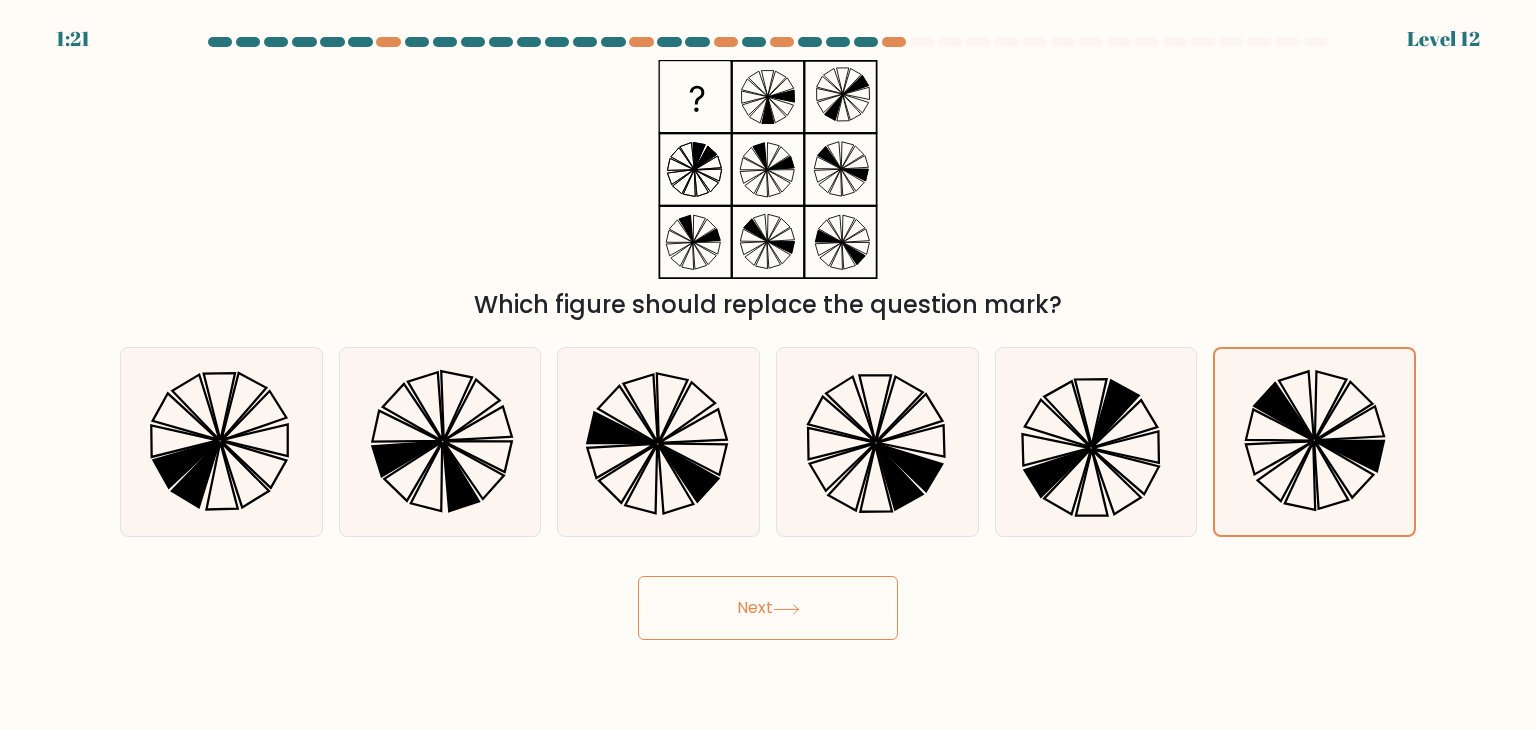 click on "Next" at bounding box center [768, 608] 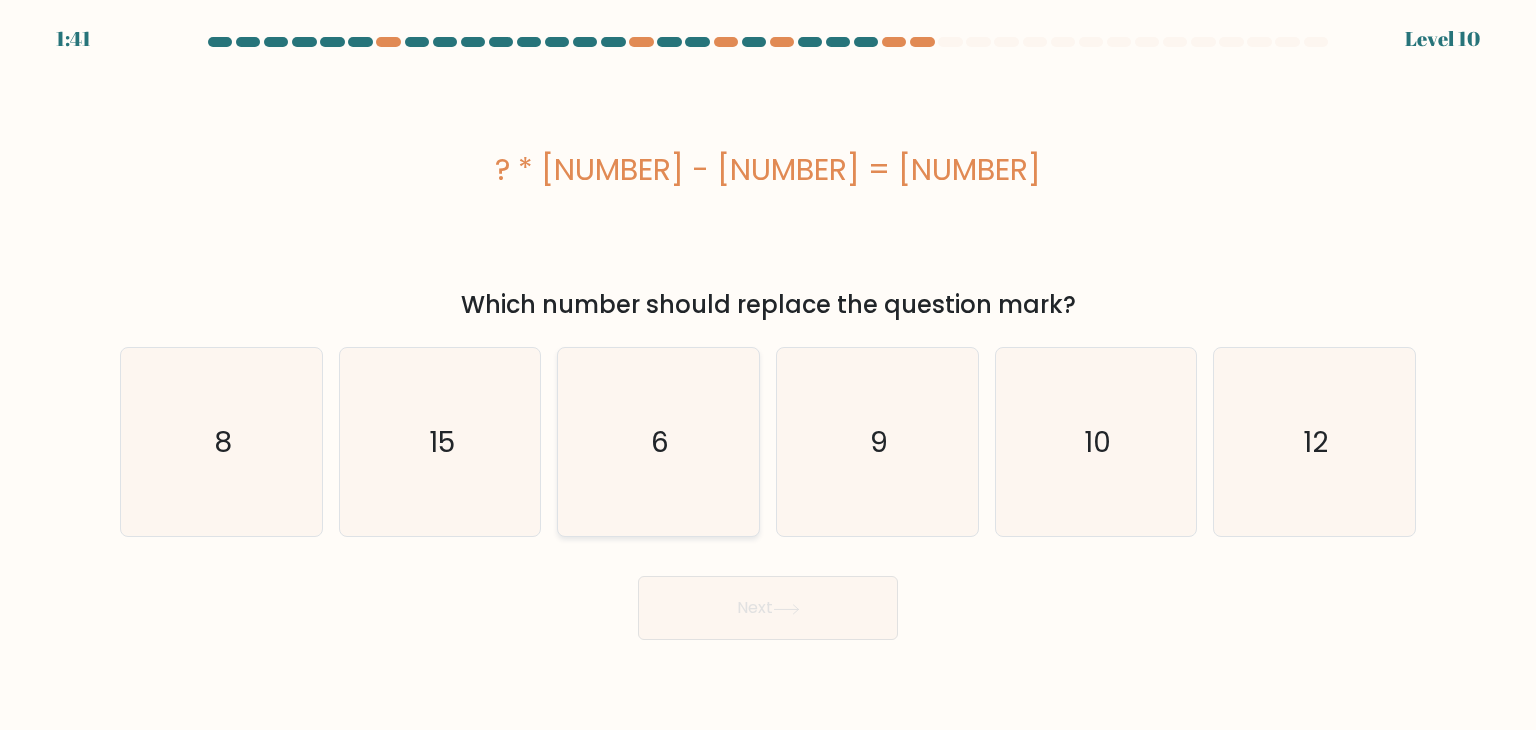 click on "6" at bounding box center [658, 442] 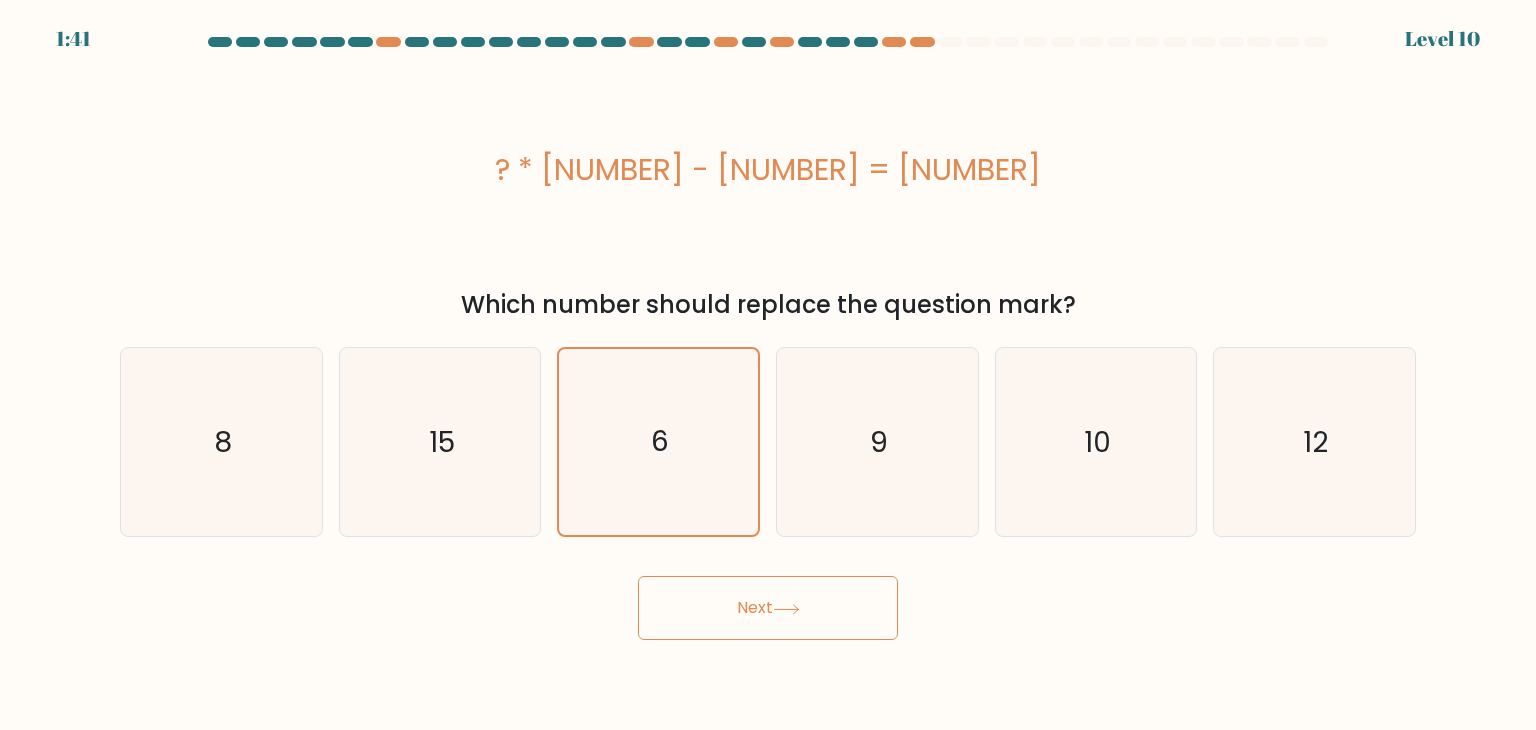 click on "Next" at bounding box center (768, 608) 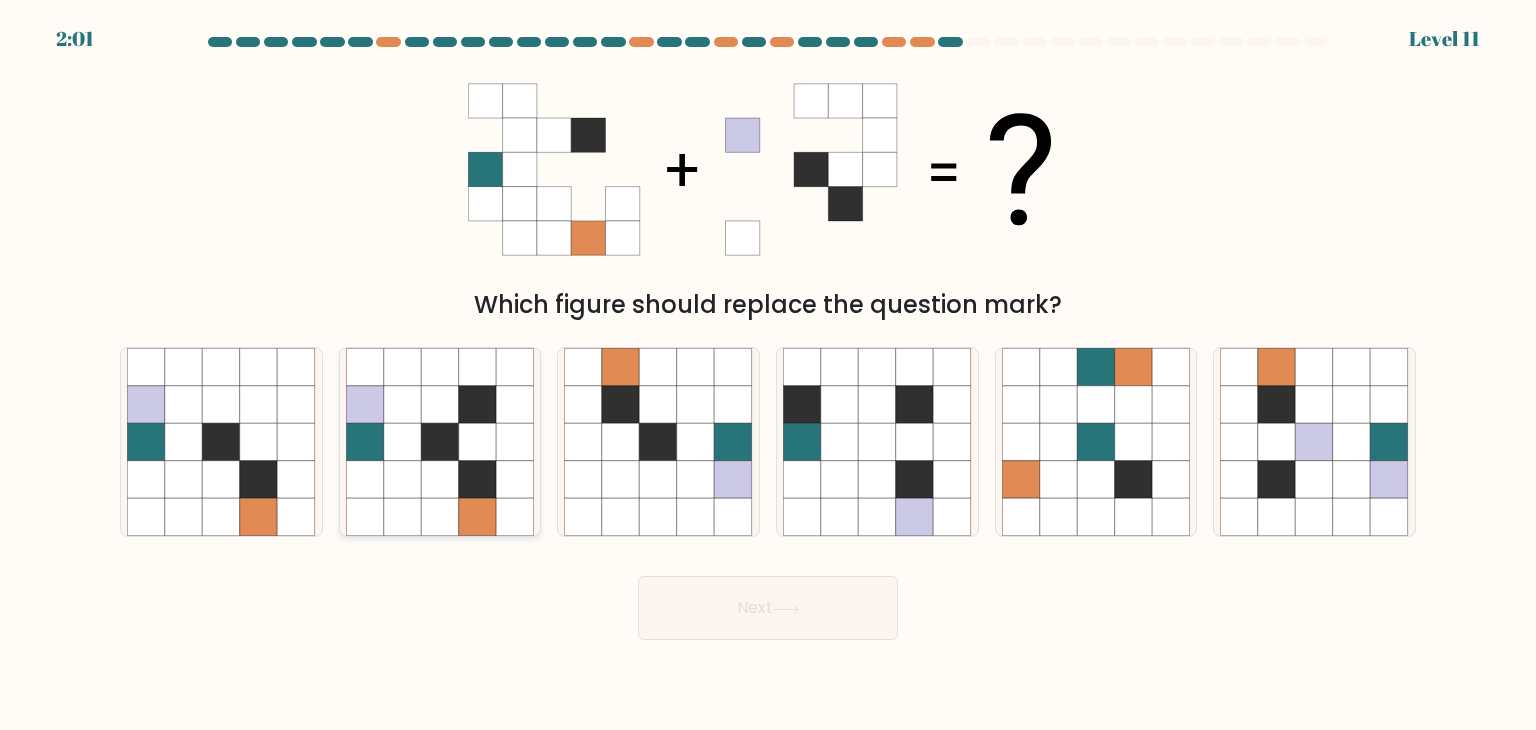 click at bounding box center (478, 480) 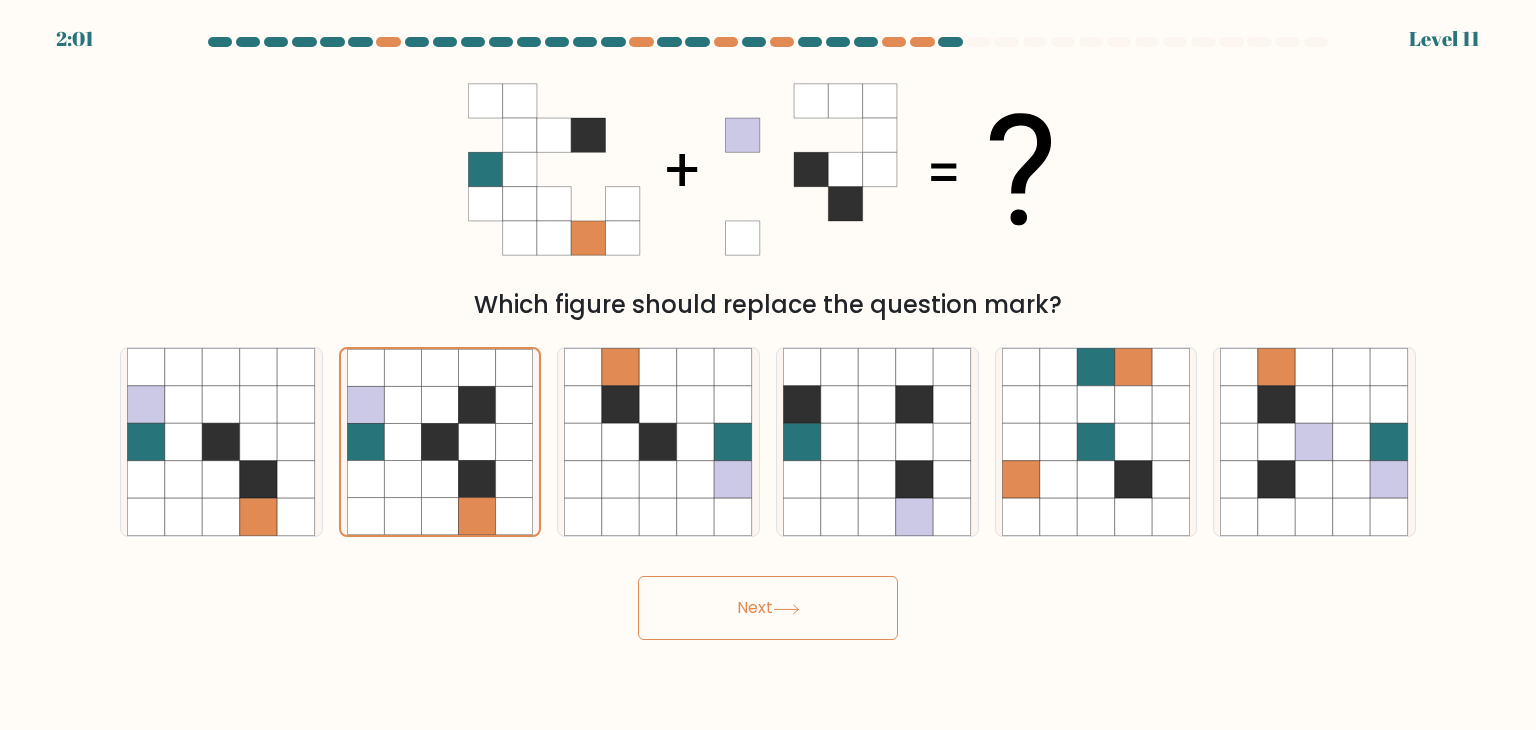 click at bounding box center (786, 609) 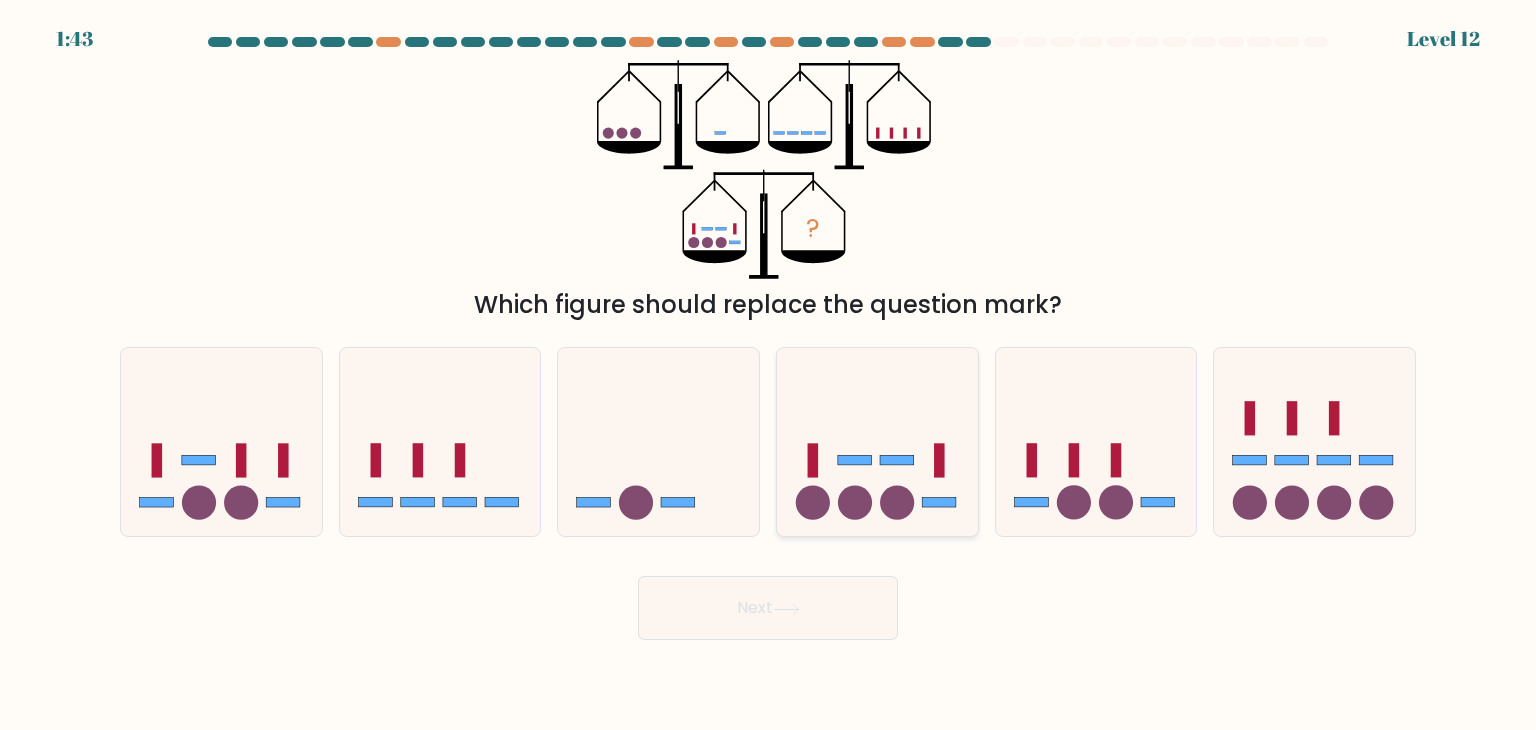 click at bounding box center [877, 442] 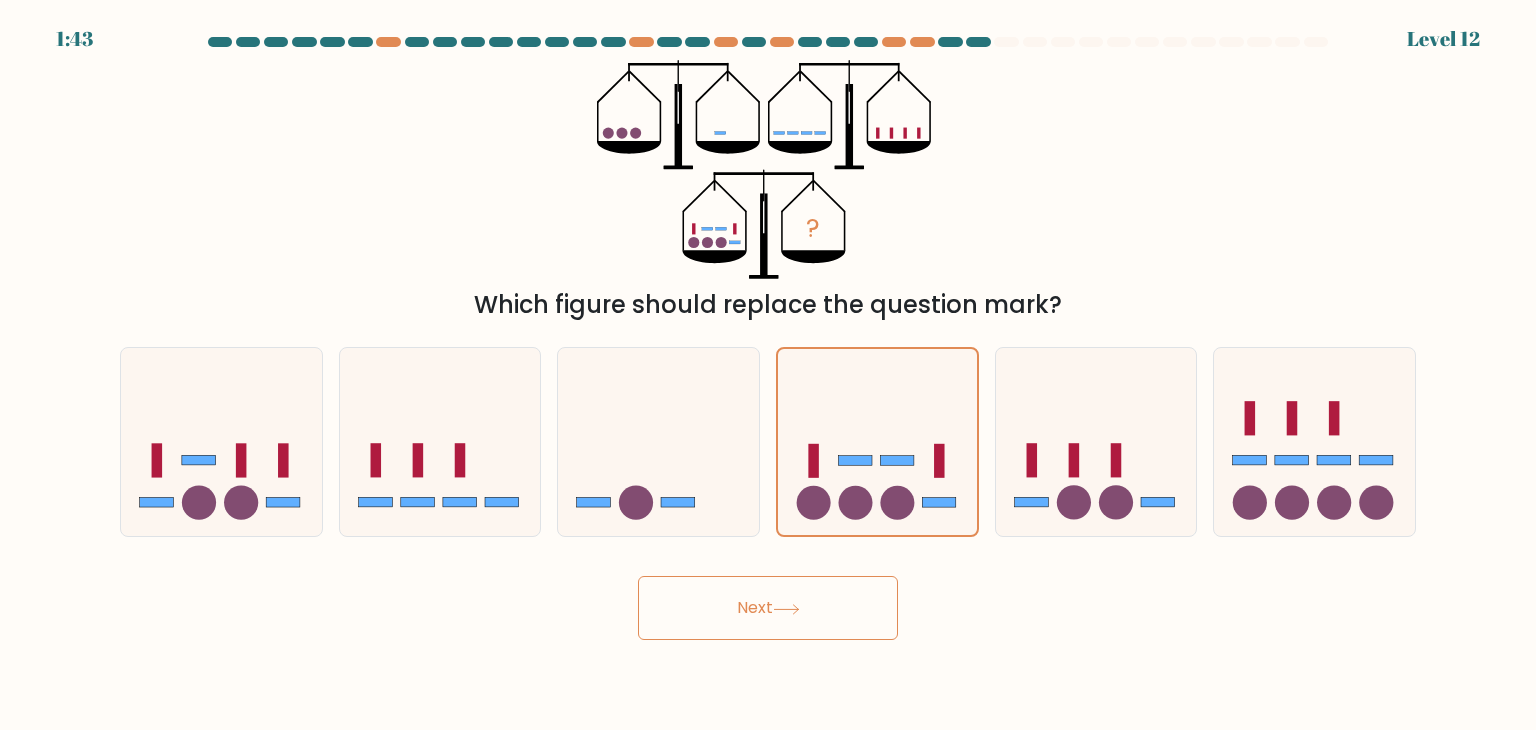 click on "Next" at bounding box center [768, 608] 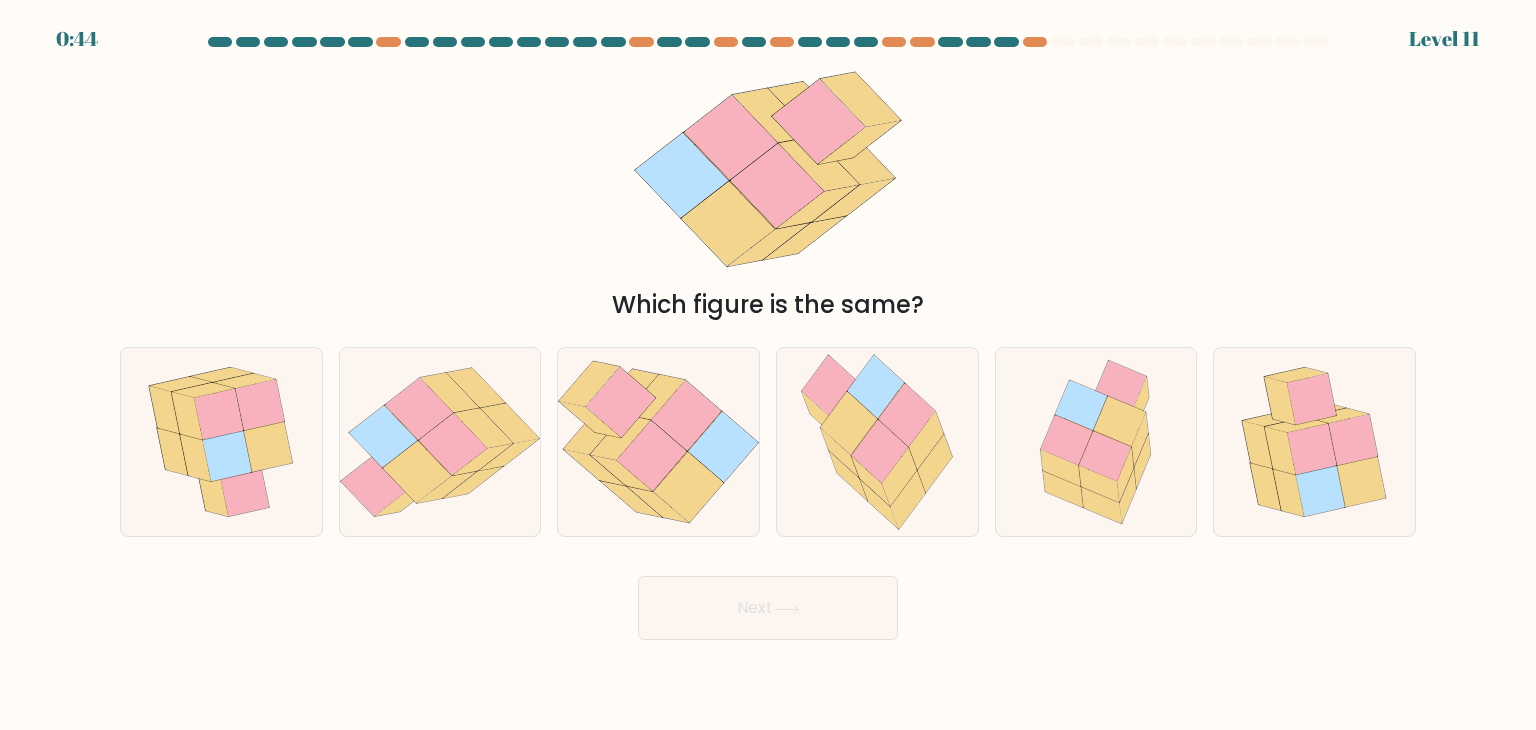 scroll, scrollTop: 0, scrollLeft: 0, axis: both 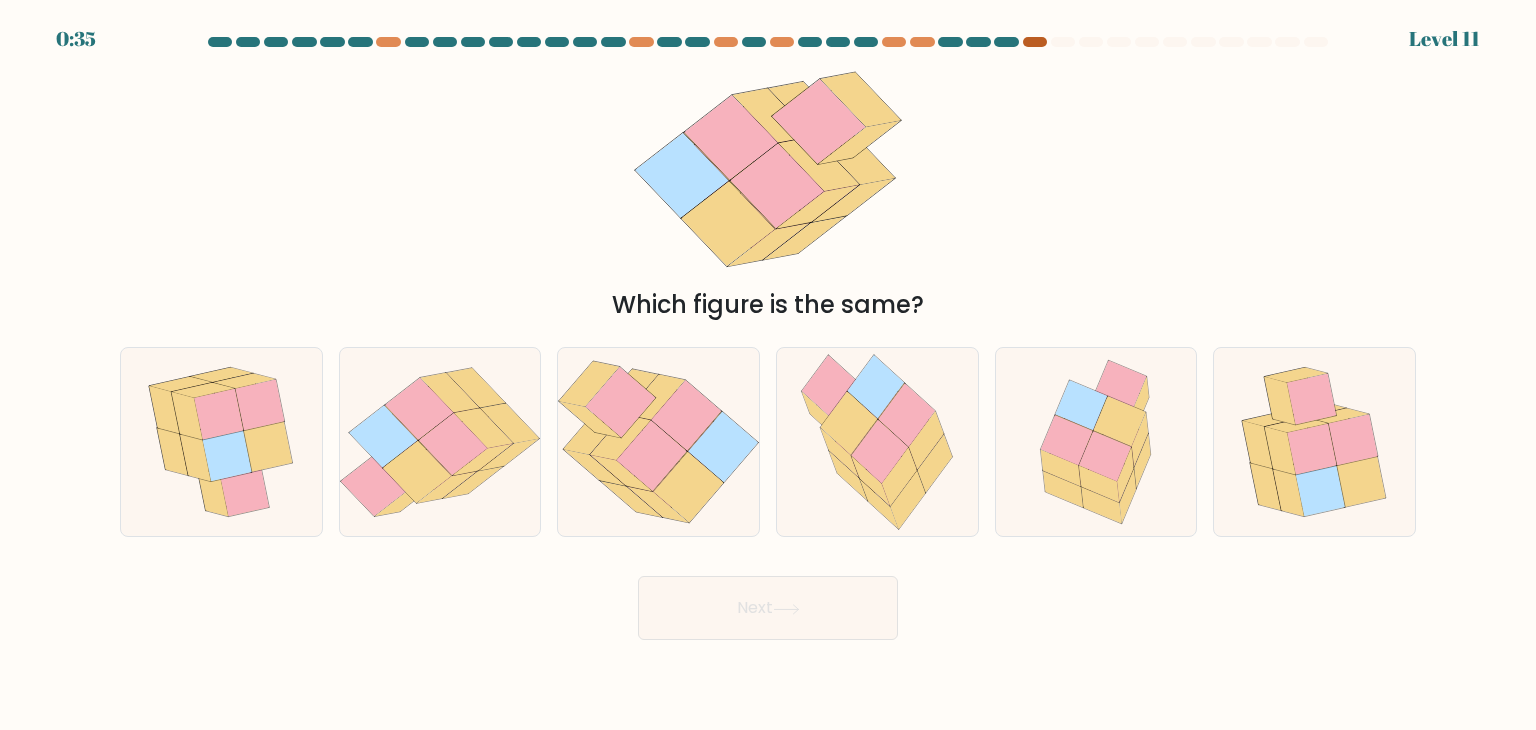 click at bounding box center [1035, 42] 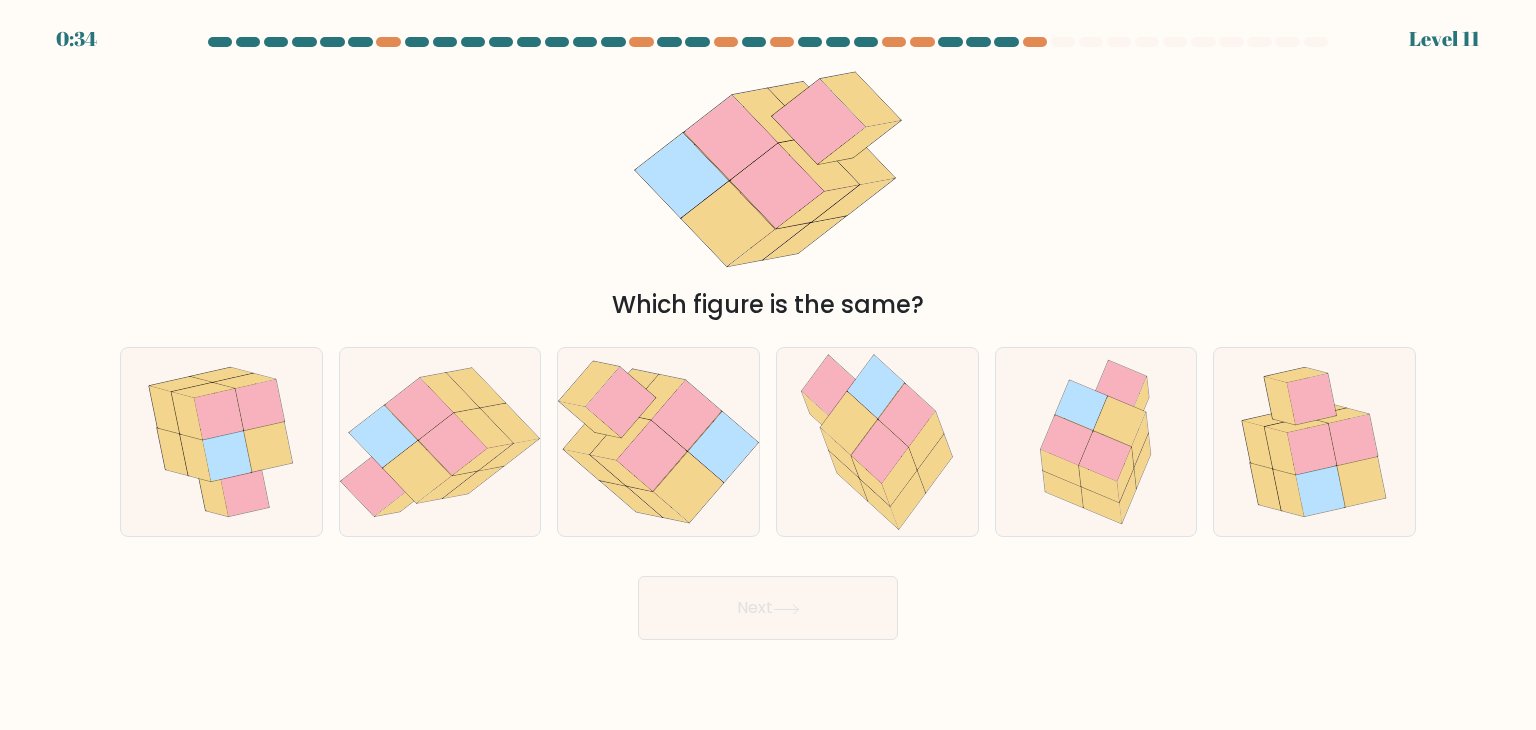 drag, startPoint x: 913, startPoint y: 297, endPoint x: 935, endPoint y: 260, distance: 43.046486 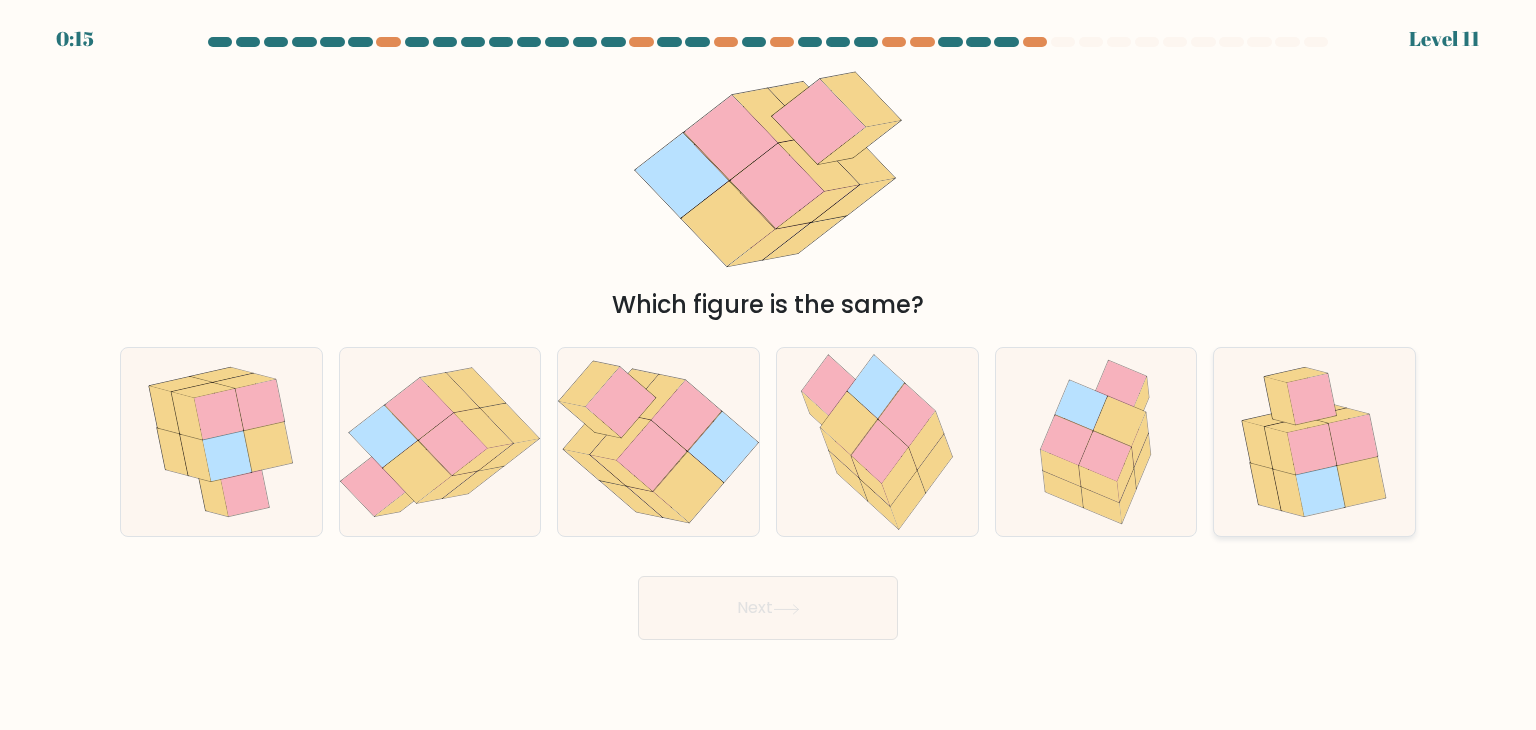 click at bounding box center (1361, 481) 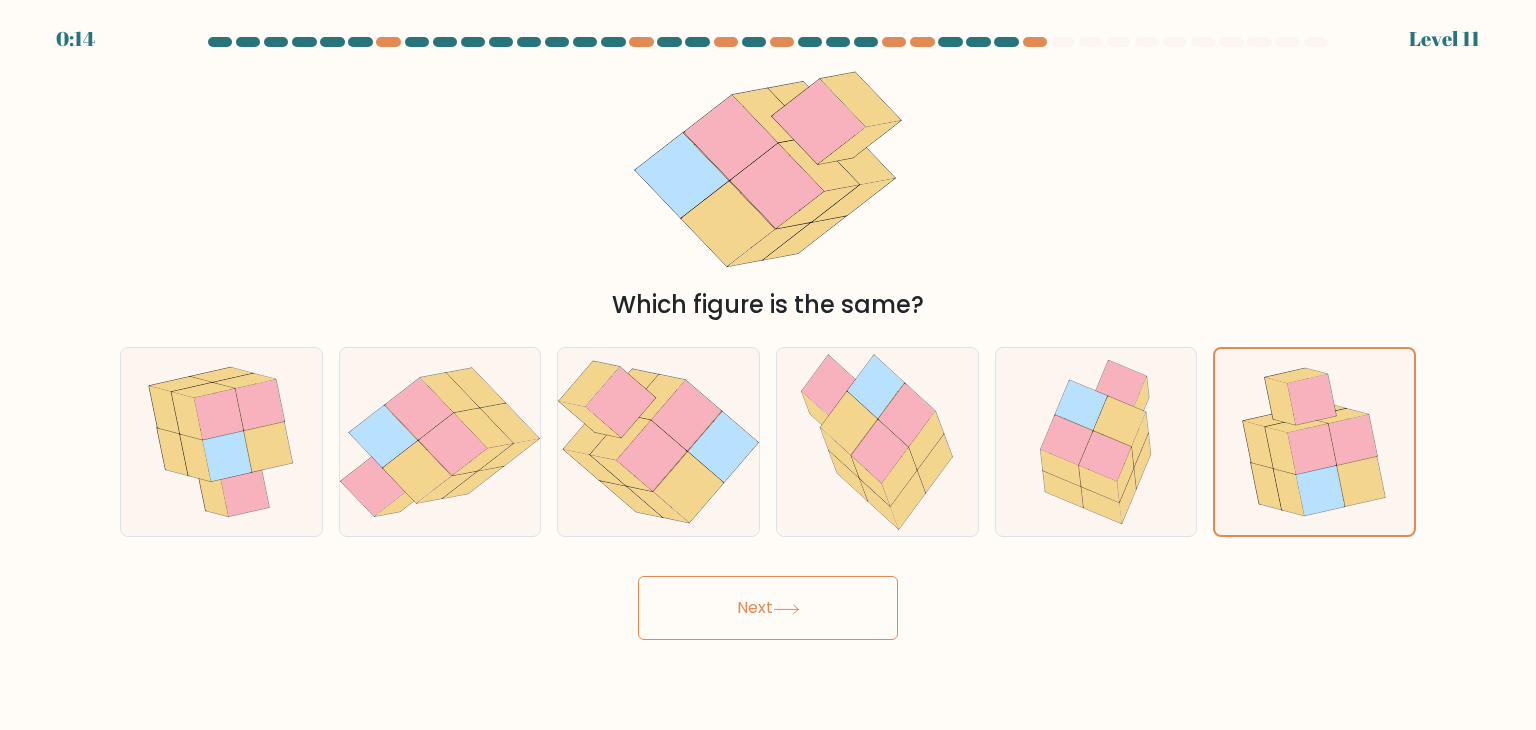 click on "Next" at bounding box center [768, 608] 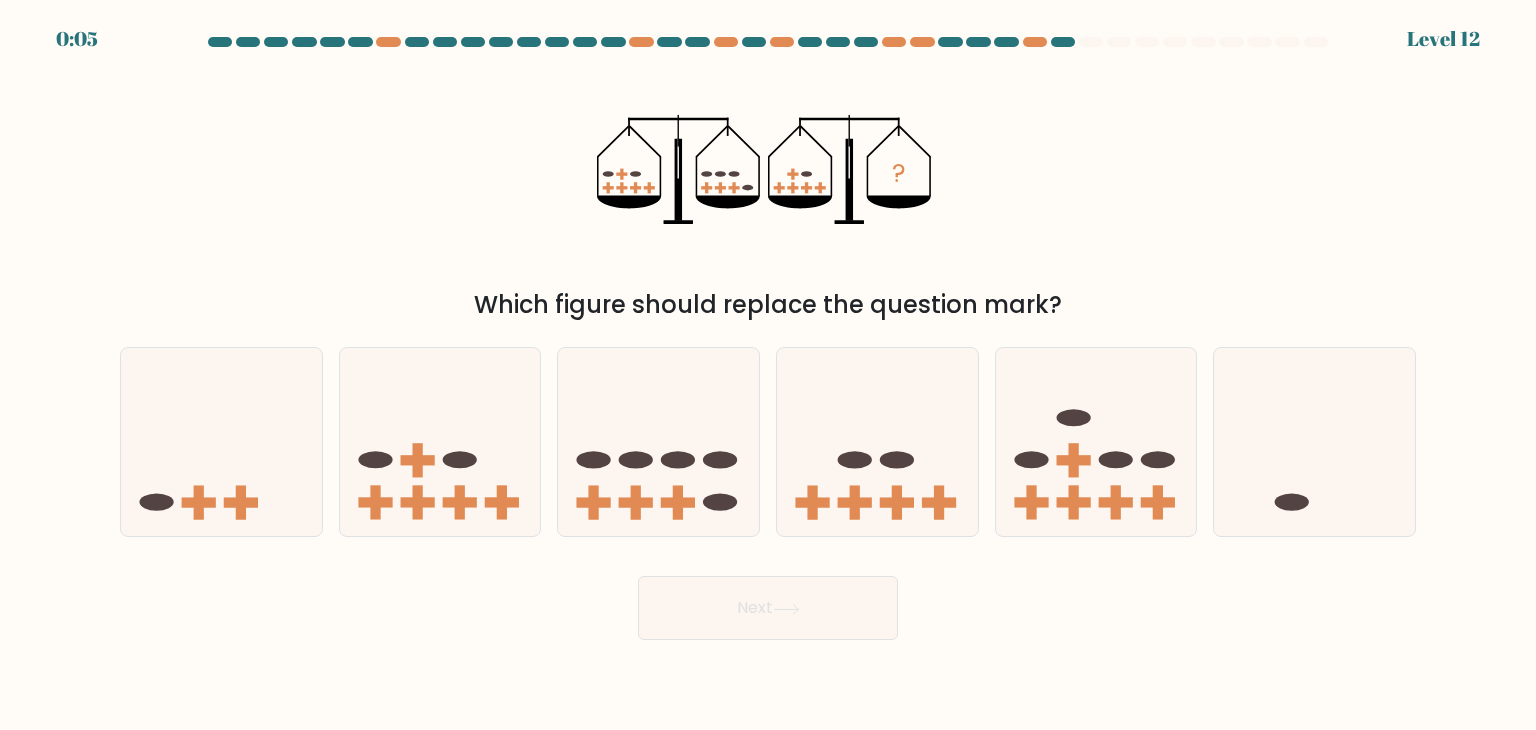 drag, startPoint x: 896, startPoint y: 447, endPoint x: 828, endPoint y: 553, distance: 125.93649 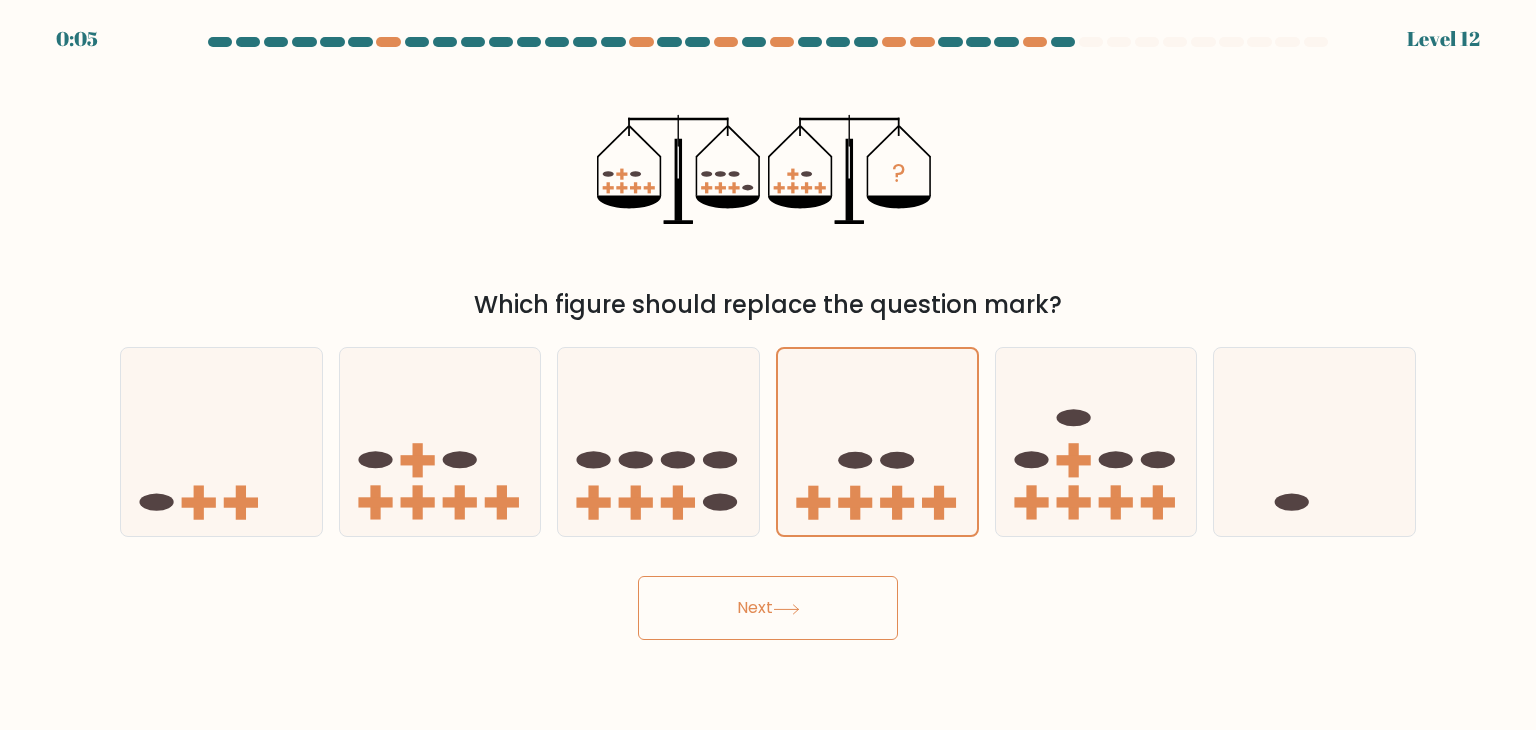 click on "Next" at bounding box center [768, 600] 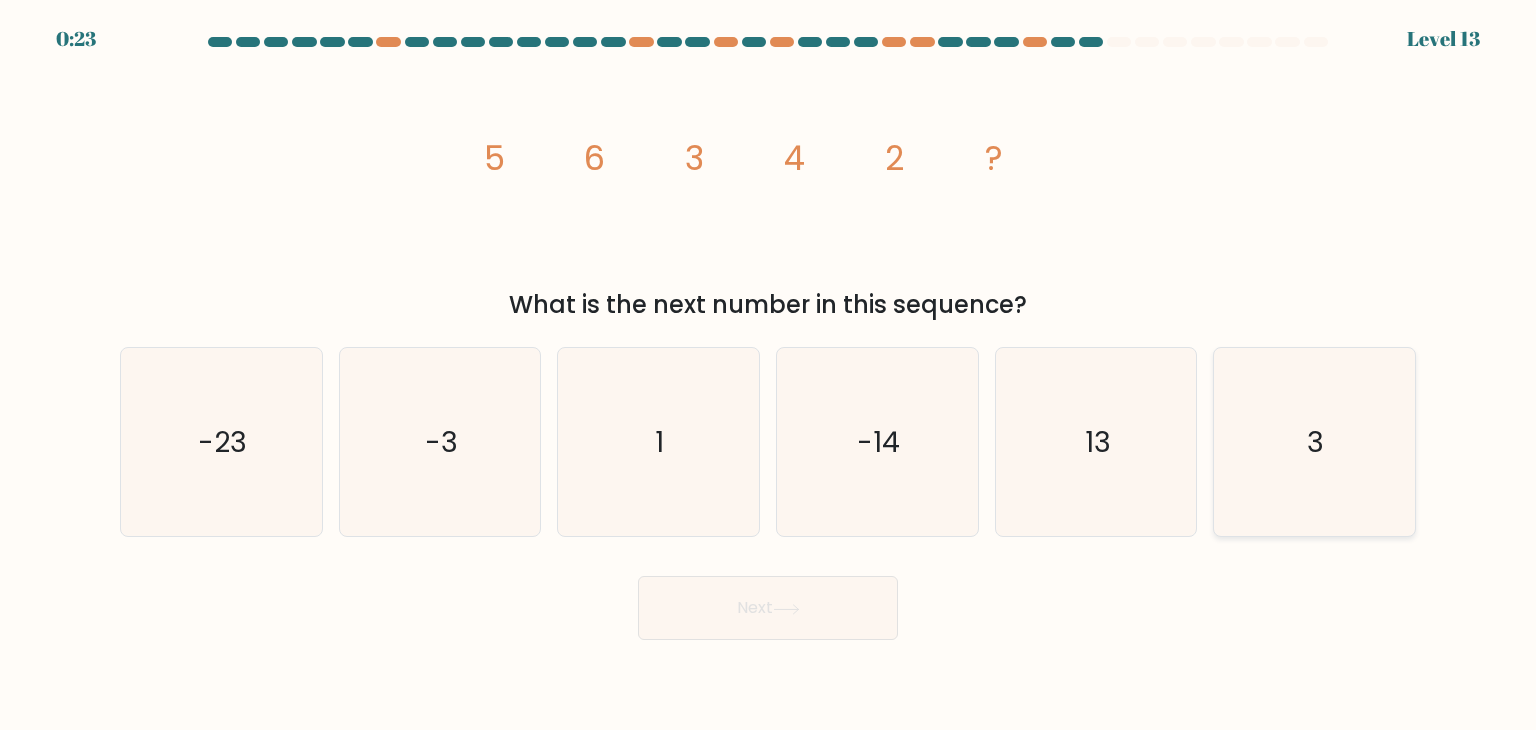 click on "3" at bounding box center (1314, 442) 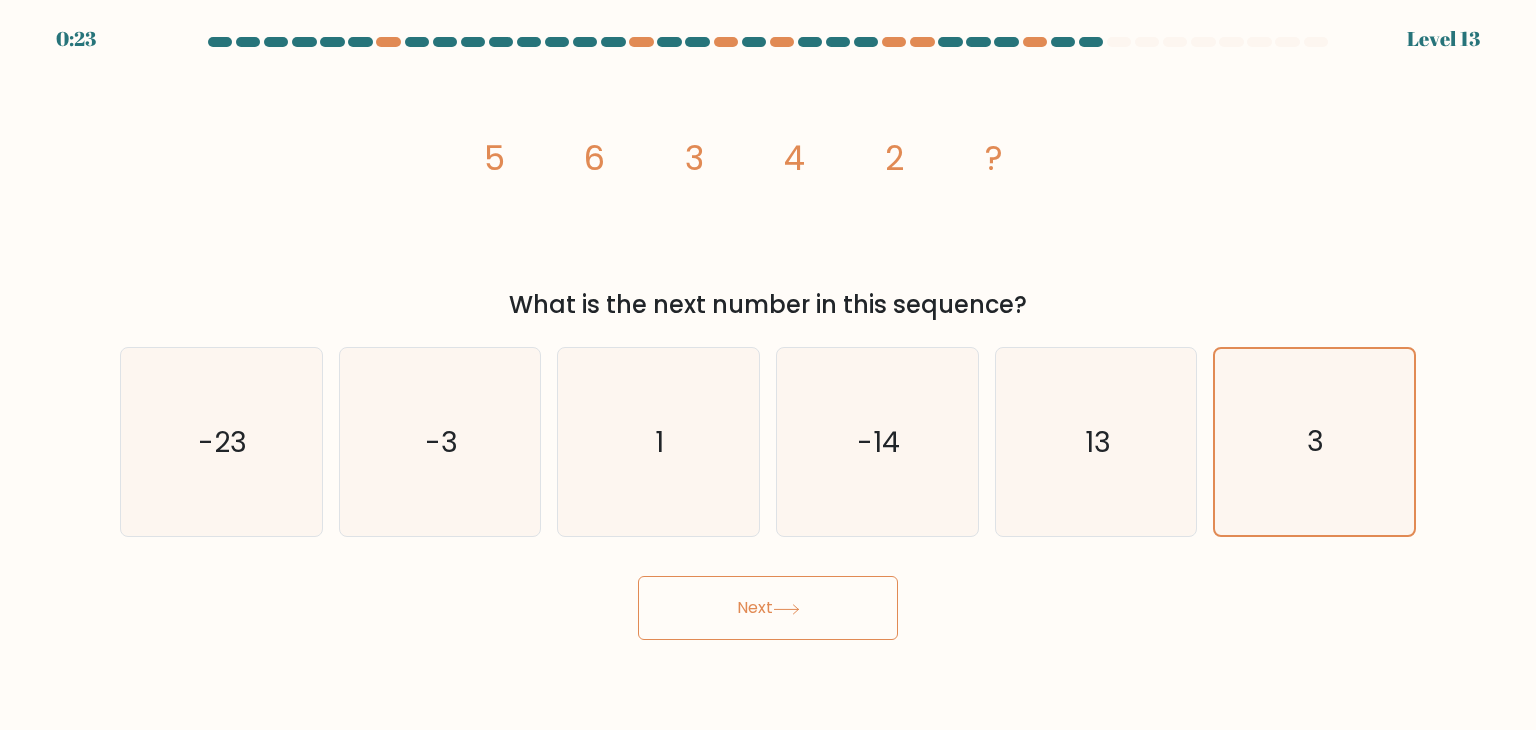 click on "Next" at bounding box center (768, 608) 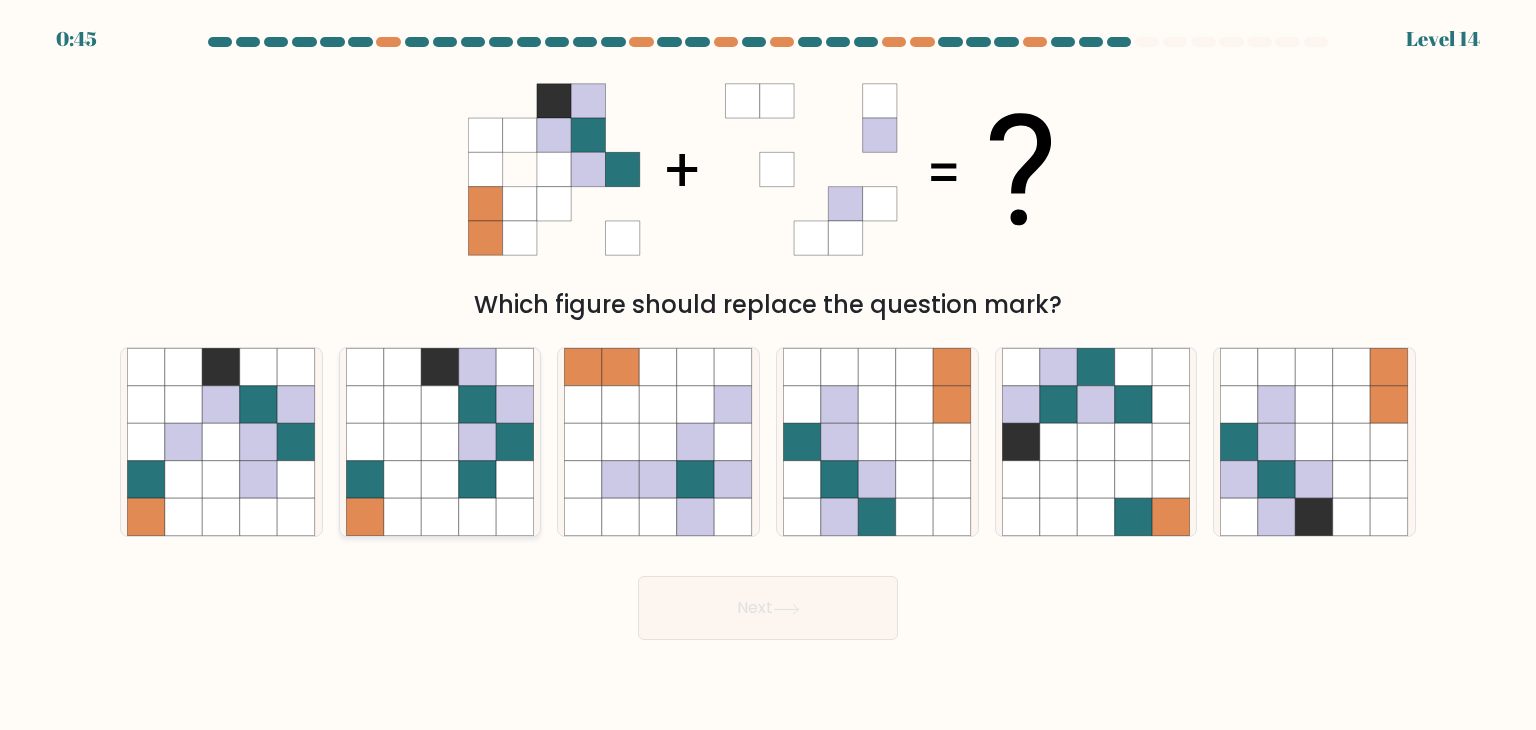 click at bounding box center [515, 405] 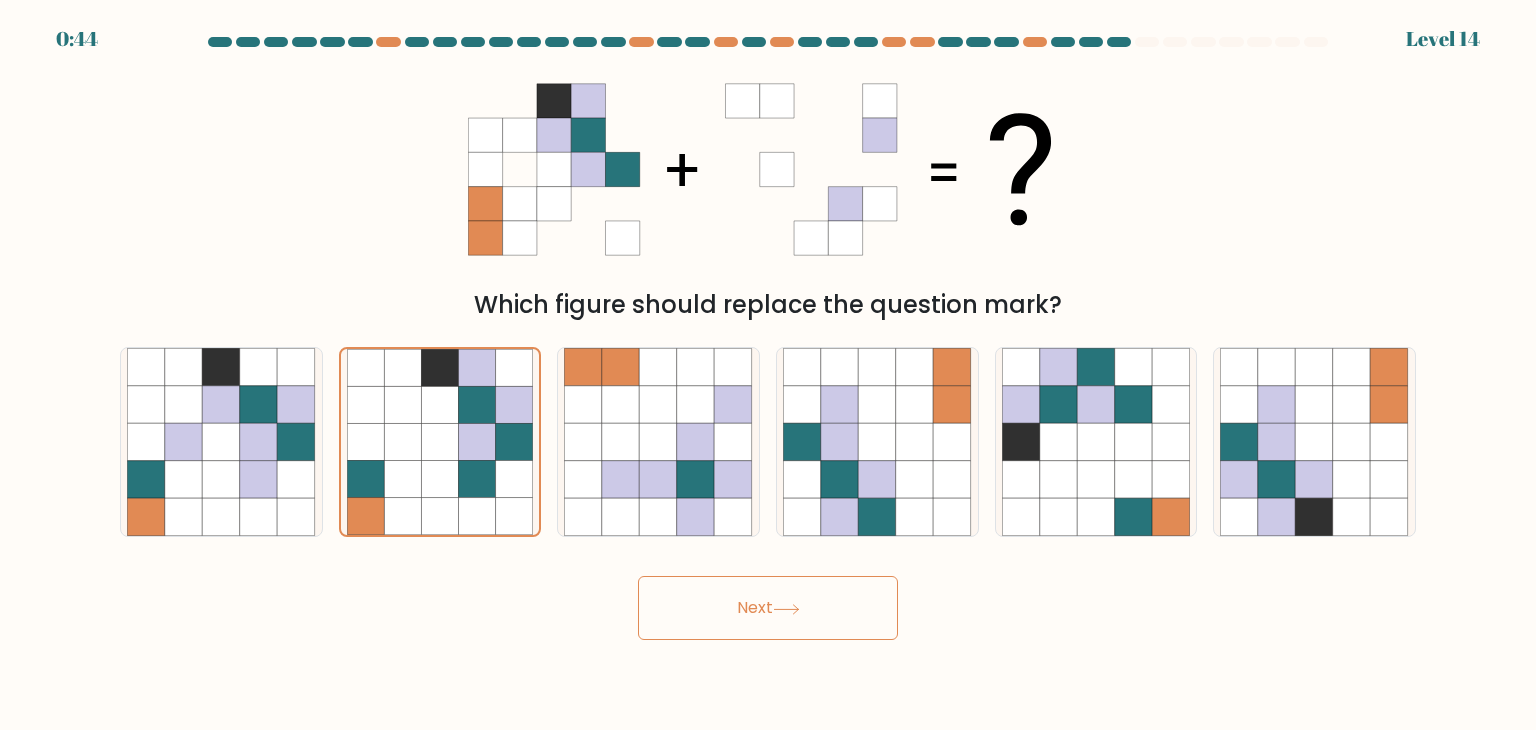 drag, startPoint x: 698, startPoint y: 602, endPoint x: 700, endPoint y: 592, distance: 10.198039 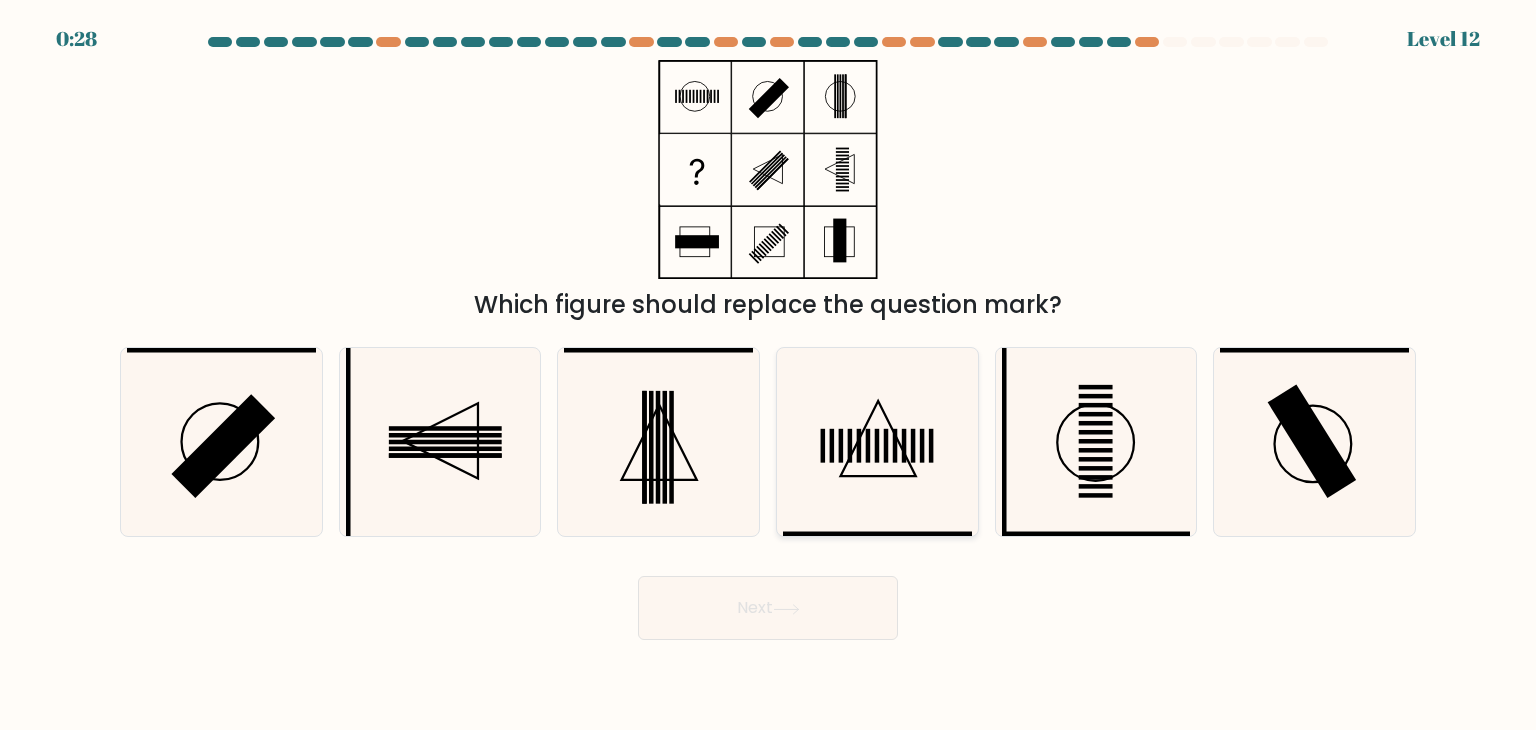 click at bounding box center [877, 442] 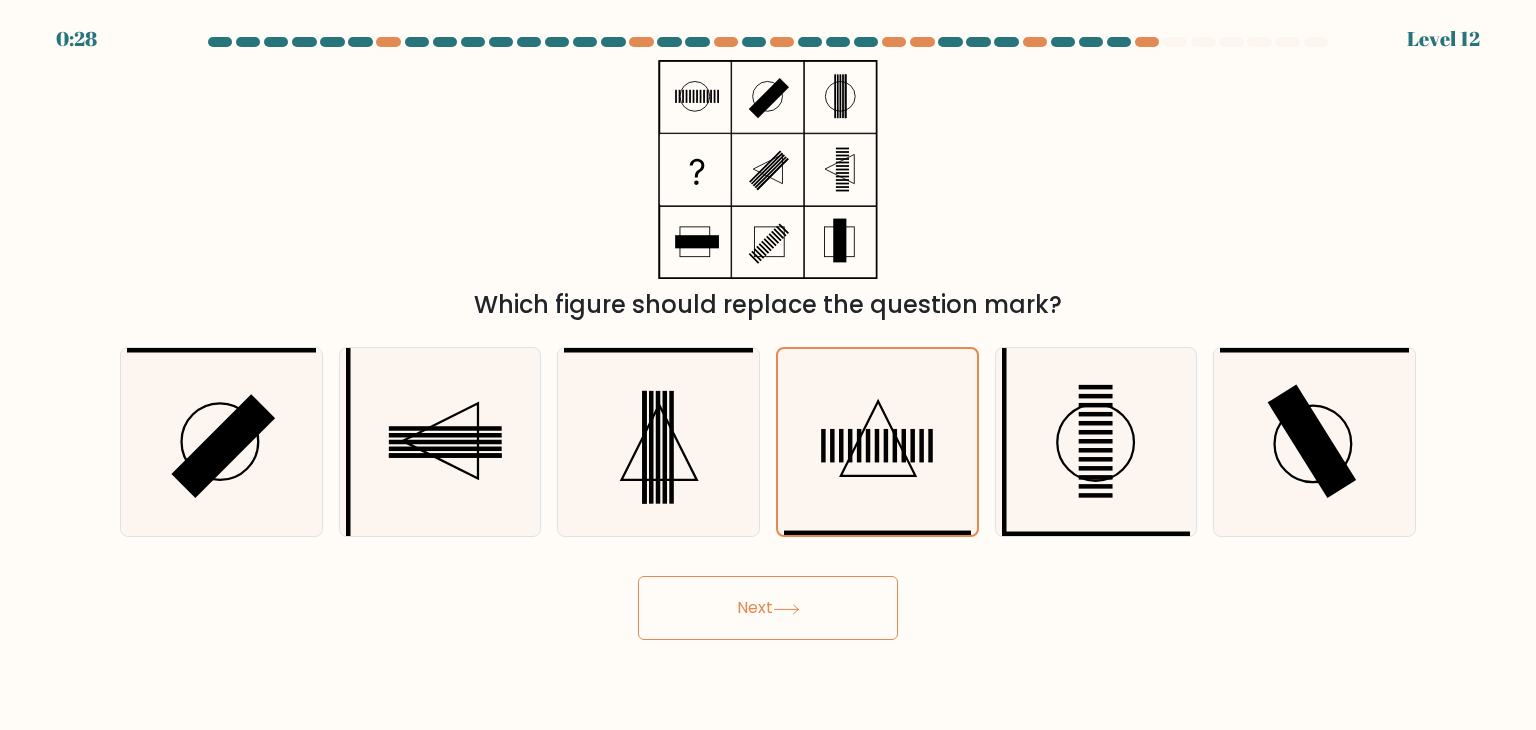 click on "Next" at bounding box center [768, 608] 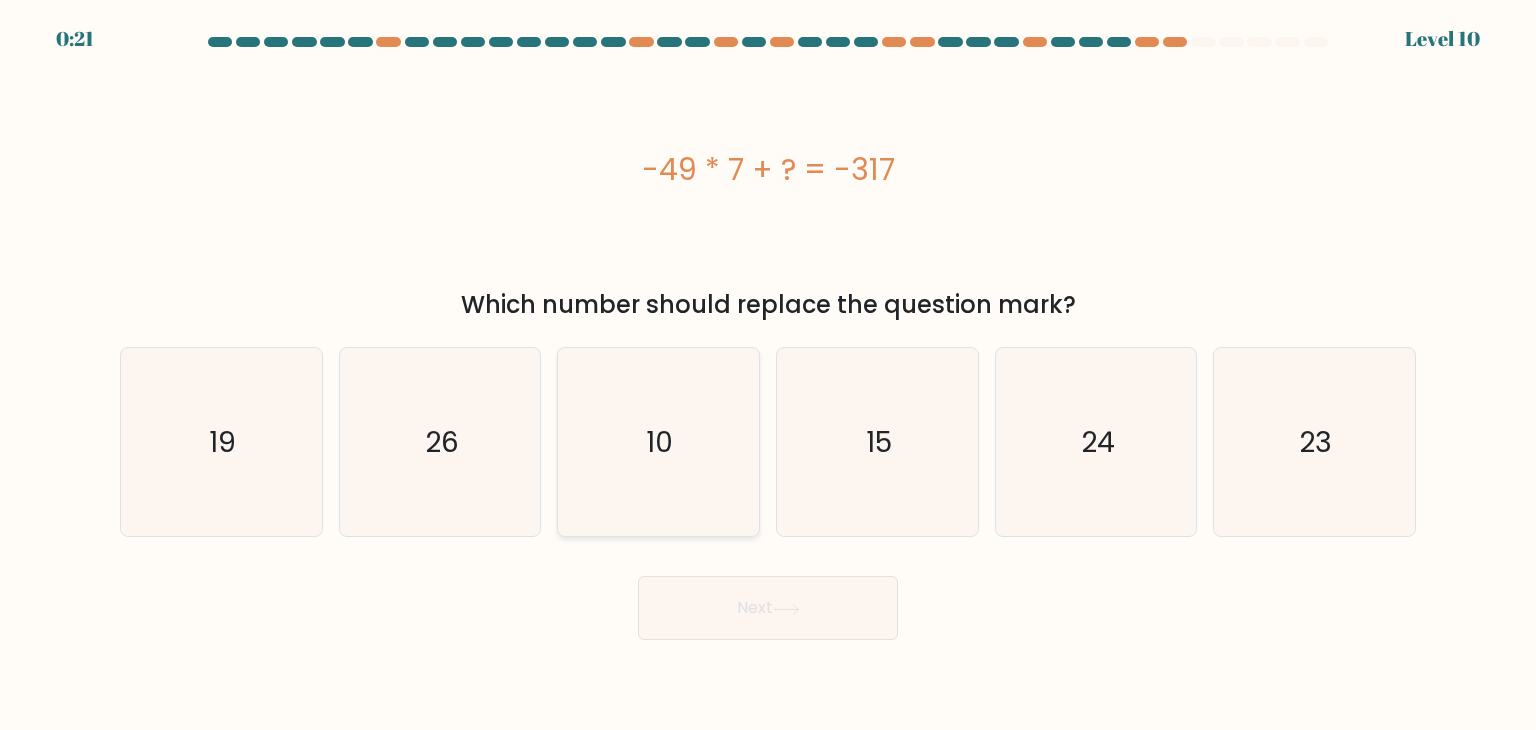 drag, startPoint x: 450, startPoint y: 382, endPoint x: 620, endPoint y: 457, distance: 185.80904 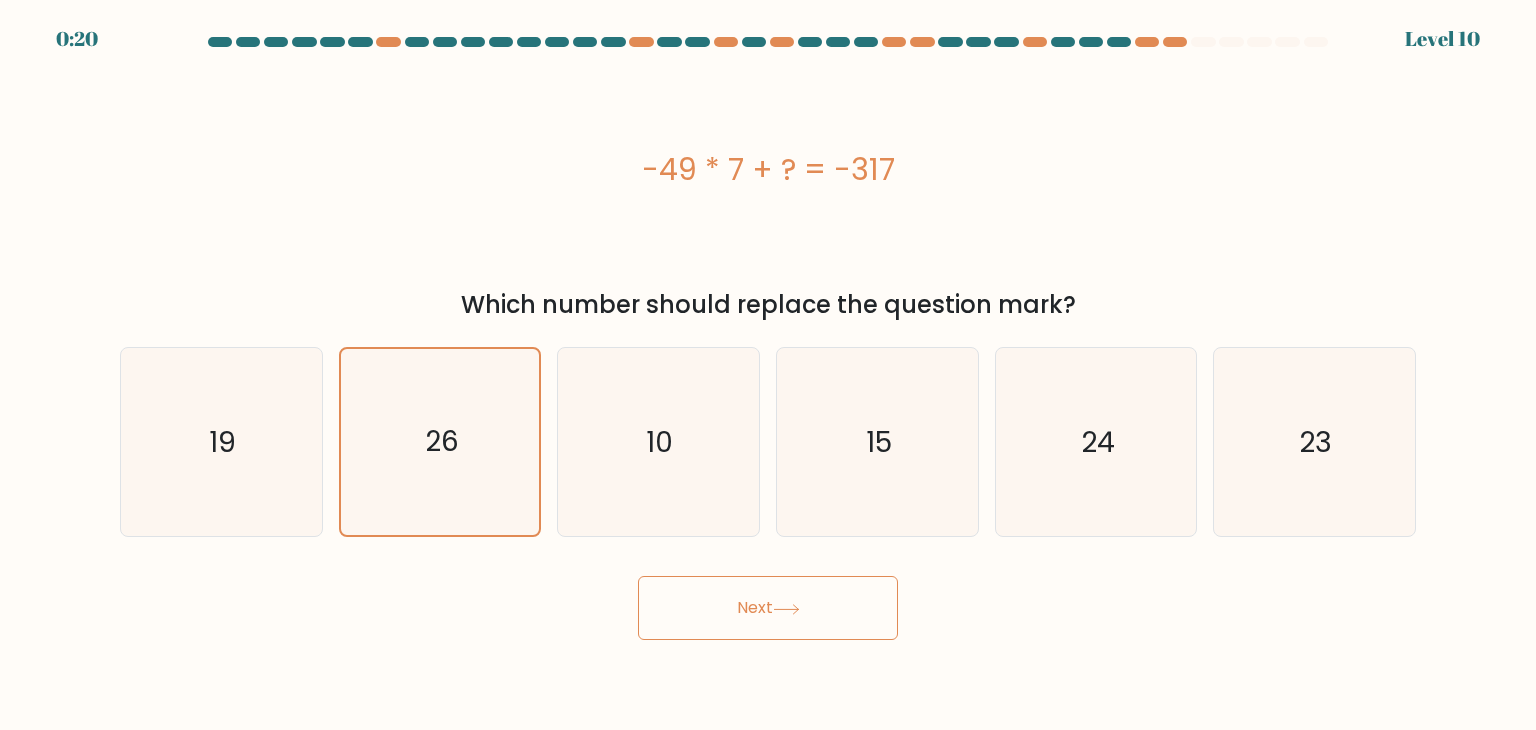 click on "Next" at bounding box center (768, 608) 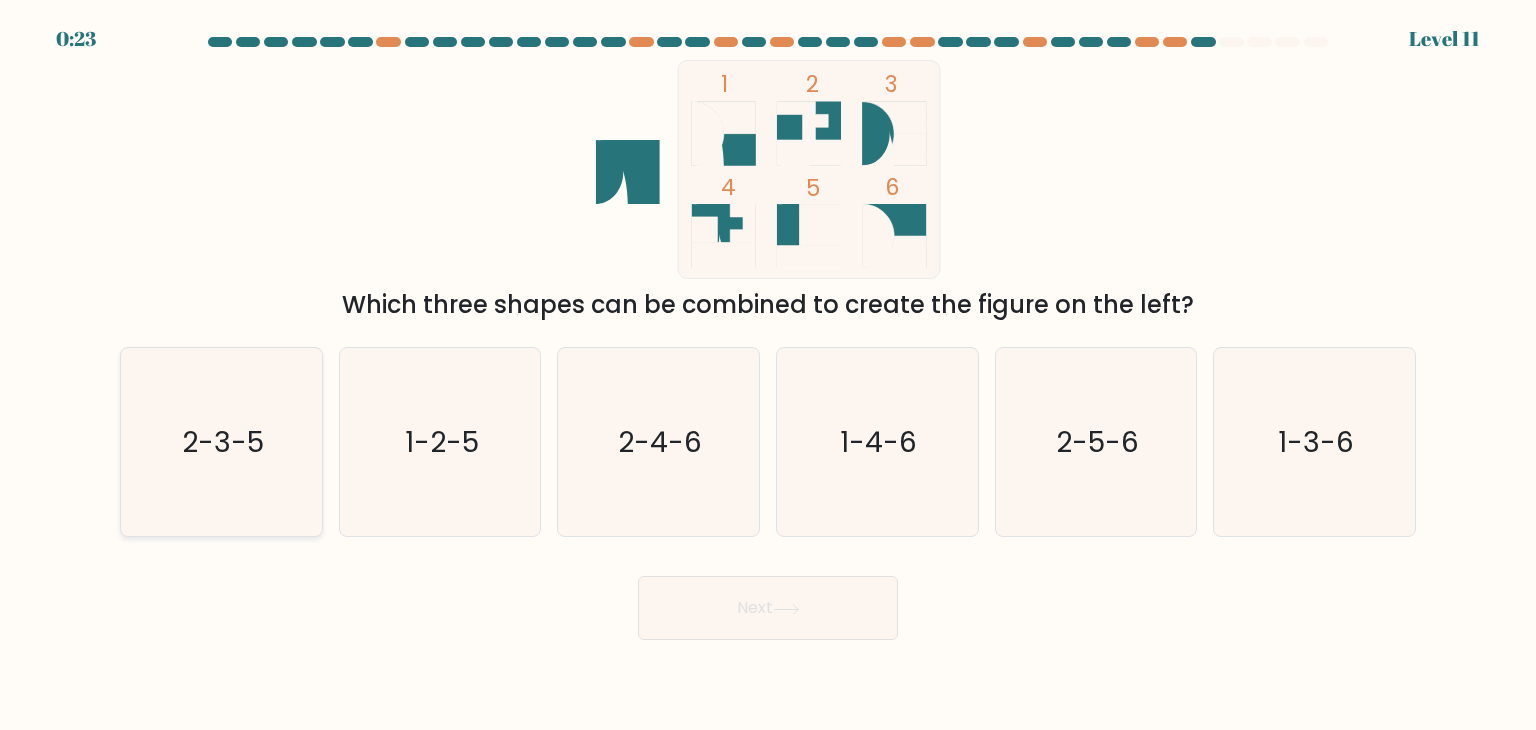 click on "2-3-5" at bounding box center (221, 442) 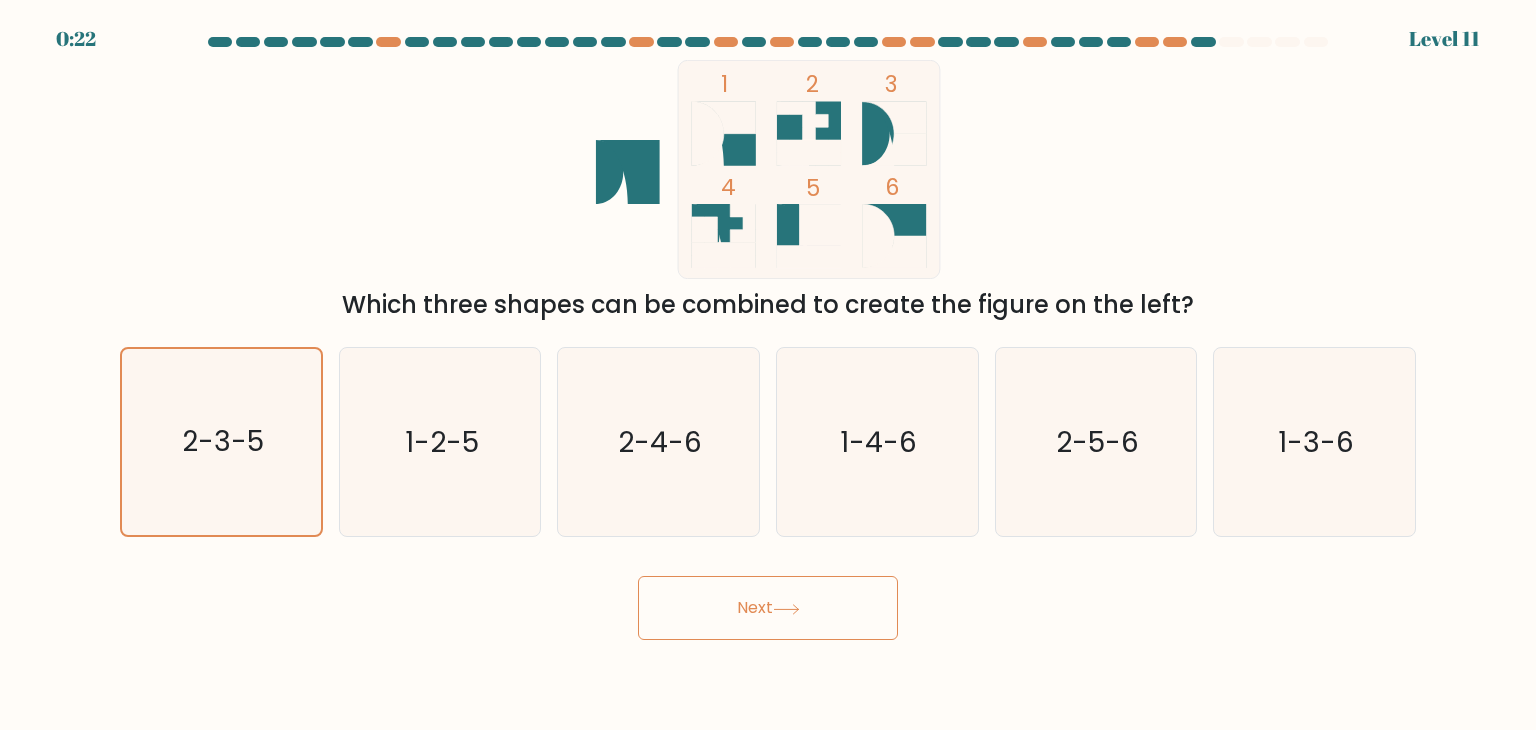 click on "Next" at bounding box center [768, 608] 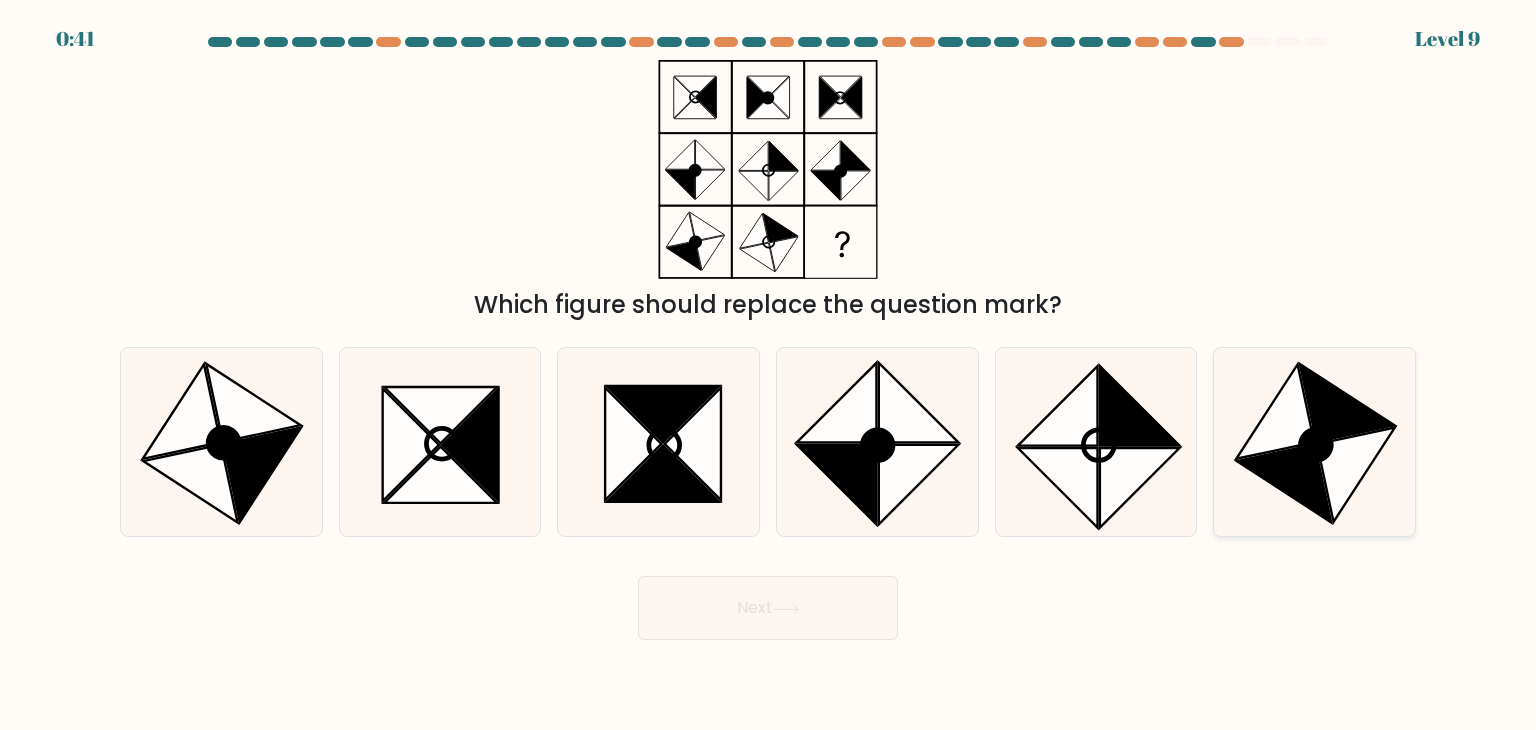 click at bounding box center [1314, 442] 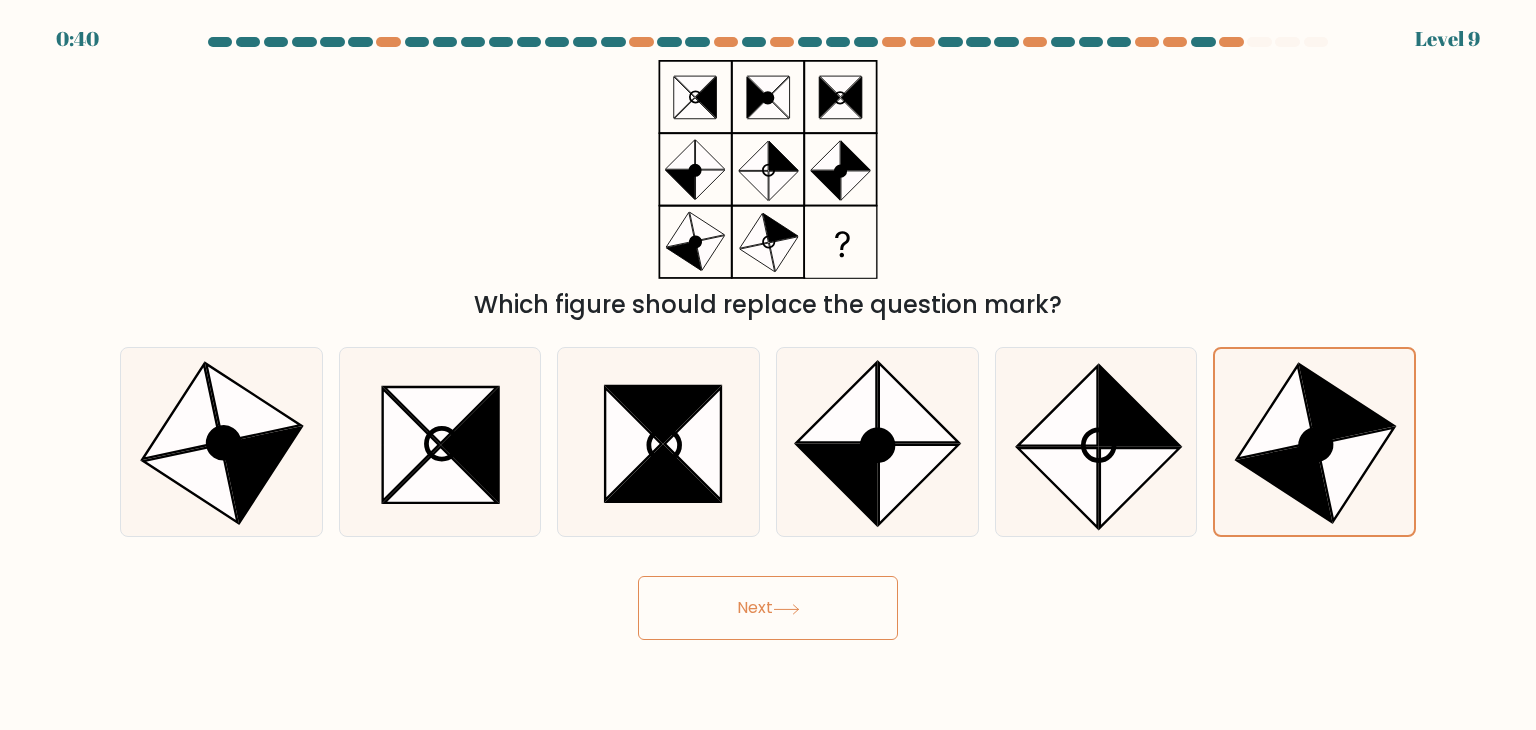 click on "Next" at bounding box center (768, 608) 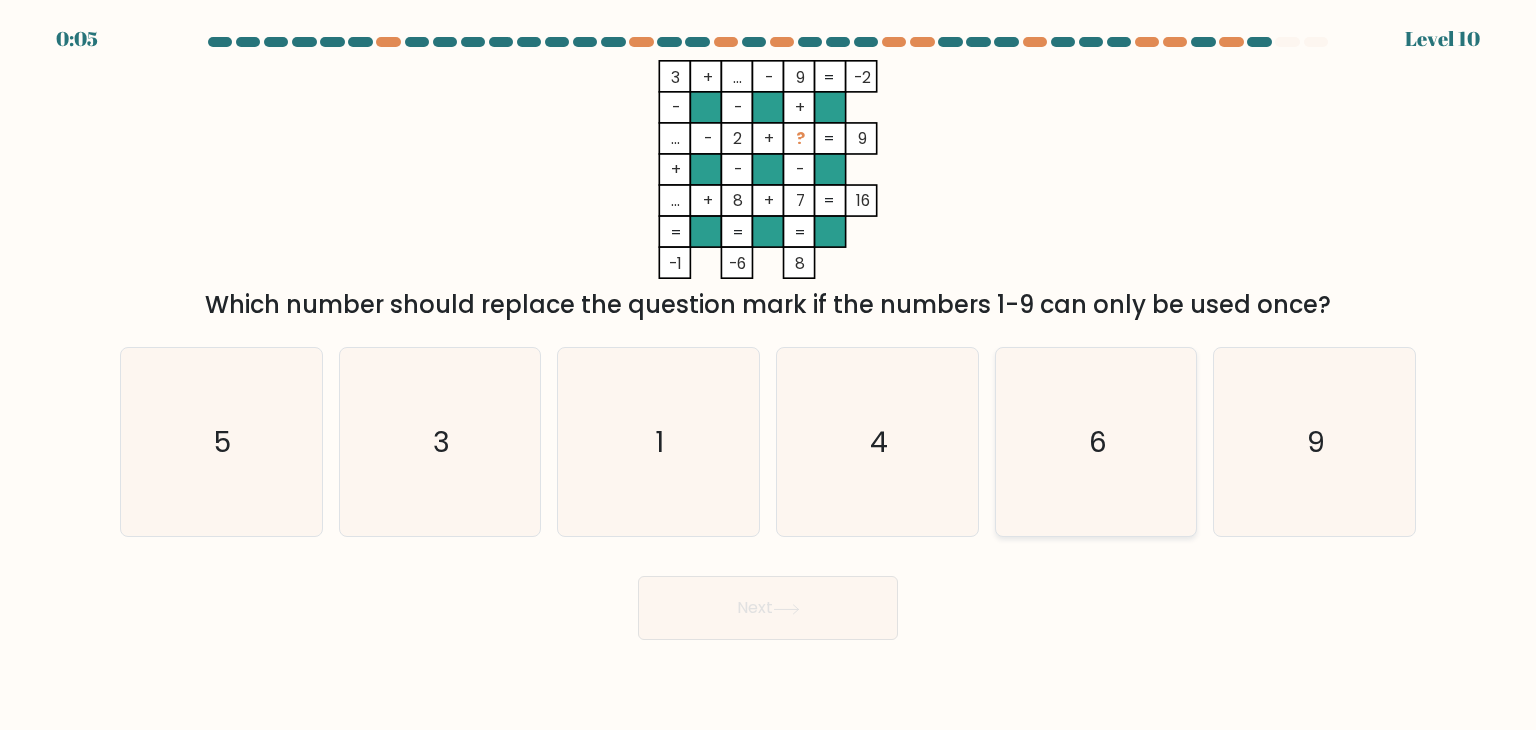 click on "6" at bounding box center [1096, 442] 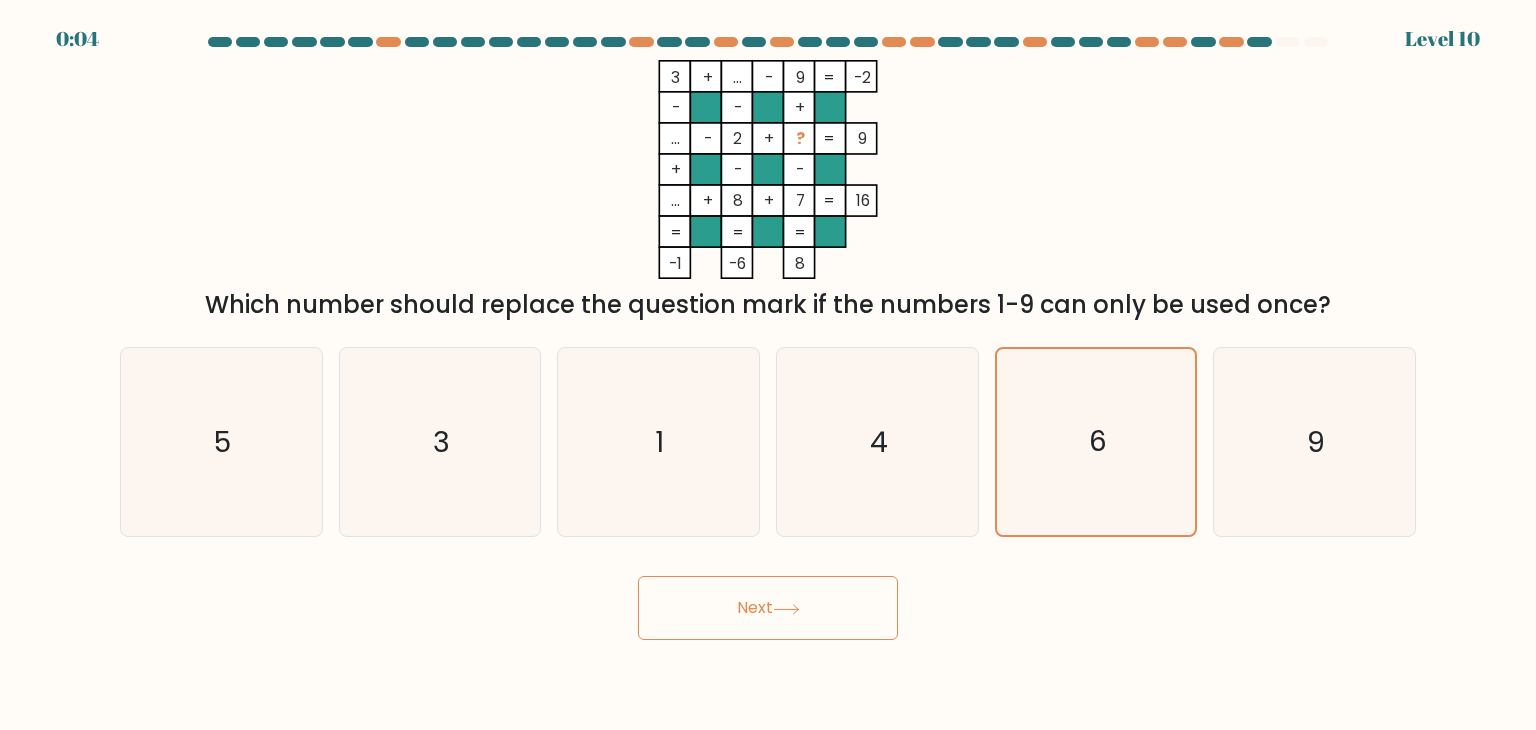 click on "Next" at bounding box center (768, 608) 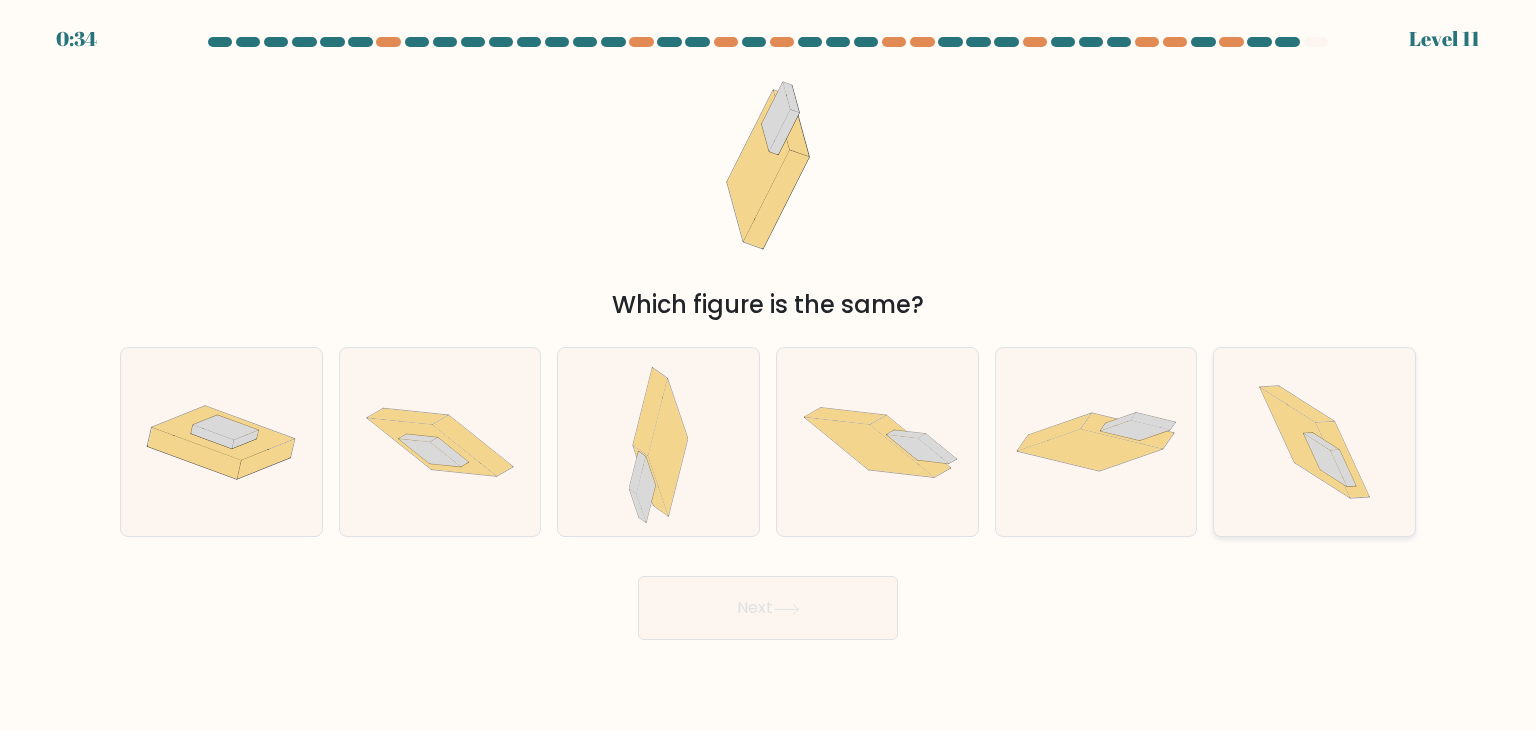 drag, startPoint x: 1346, startPoint y: 433, endPoint x: 1102, endPoint y: 489, distance: 250.34377 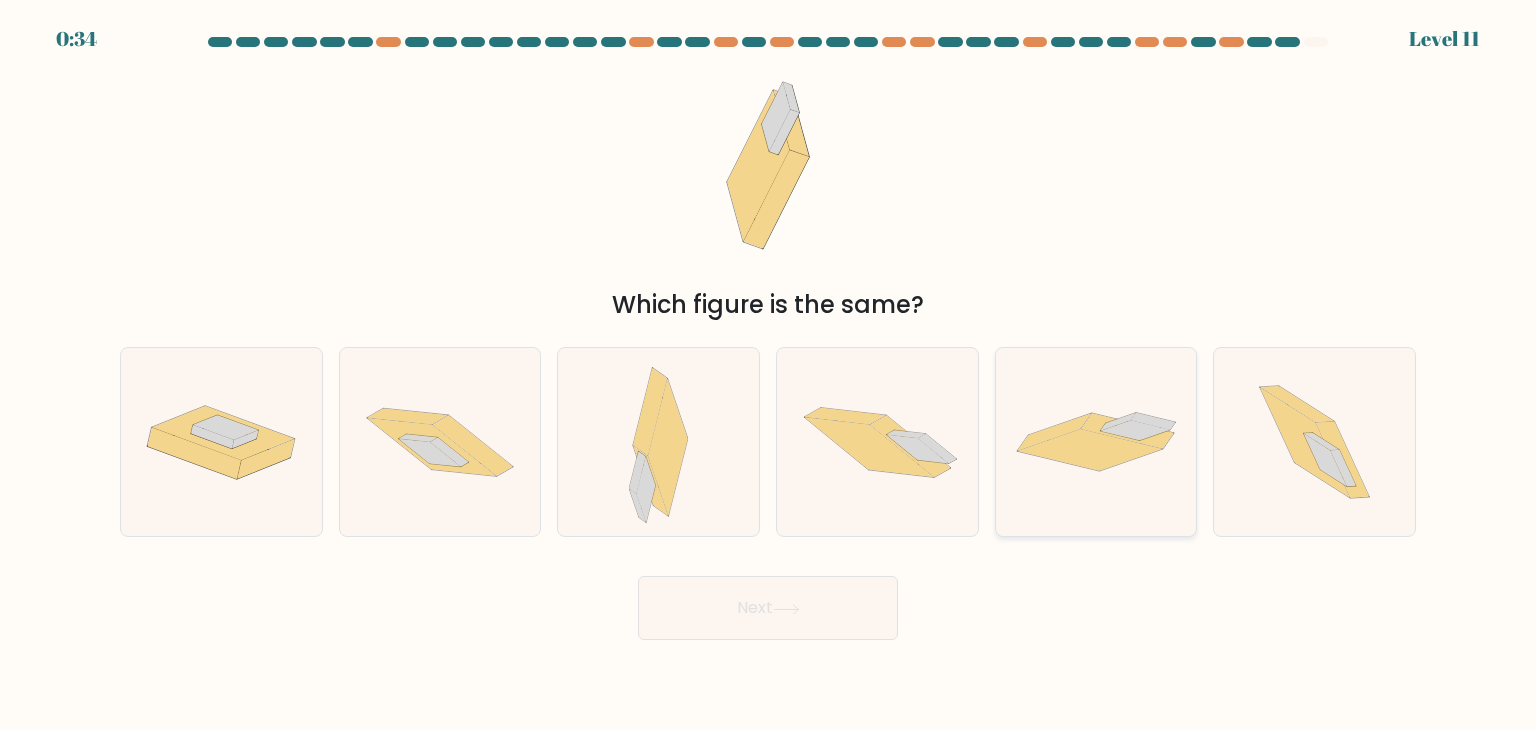 click at bounding box center (1314, 442) 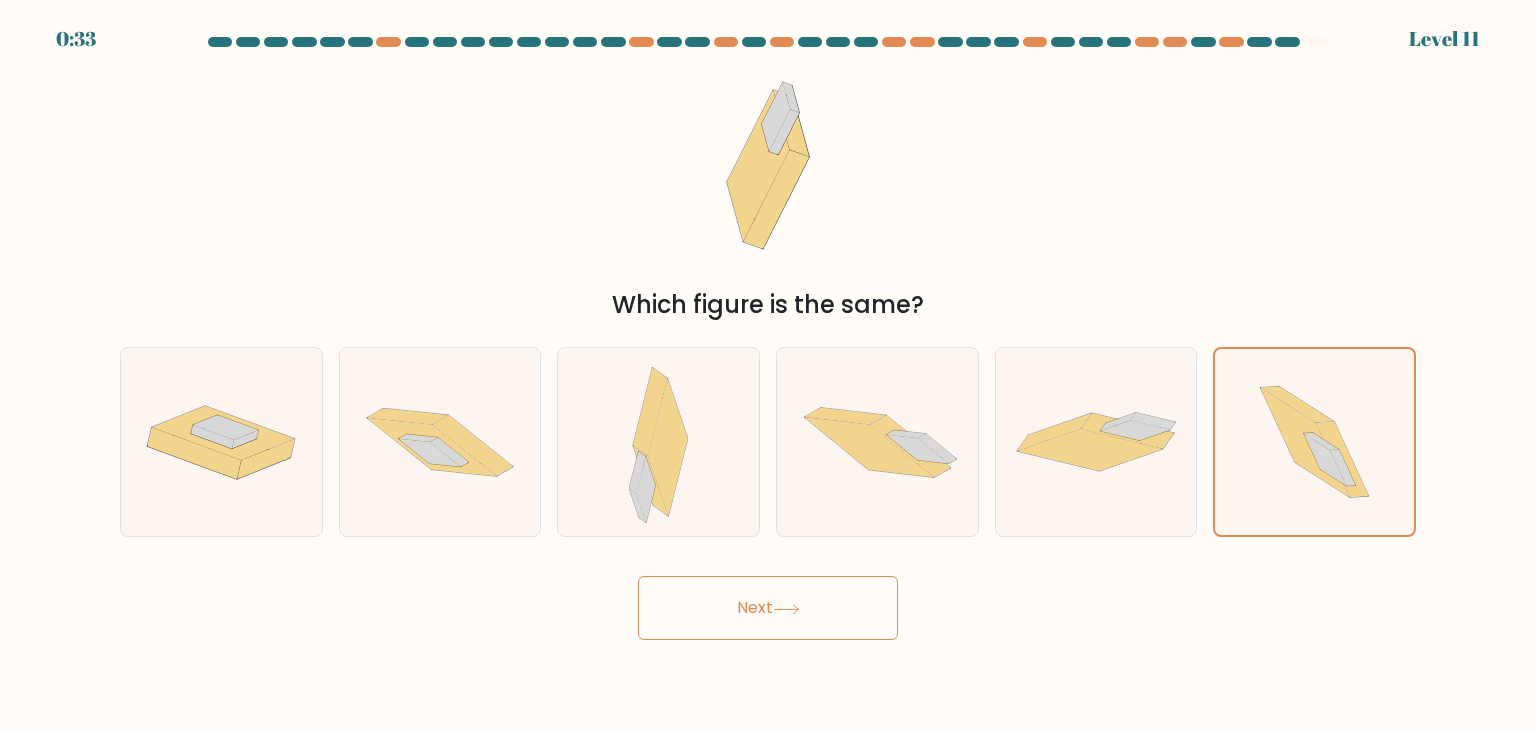 click on "Next" at bounding box center (768, 608) 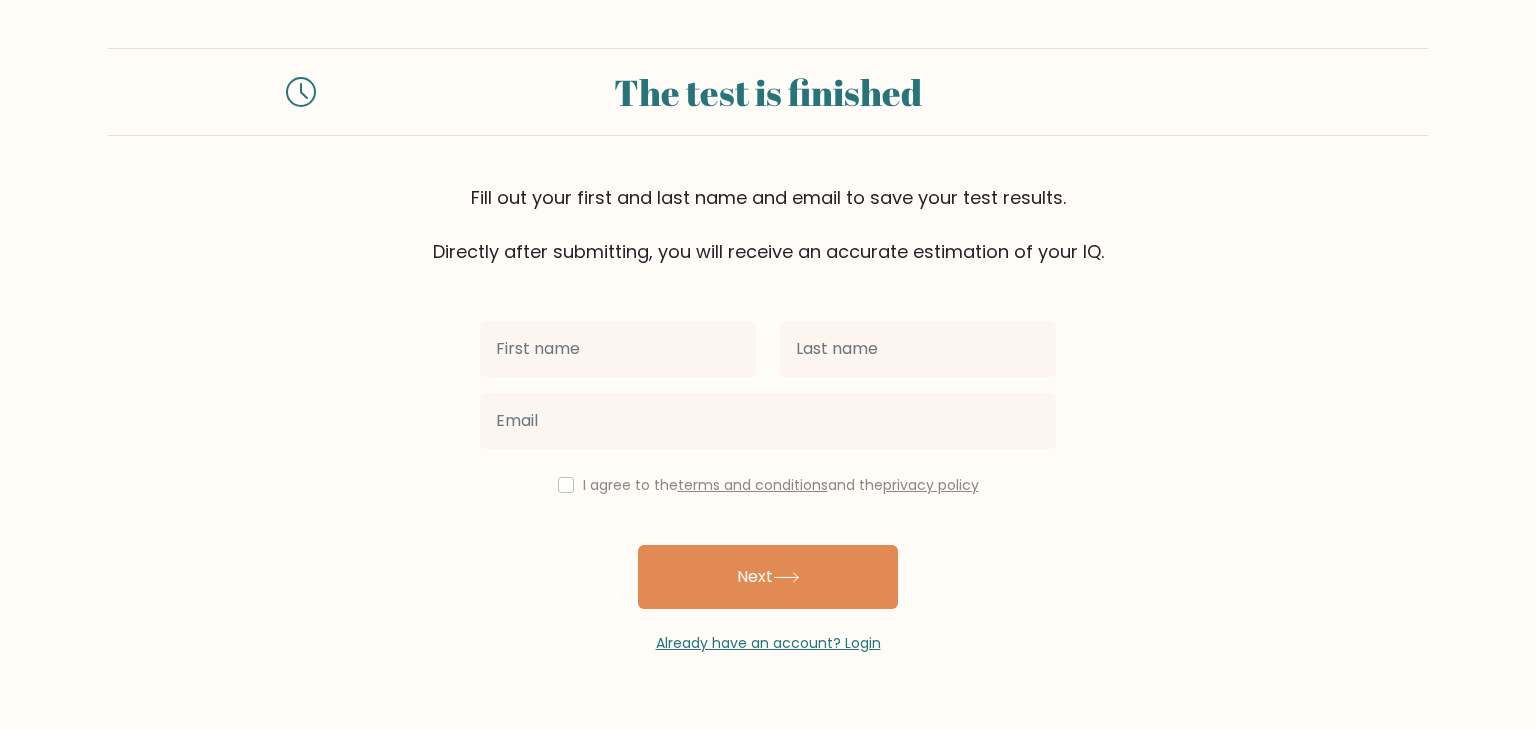 scroll, scrollTop: 0, scrollLeft: 0, axis: both 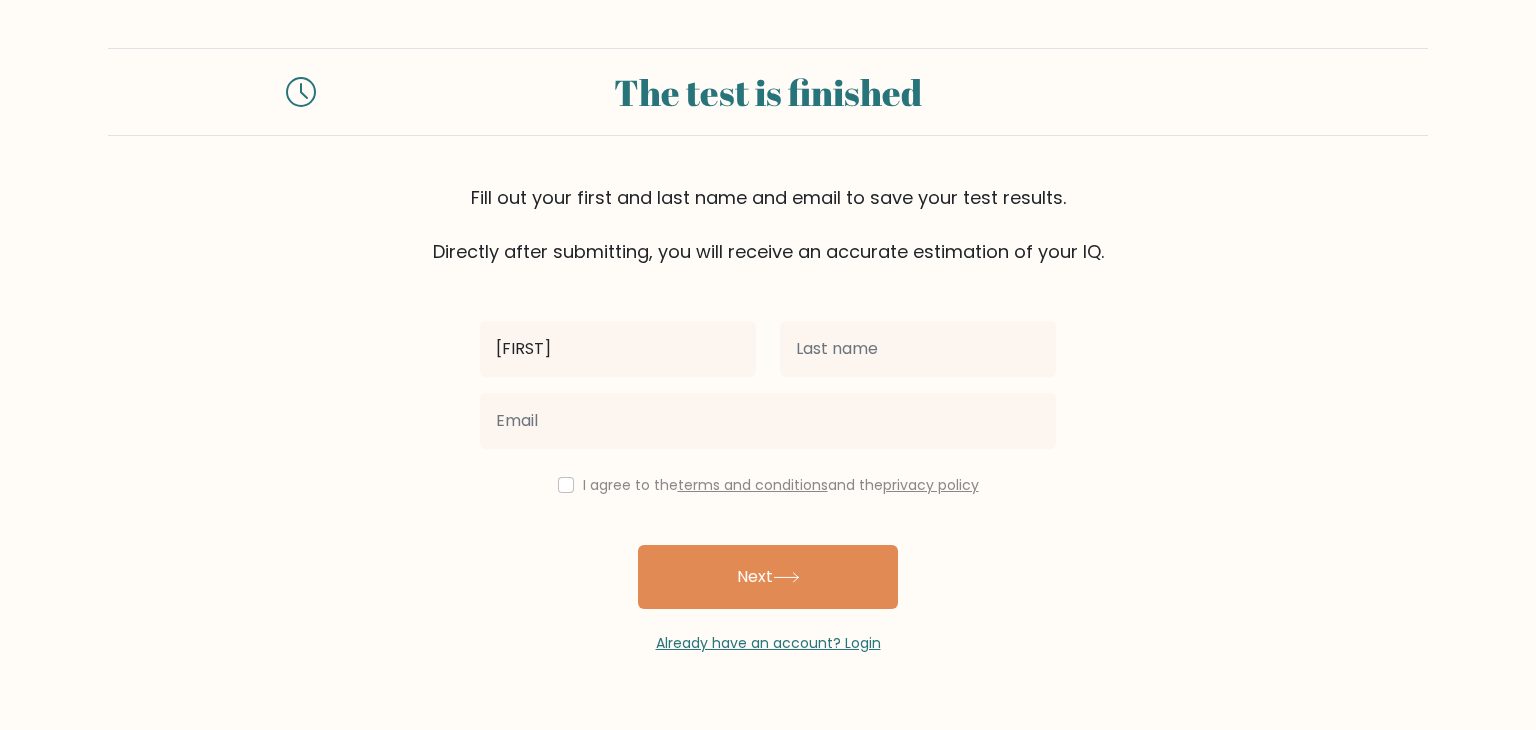 type on "mehrdad" 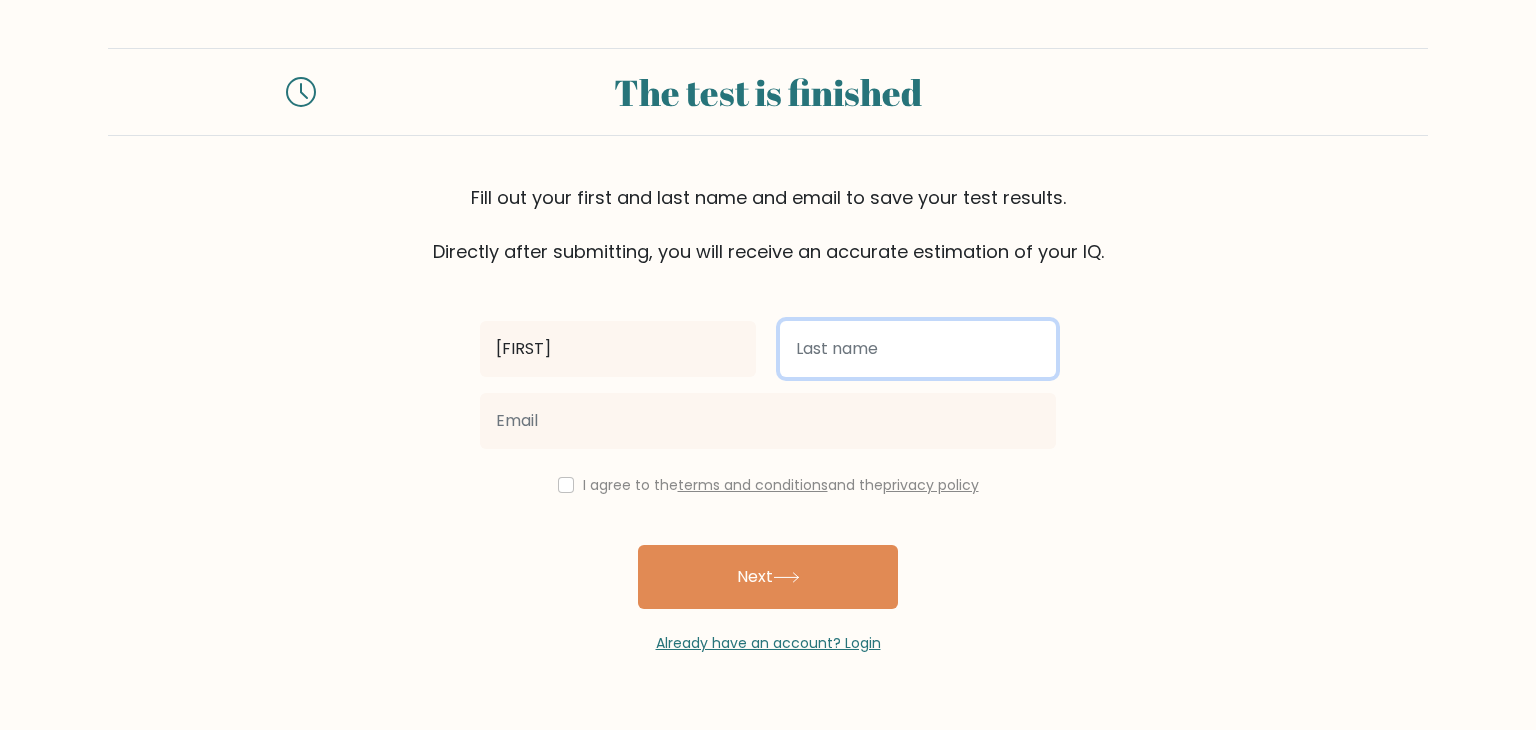 click at bounding box center [918, 349] 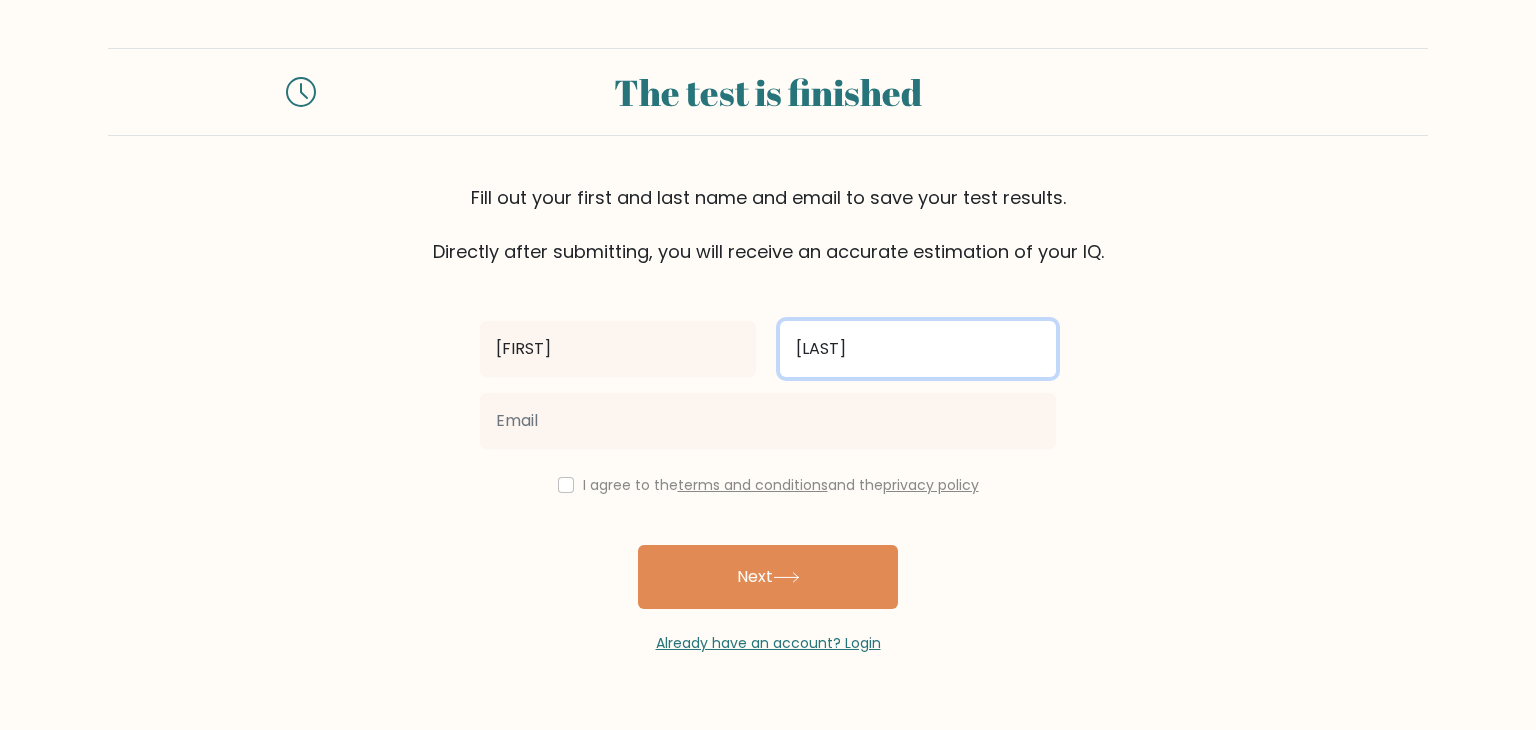 type on "taremi" 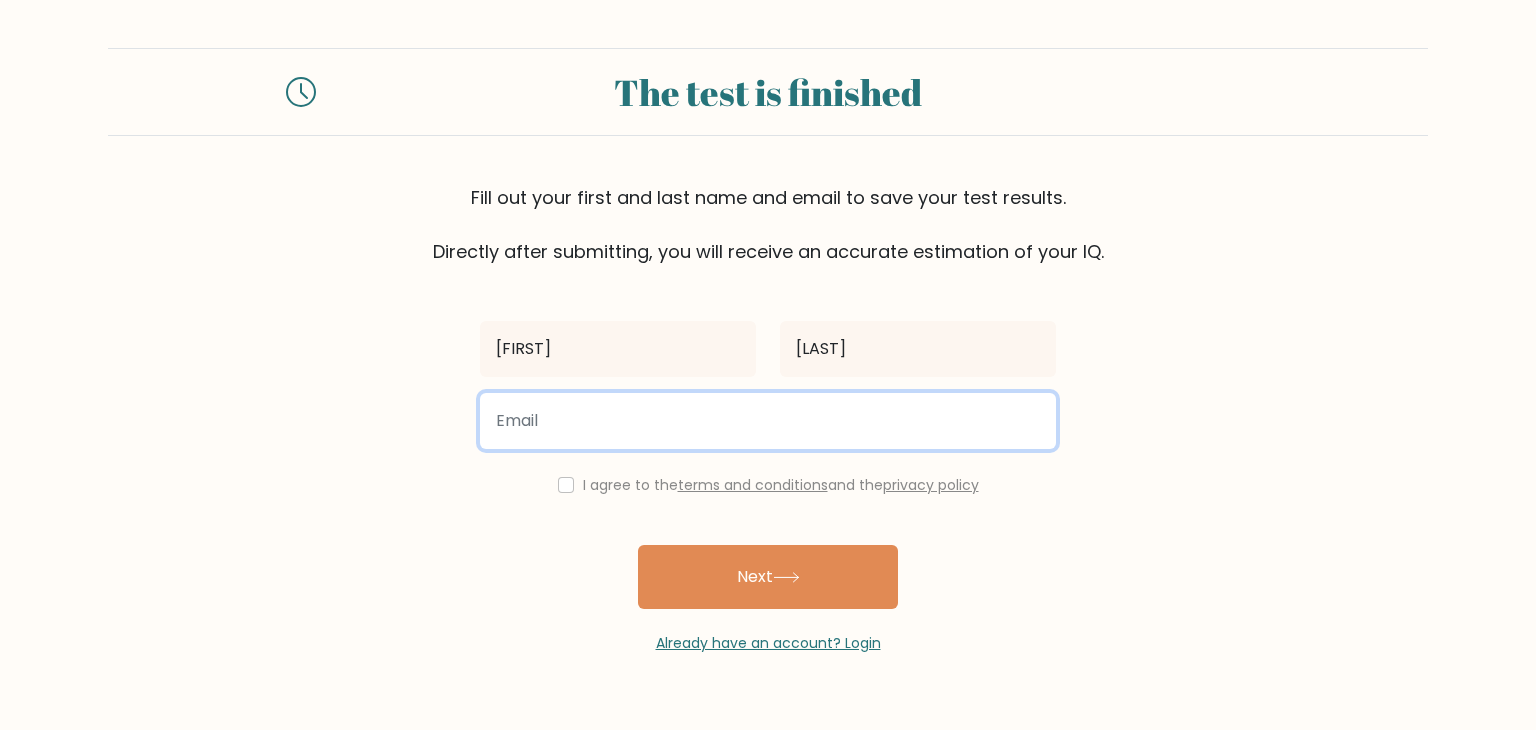 click at bounding box center (768, 421) 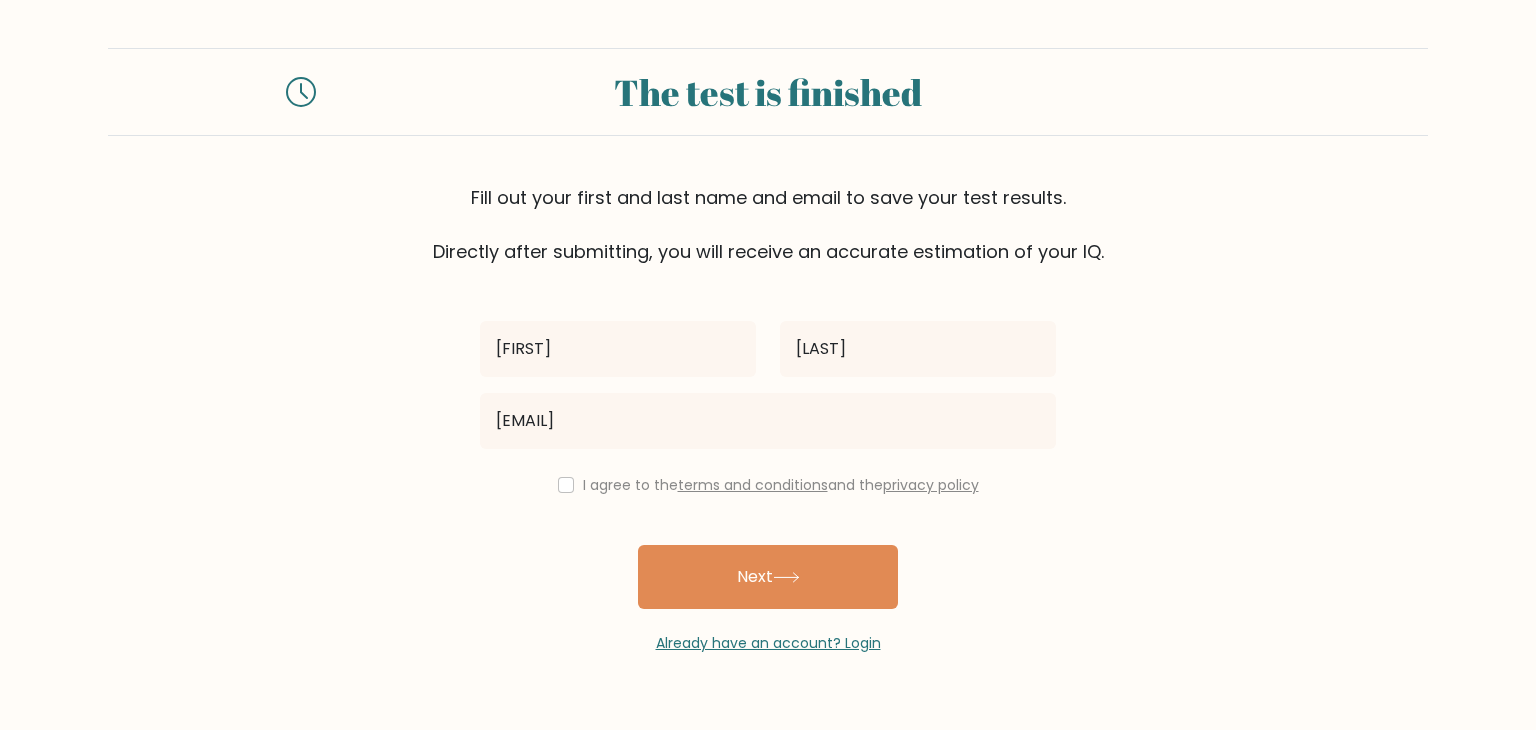 click on "I agree to the  terms and conditions  and the  privacy policy" at bounding box center [781, 485] 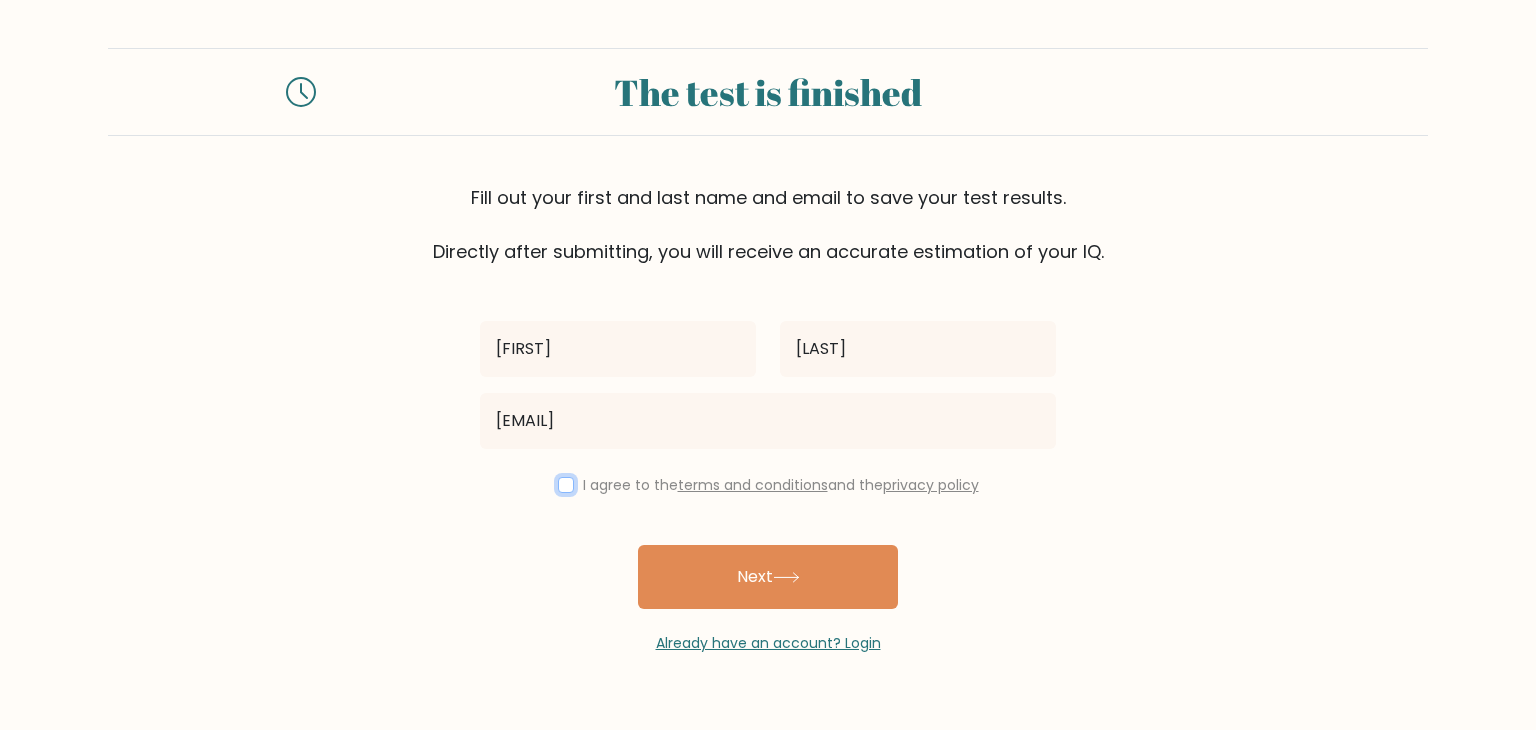 click at bounding box center [566, 485] 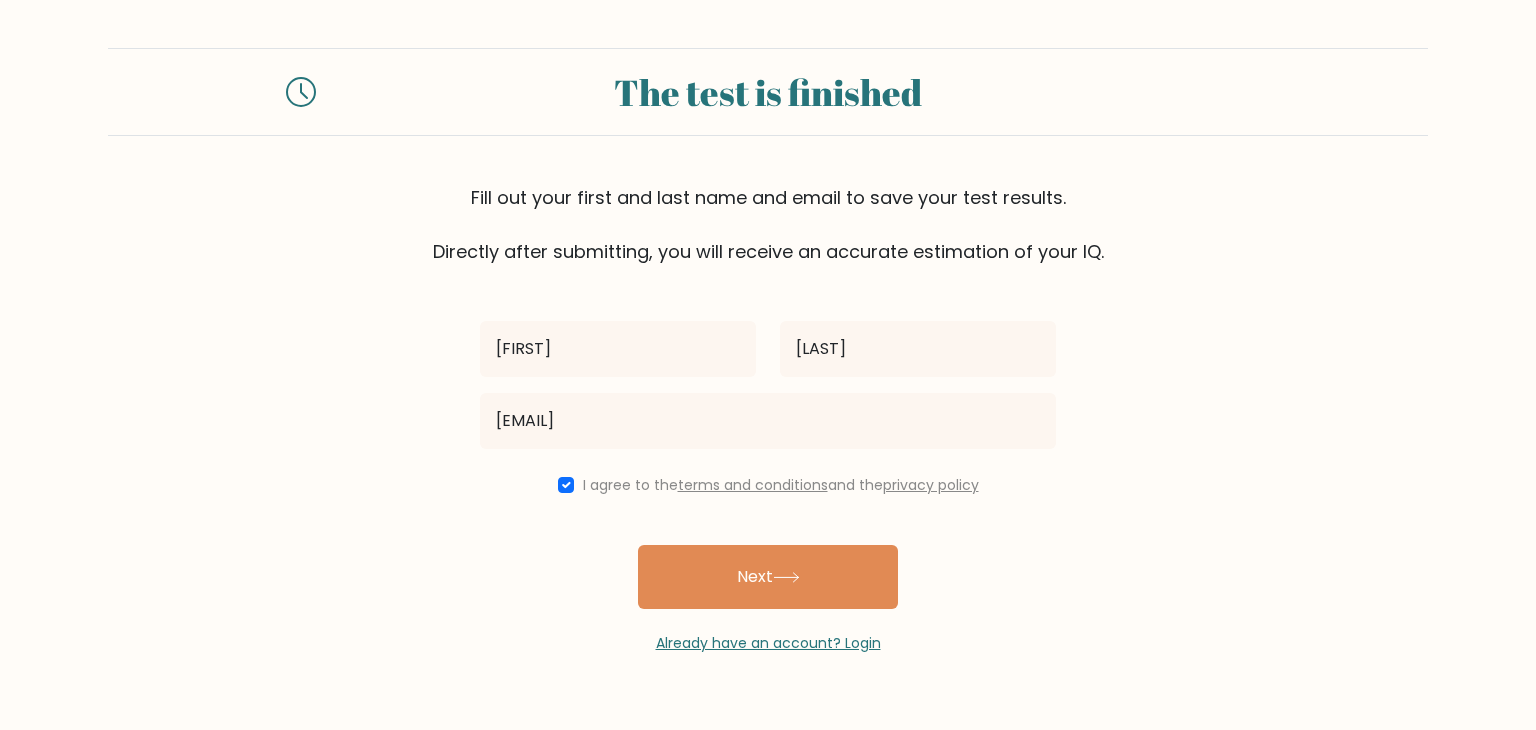 click on "Already have an account? Login" at bounding box center [768, 631] 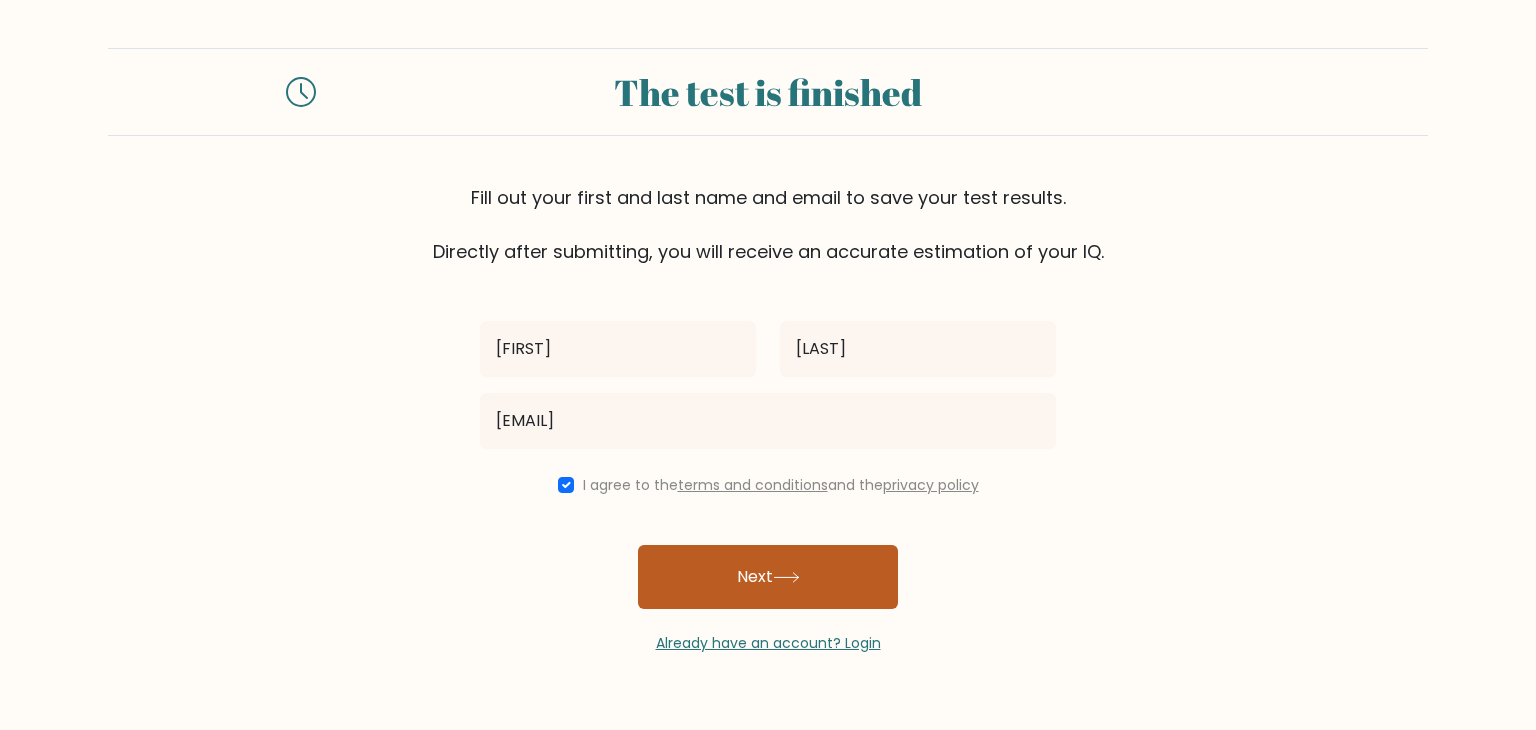 click on "Next" at bounding box center (768, 577) 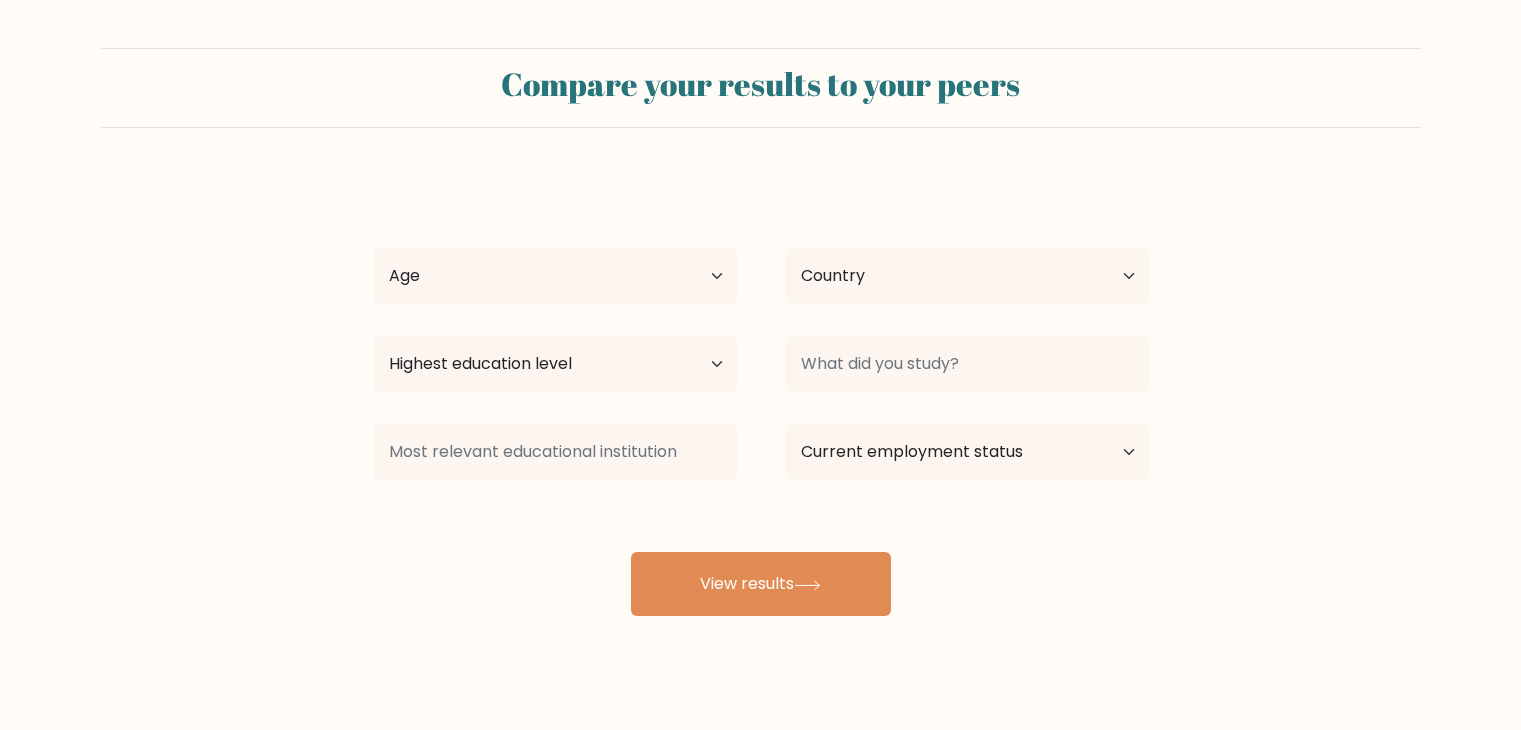 scroll, scrollTop: 0, scrollLeft: 0, axis: both 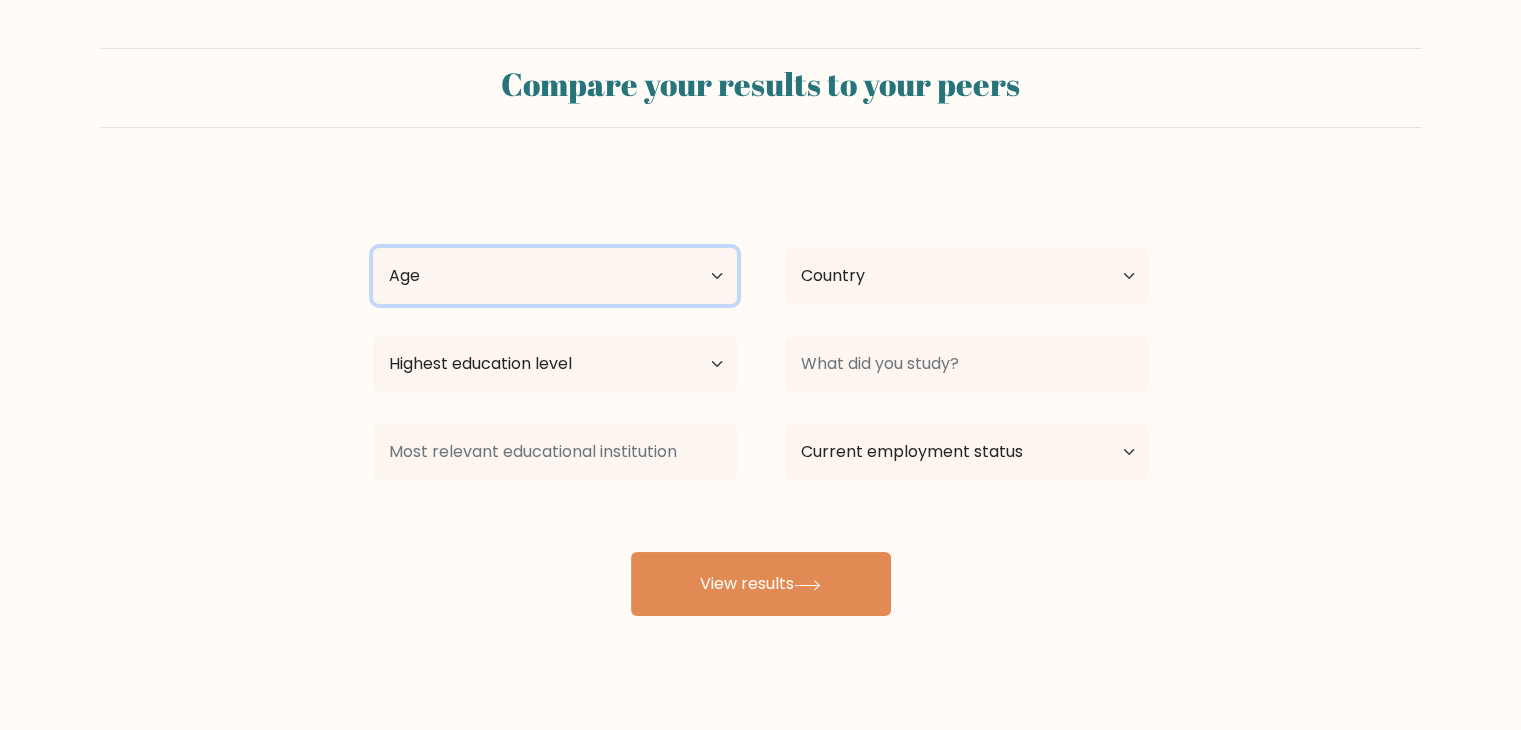 click on "Age
Under 18 years old
18-24 years old
25-34 years old
35-44 years old
45-54 years old
55-64 years old
65 years old and above" at bounding box center [555, 276] 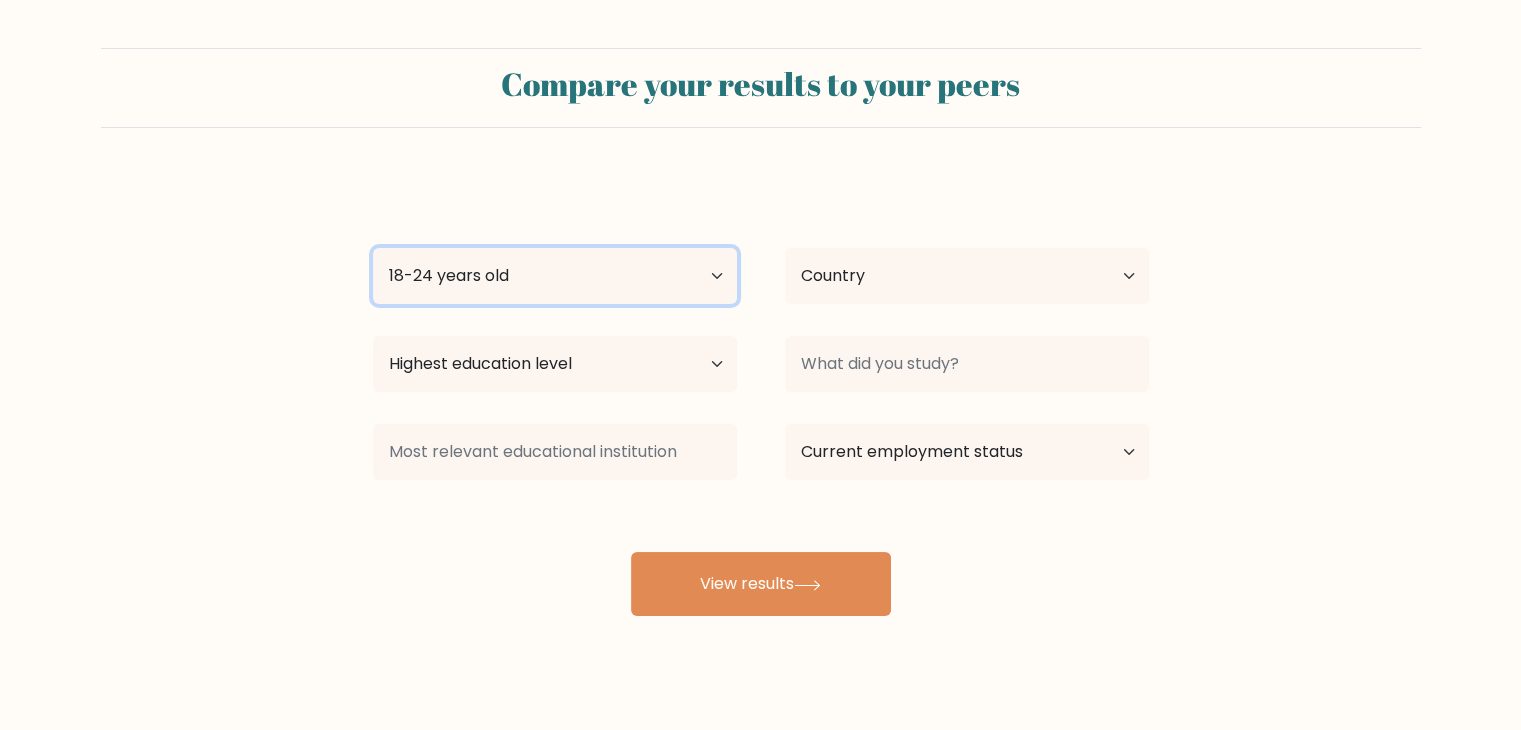 click on "Age
Under 18 years old
18-24 years old
25-34 years old
35-44 years old
45-54 years old
55-64 years old
65 years old and above" at bounding box center [555, 276] 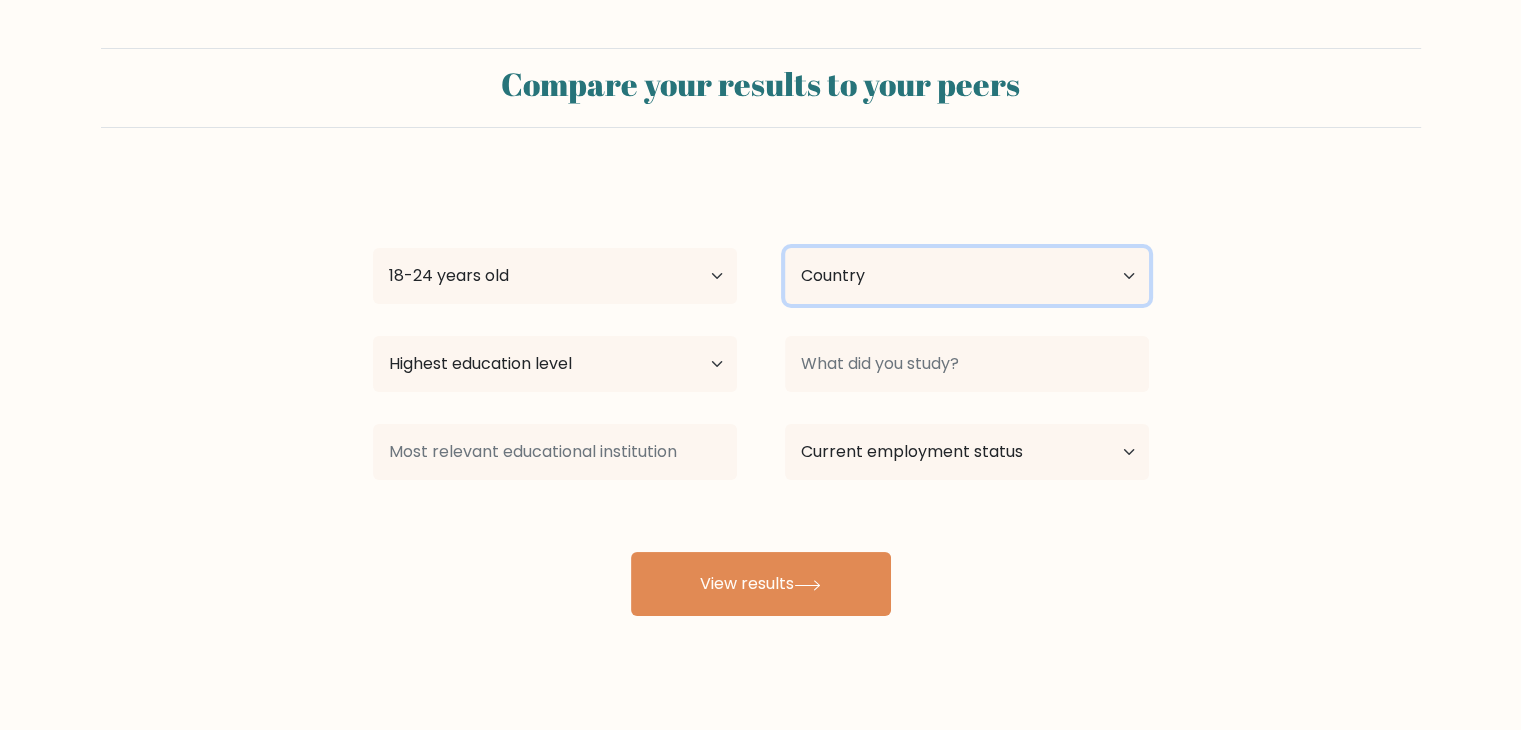 click on "Country
Afghanistan
Albania
Algeria
American Samoa
Andorra
Angola
Anguilla
Antarctica
Antigua and Barbuda
Argentina
Armenia
Aruba
Australia
Austria
Azerbaijan
Bahamas
Bahrain
Bangladesh
Barbados
Belarus
Belgium
Belize
Benin
Bermuda
Bhutan
Bolivia
Bonaire, Sint Eustatius and Saba
Bosnia and Herzegovina
Botswana
Bouvet Island
Brazil
British Indian Ocean Territory
Brunei
Bulgaria
Burkina Faso
Burundi
Cabo Verde
Cambodia
Cameroon
Canada
Cayman Islands
Central African Republic
Chad
Chile
China
Christmas Island
Cocos (Keeling) Islands
Colombia
Comoros
Congo
Congo (the Democratic Republic of the)
Cook Islands
Costa Rica
Côte d'Ivoire
Croatia
Cuba" at bounding box center [967, 276] 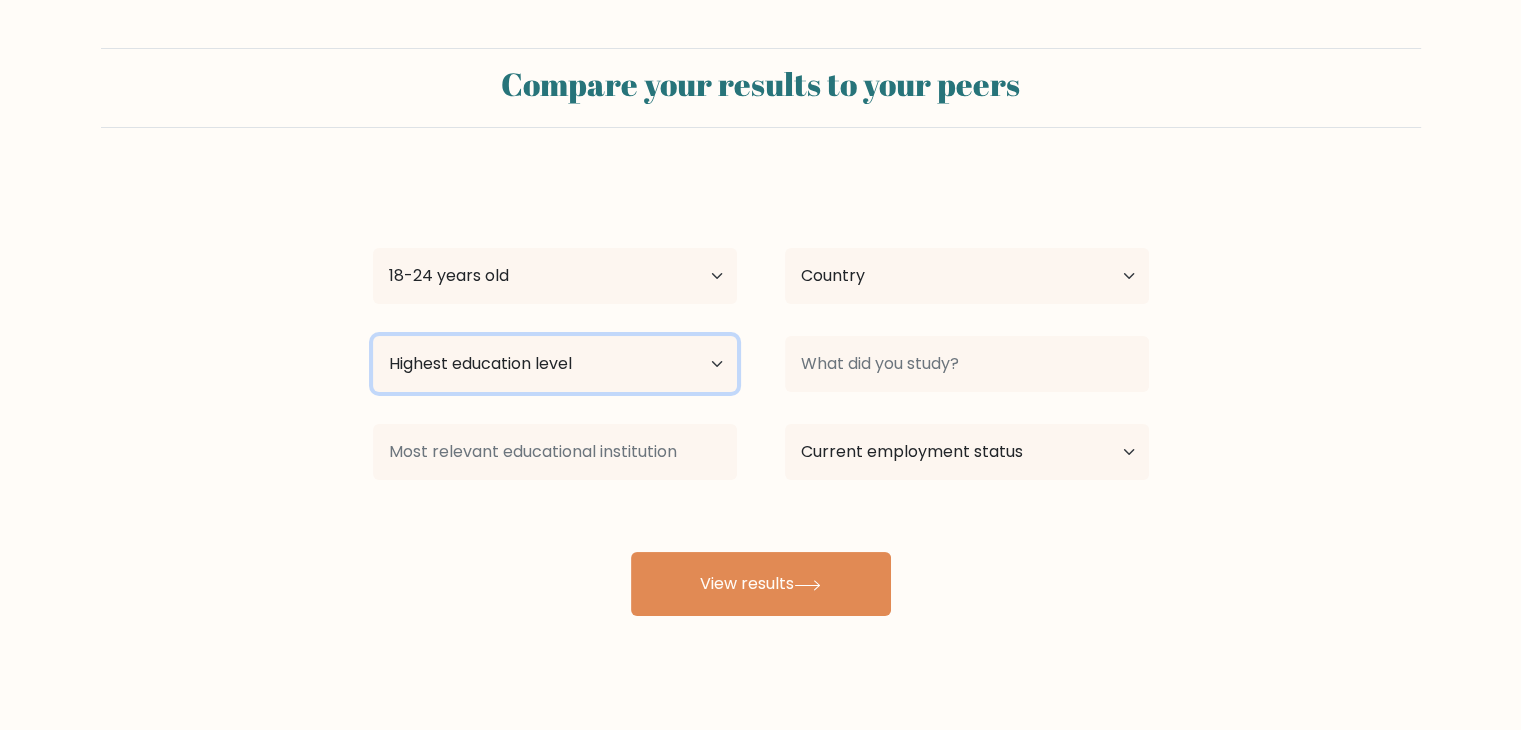 click on "Highest education level
No schooling
Primary
Lower Secondary
Upper Secondary
Occupation Specific
Bachelor's degree
Master's degree
Doctoral degree" at bounding box center (555, 364) 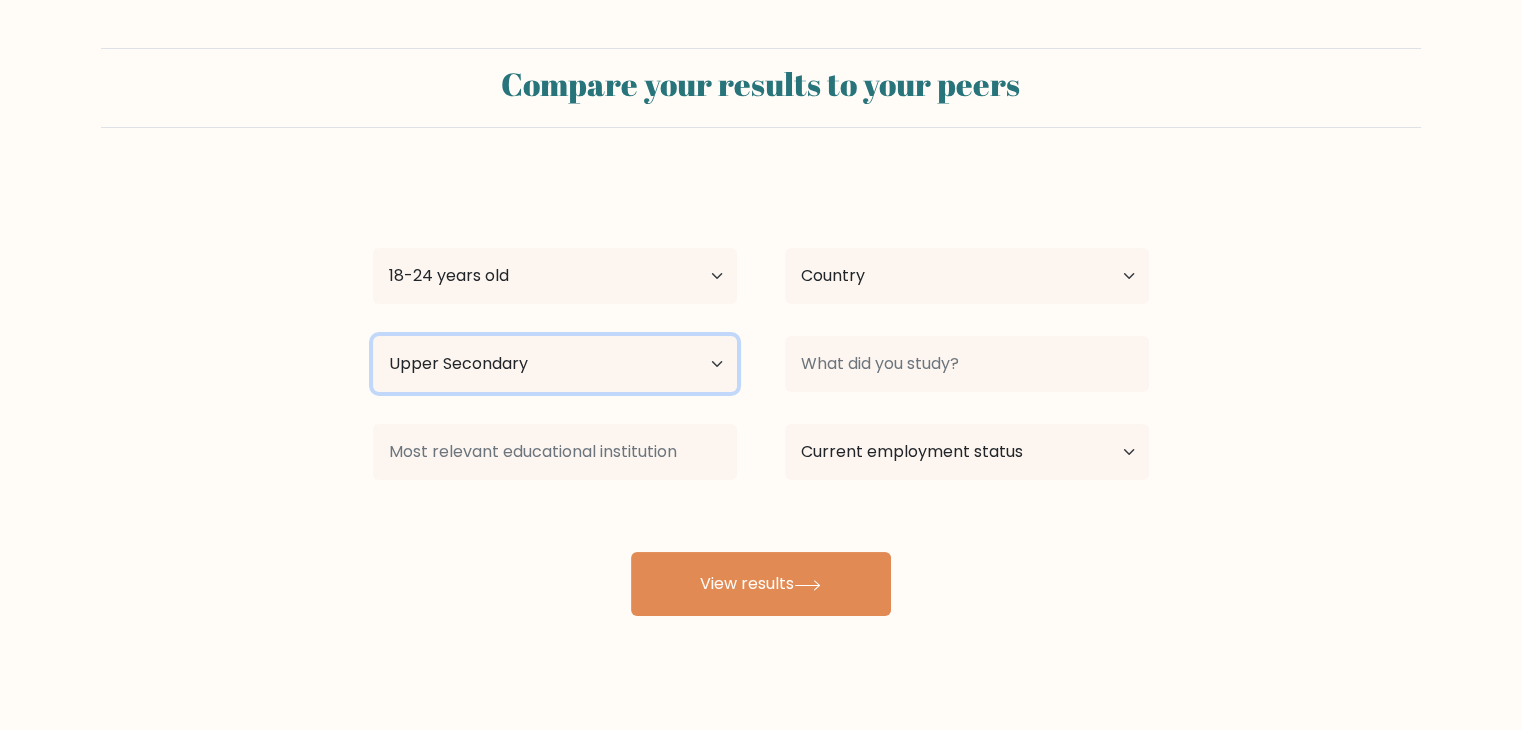 click on "Highest education level
No schooling
Primary
Lower Secondary
Upper Secondary
Occupation Specific
Bachelor's degree
Master's degree
Doctoral degree" at bounding box center (555, 364) 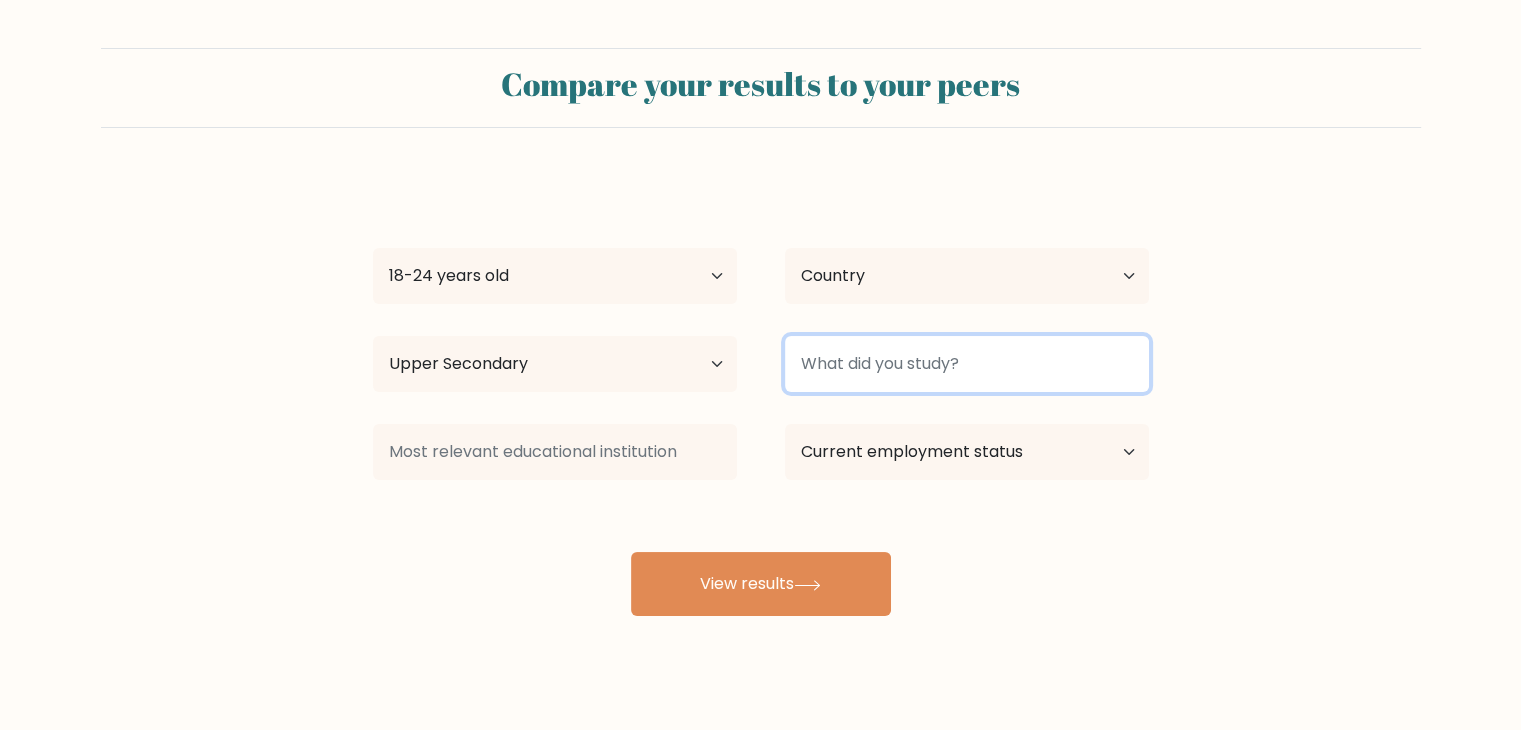 click at bounding box center (967, 364) 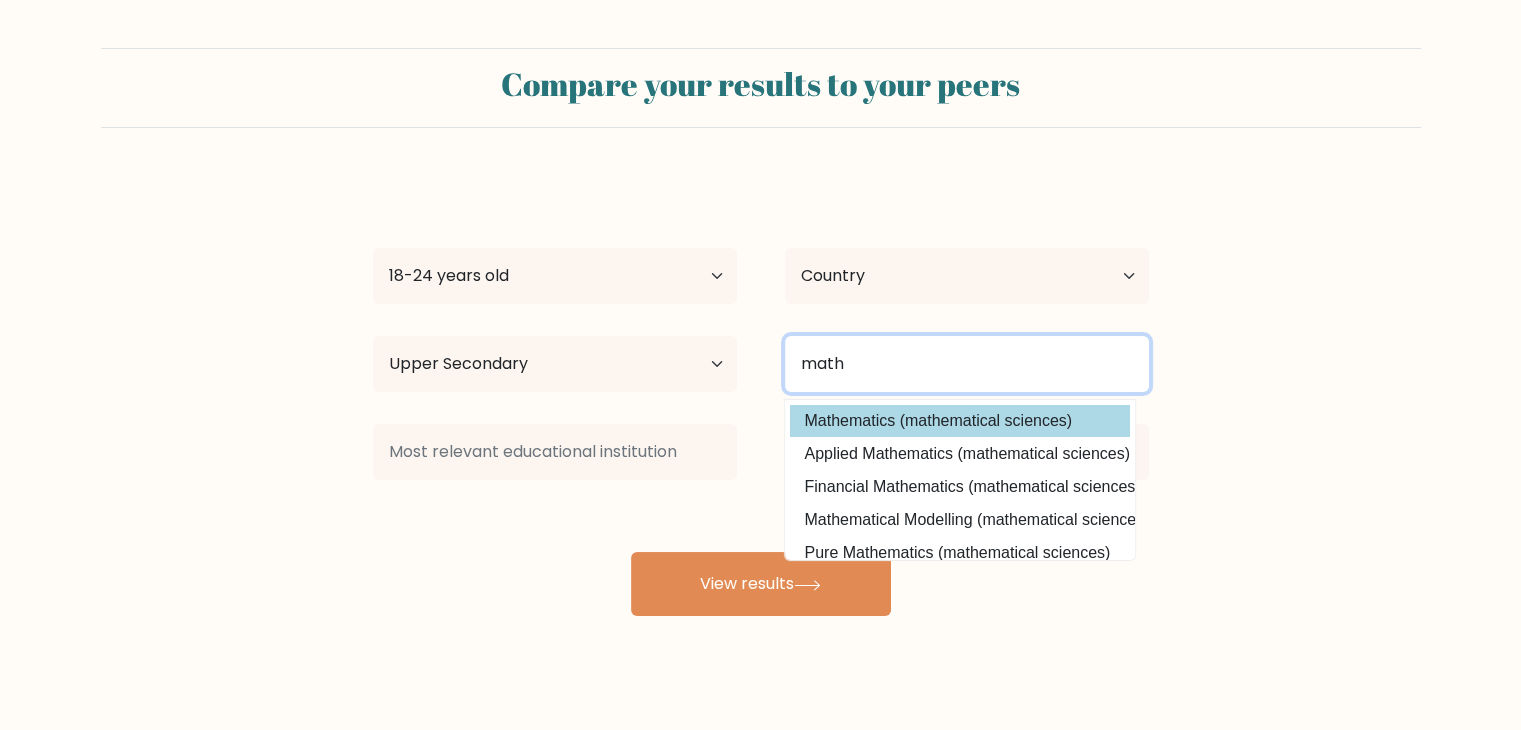 type on "math" 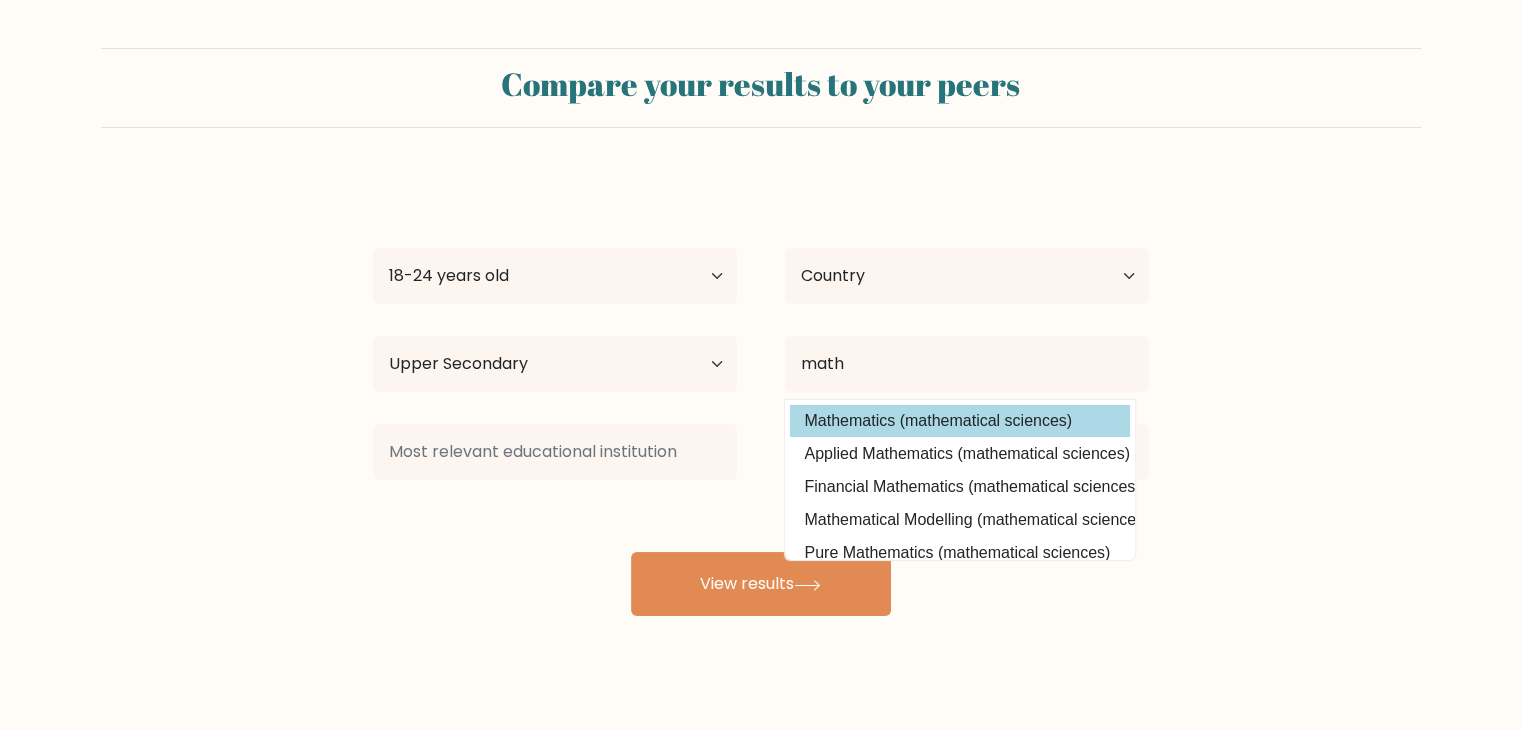click on "Mathematics (mathematical sciences)" at bounding box center [960, 421] 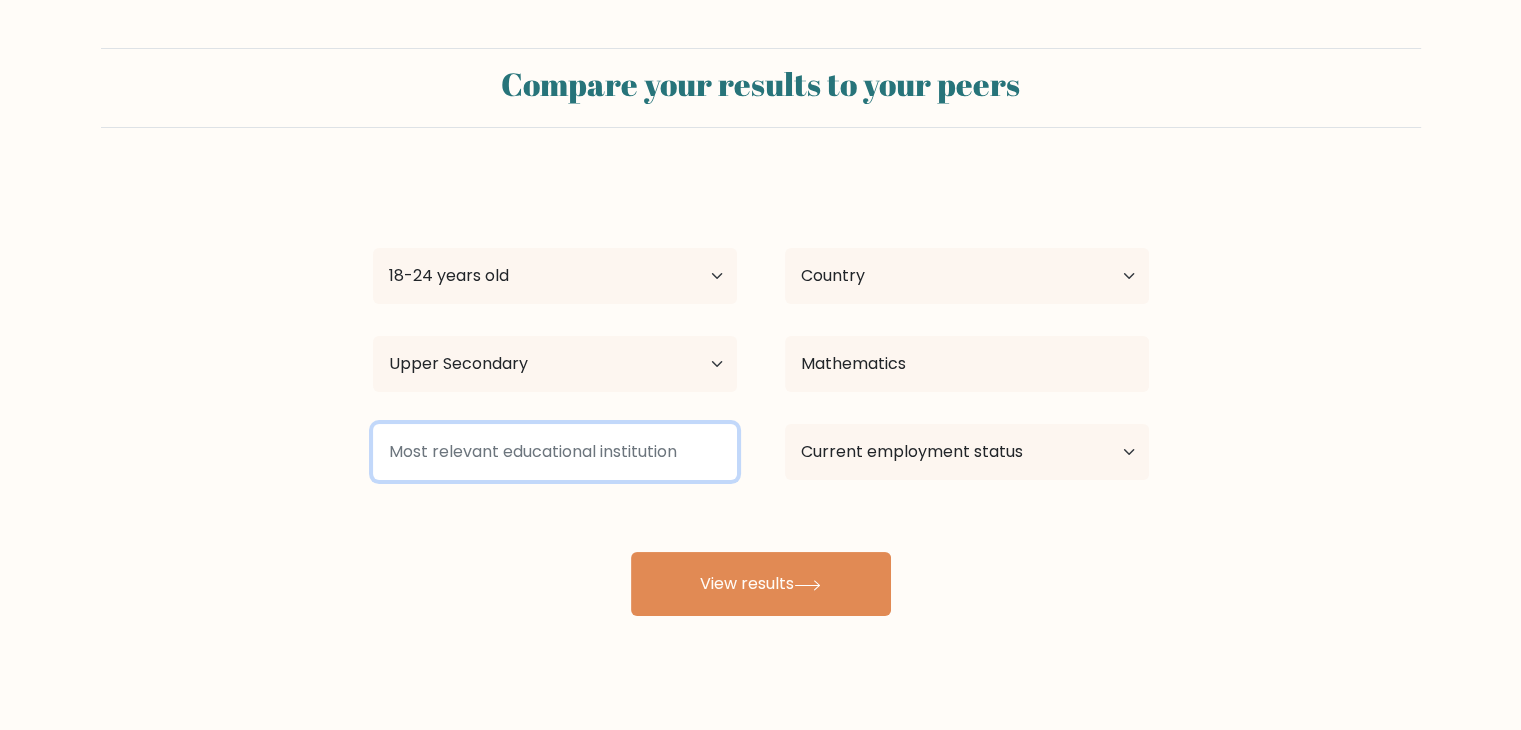 click at bounding box center (555, 452) 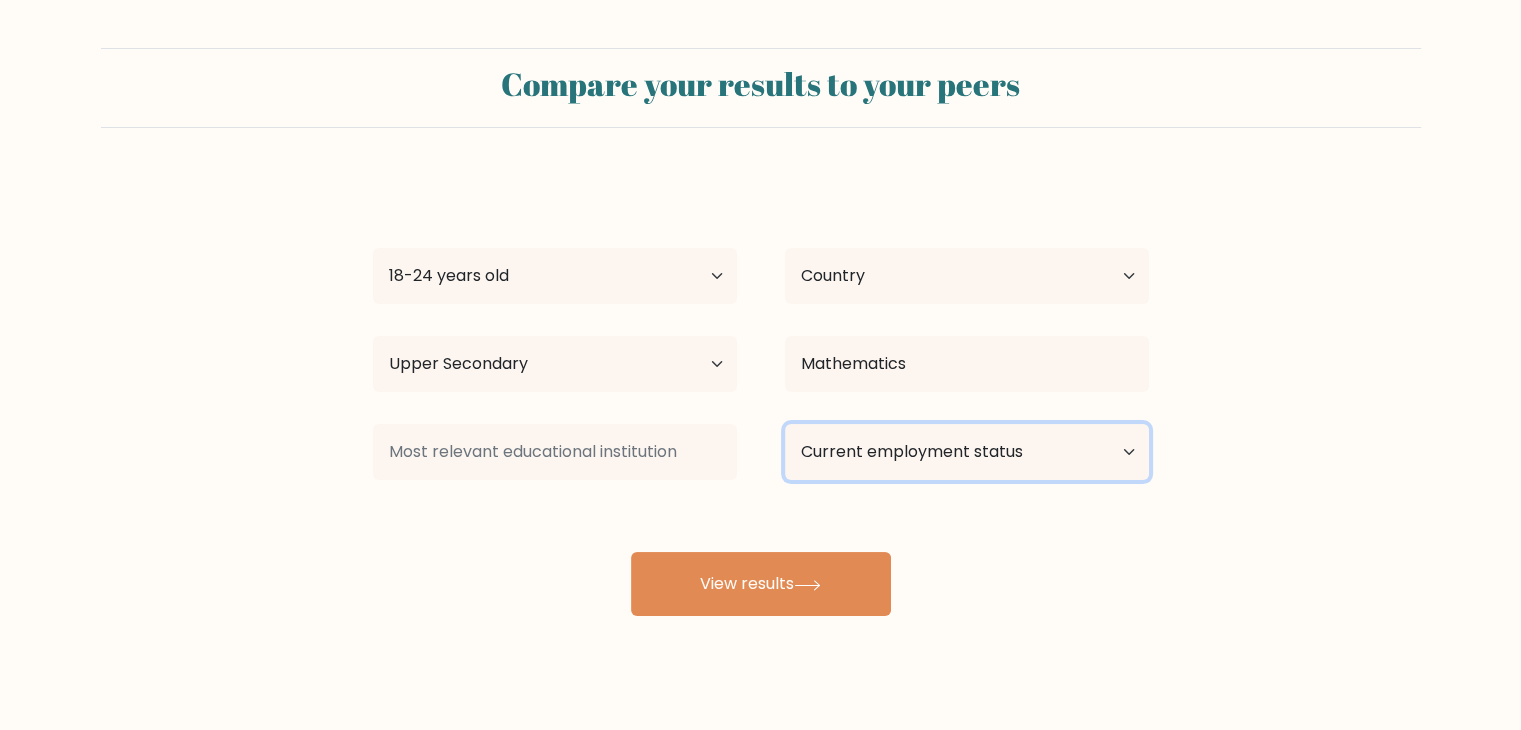 click on "Current employment status
Employed
Student
Retired
Other / prefer not to answer" at bounding box center [967, 452] 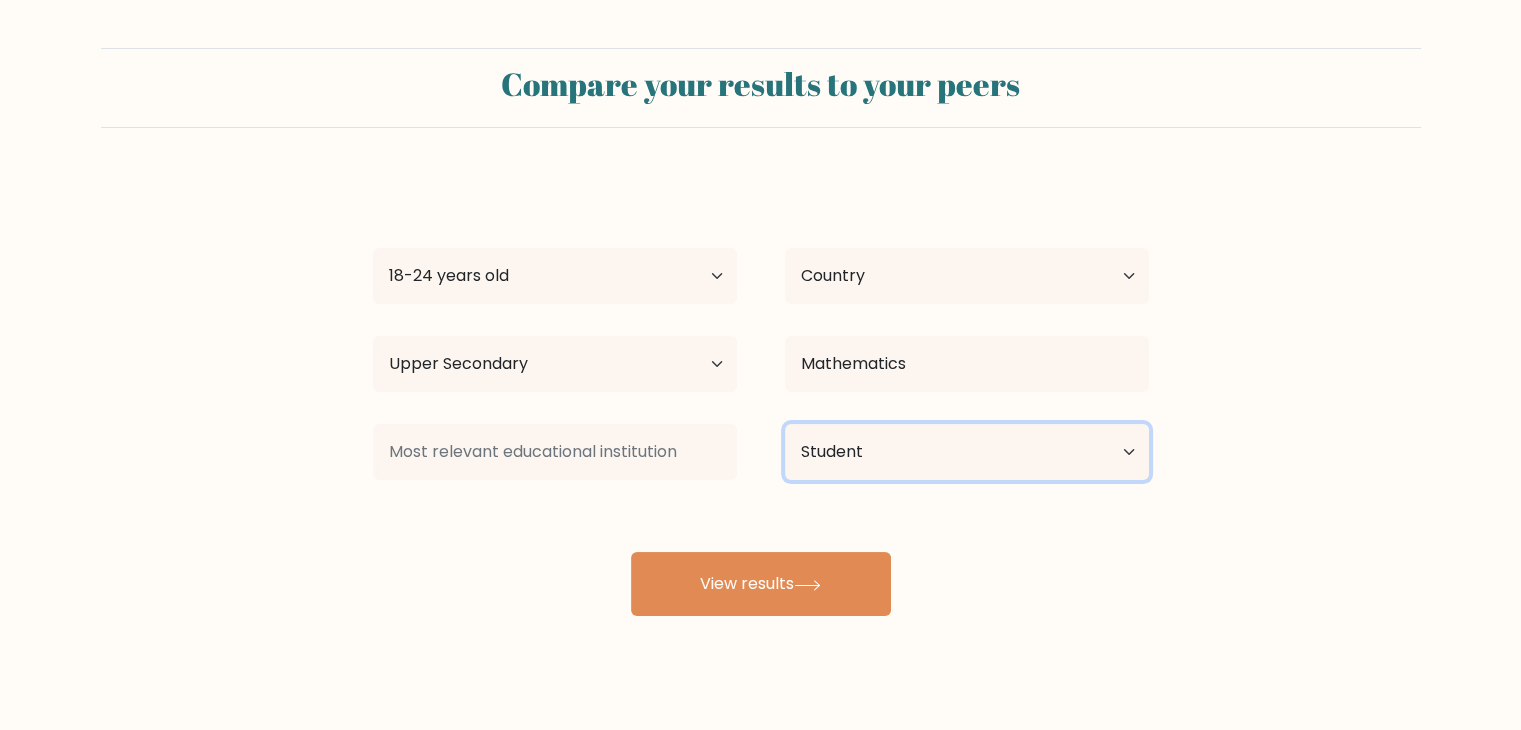 click on "Current employment status
Employed
Student
Retired
Other / prefer not to answer" at bounding box center (967, 452) 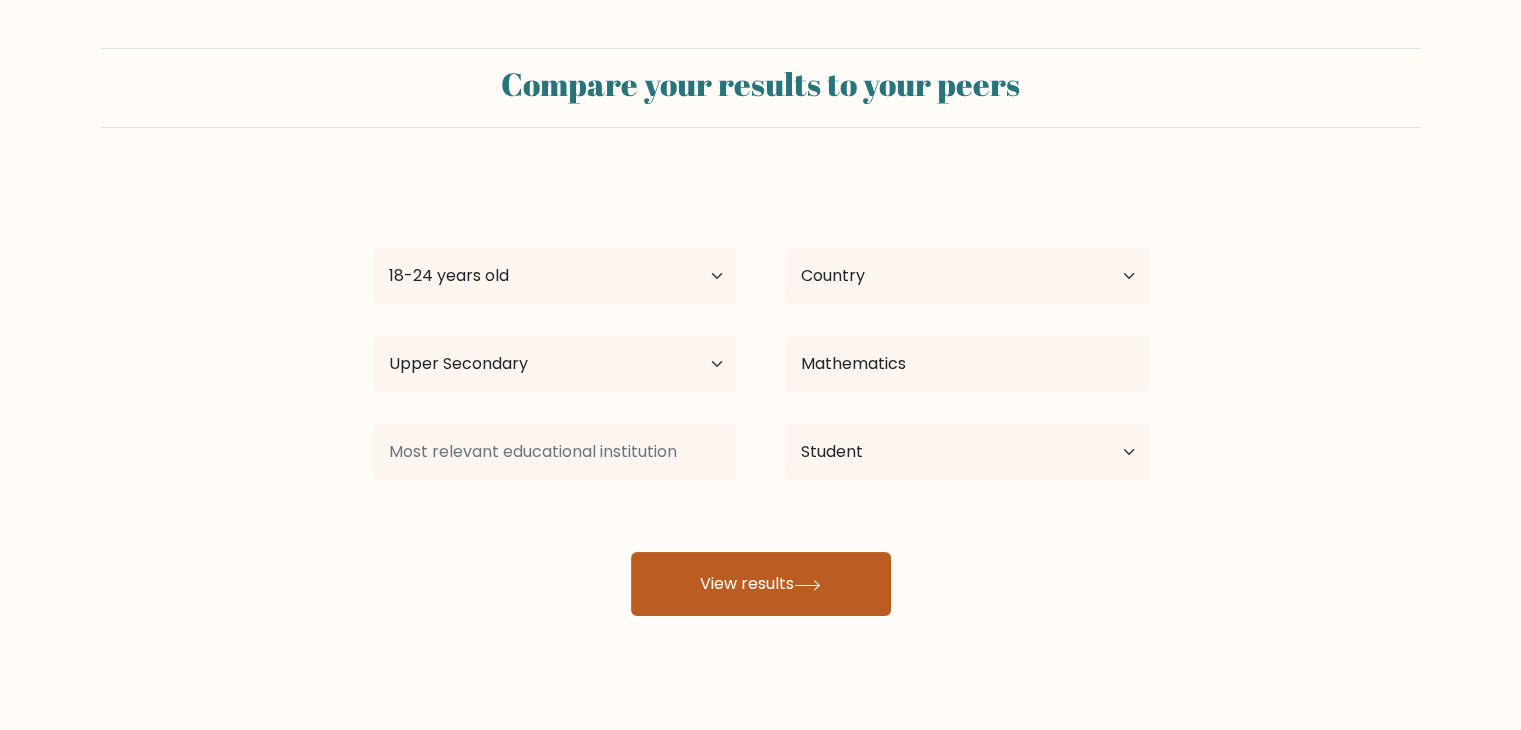 click at bounding box center [807, 585] 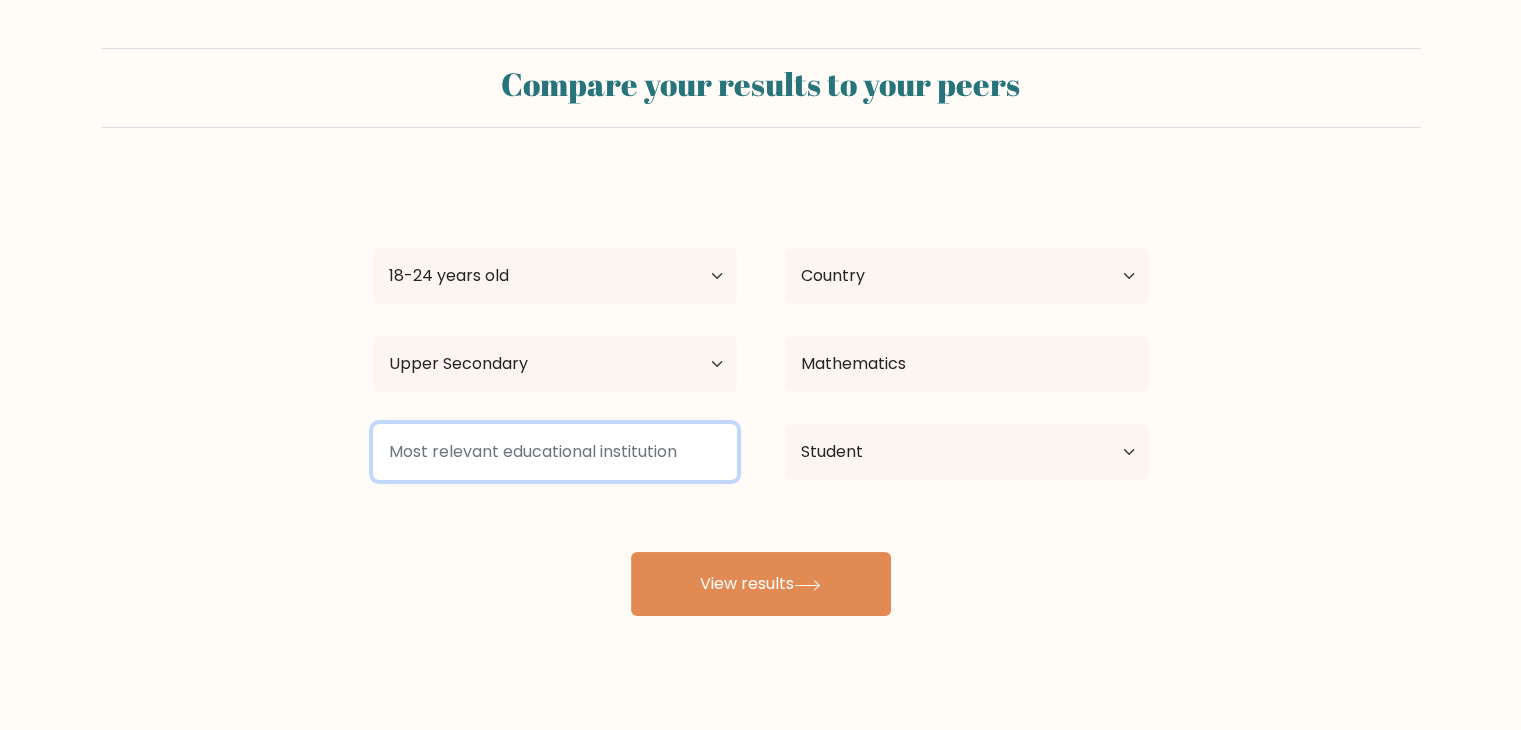 click at bounding box center (555, 452) 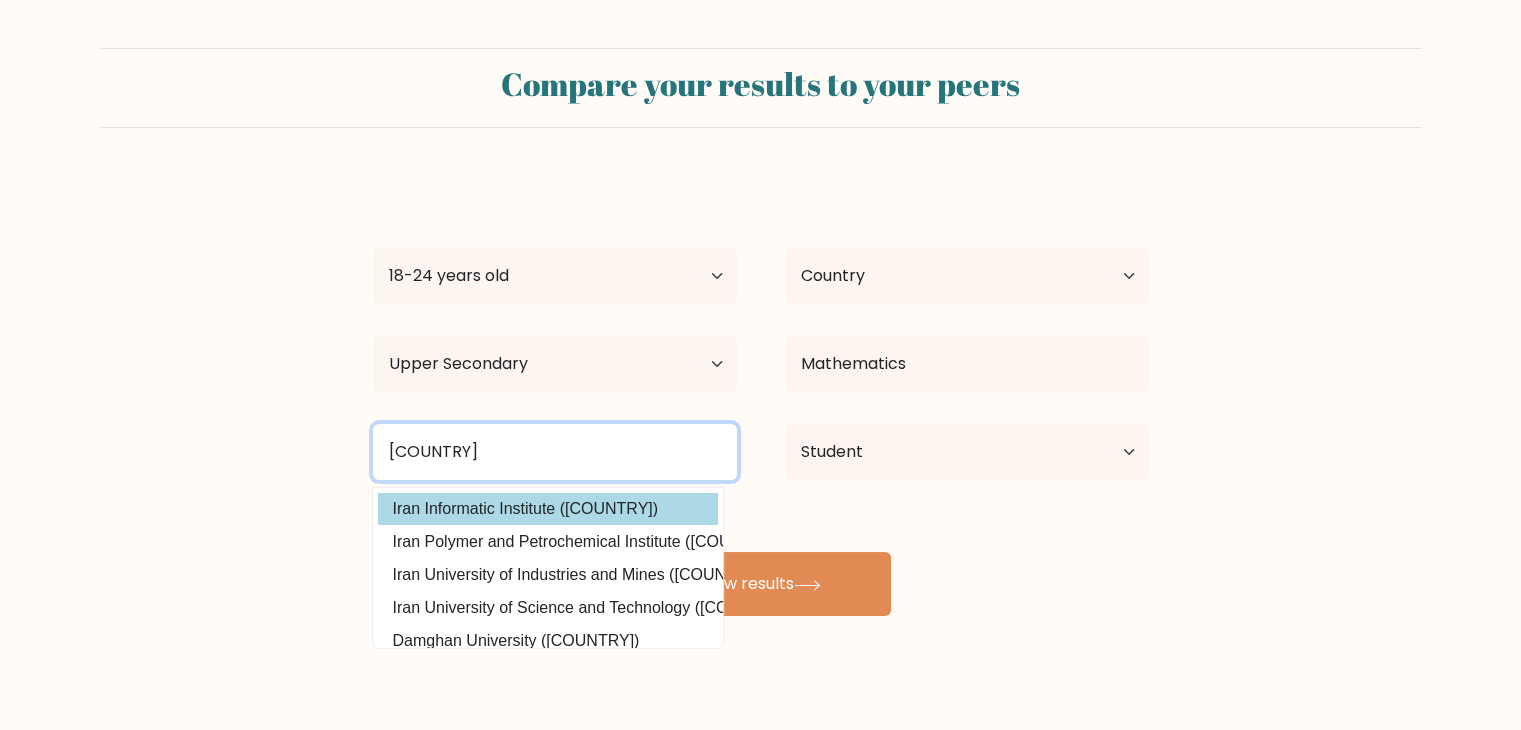 type on "[COUNTRY]" 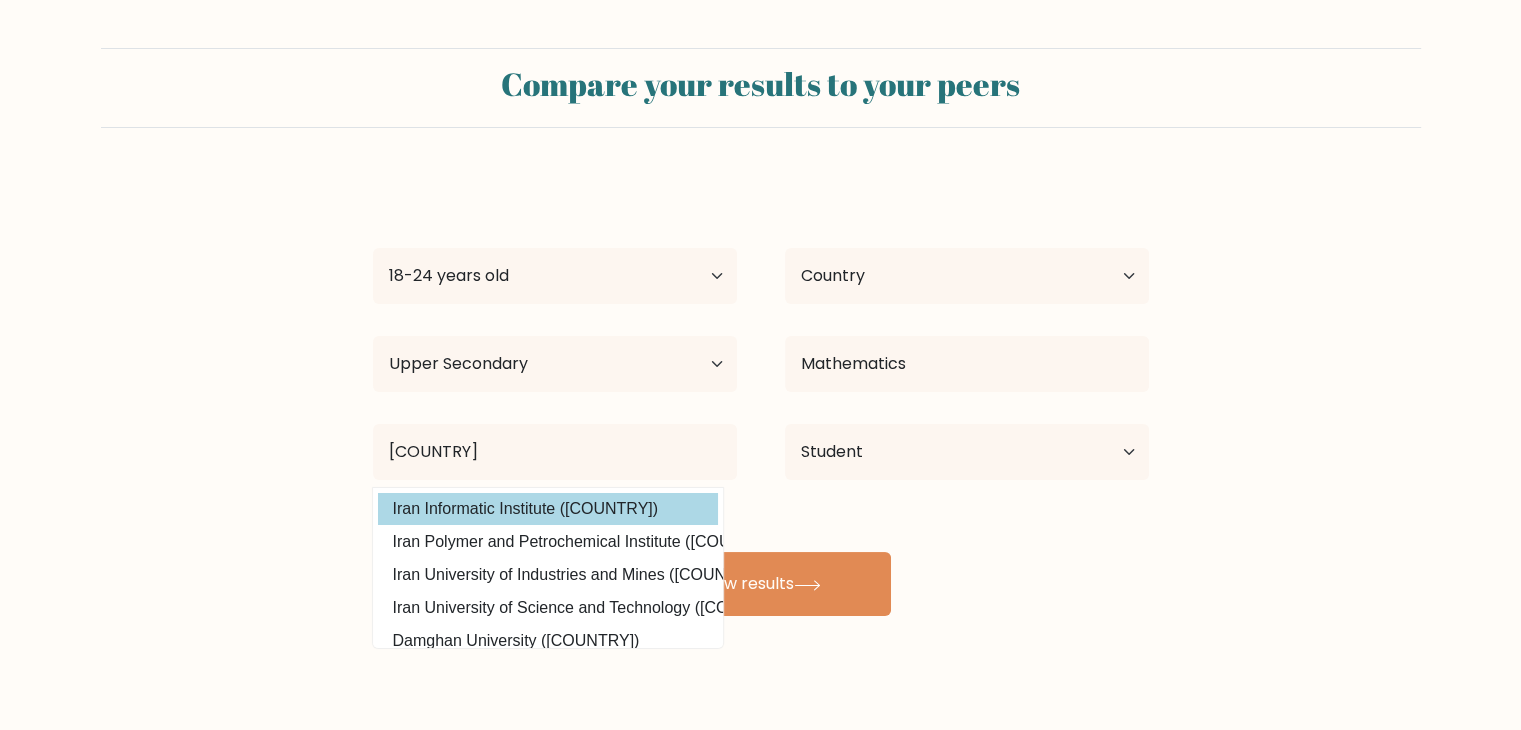 click on "[FIRST]
[LAST]
Age
Under 18 years old
18-24 years old
25-34 years old
35-44 years old
45-54 years old
55-64 years old
65 years old and above
Country
Afghanistan
Albania
Algeria
American Samoa
Andorra
Angola
Anguilla
Antarctica
Antigua and Barbuda
Argentina
Armenia
Aruba
Australia
Austria
Azerbaijan
Bahamas
Bahrain
Bangladesh
Barbados
Belarus
Belgium
Belize
Benin
Bermuda
Bhutan
Bolivia
Bonaire, Sint Eustatius and Saba
Bosnia and Herzegovina
Botswana
Bouvet Island
Brazil
Brunei" at bounding box center (761, 396) 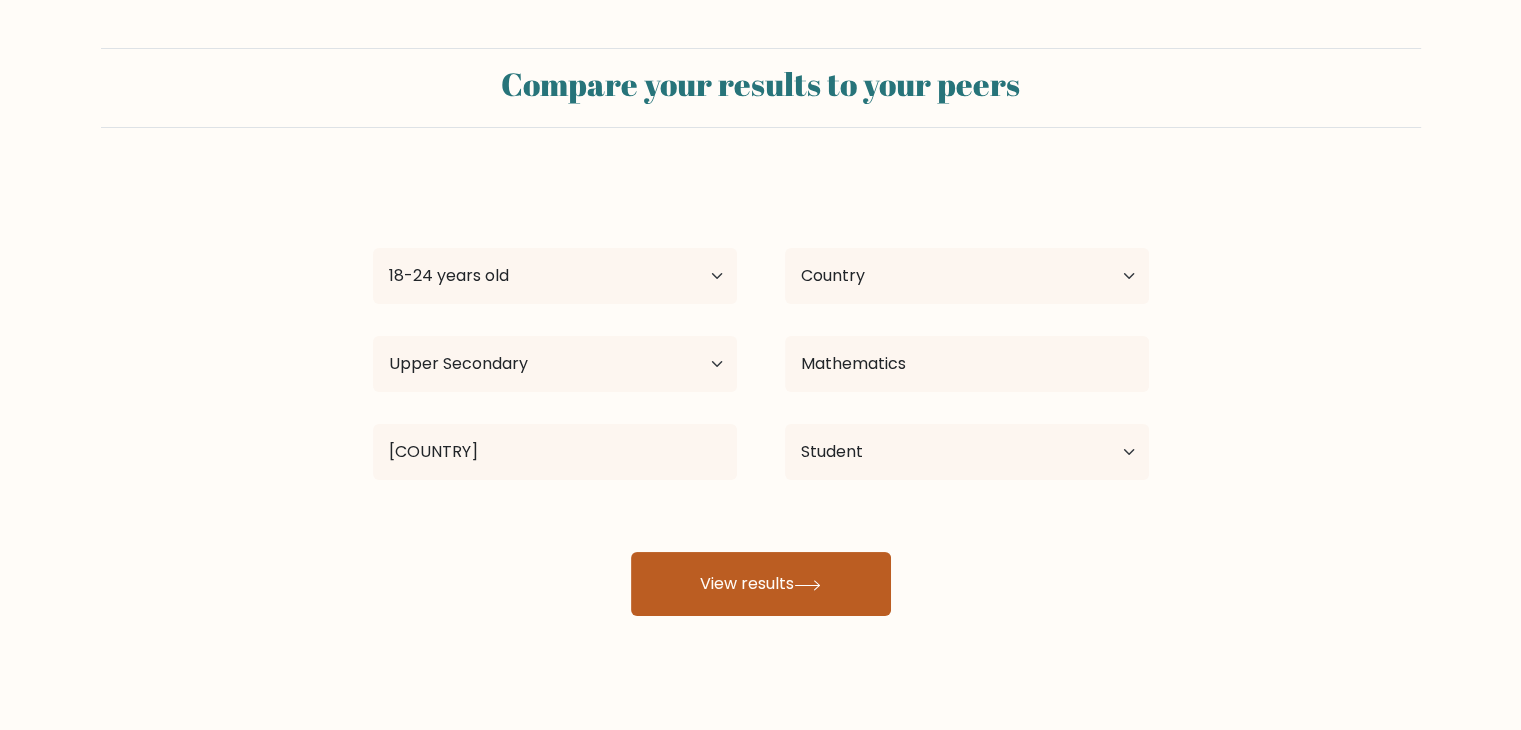 click on "View results" at bounding box center [761, 584] 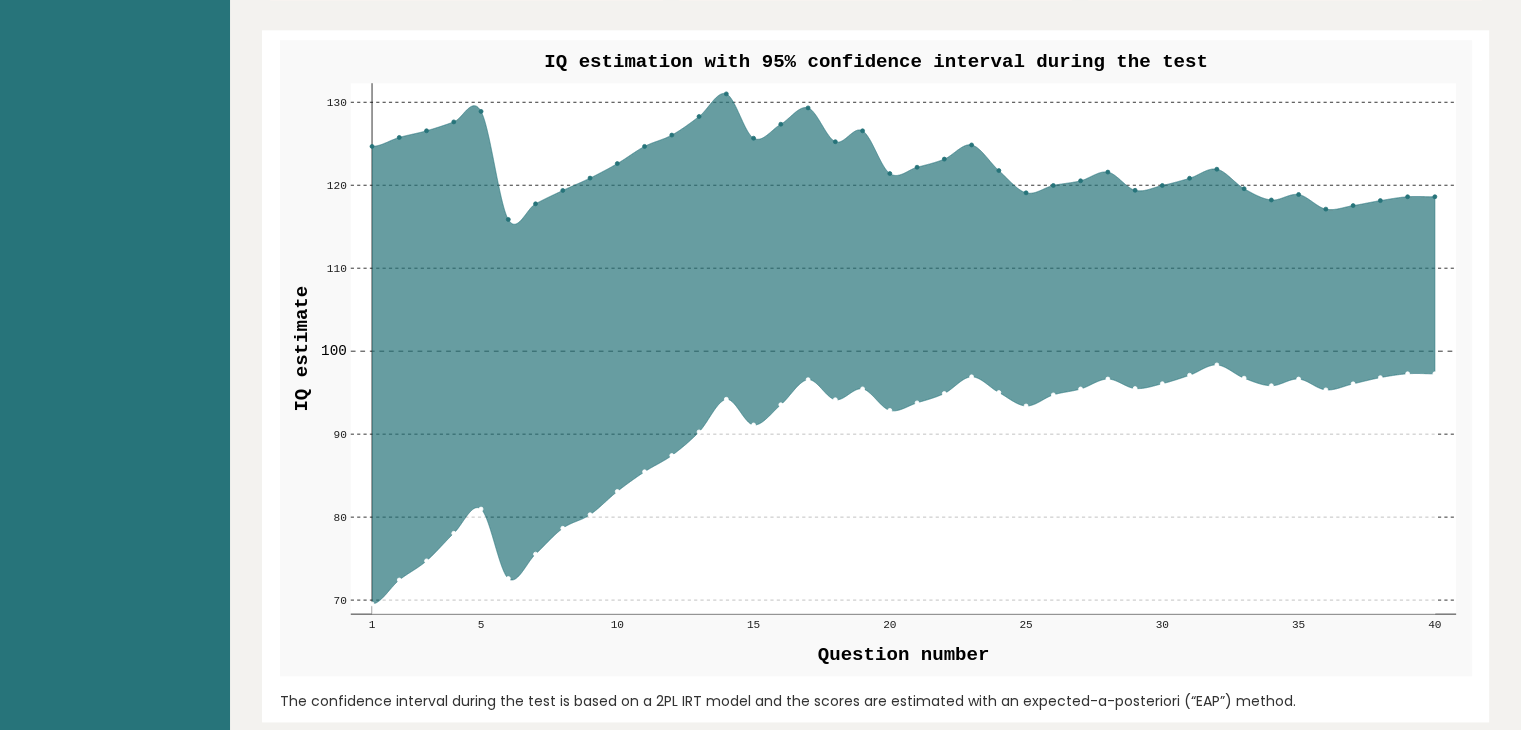 scroll, scrollTop: 2148, scrollLeft: 0, axis: vertical 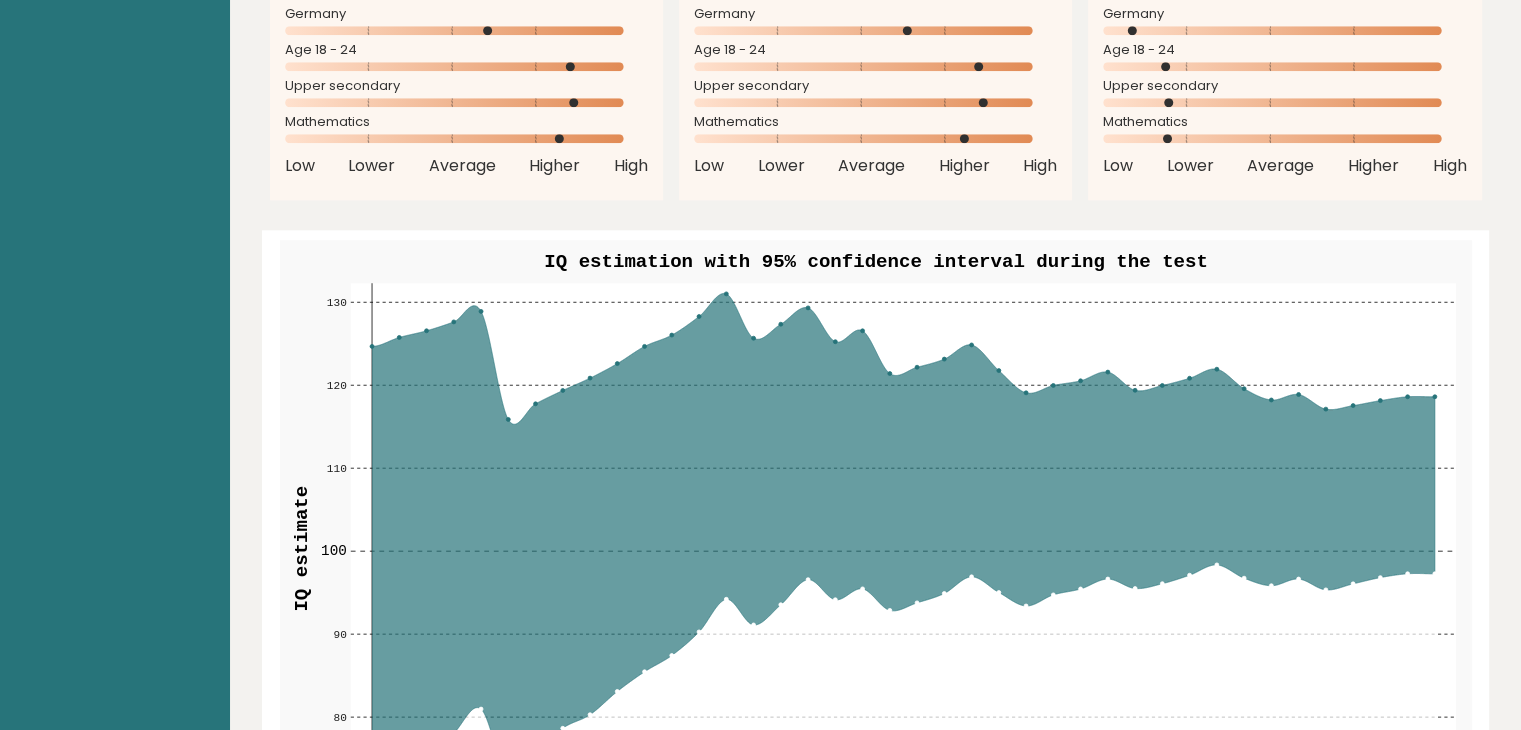 click at bounding box center (876, 558) 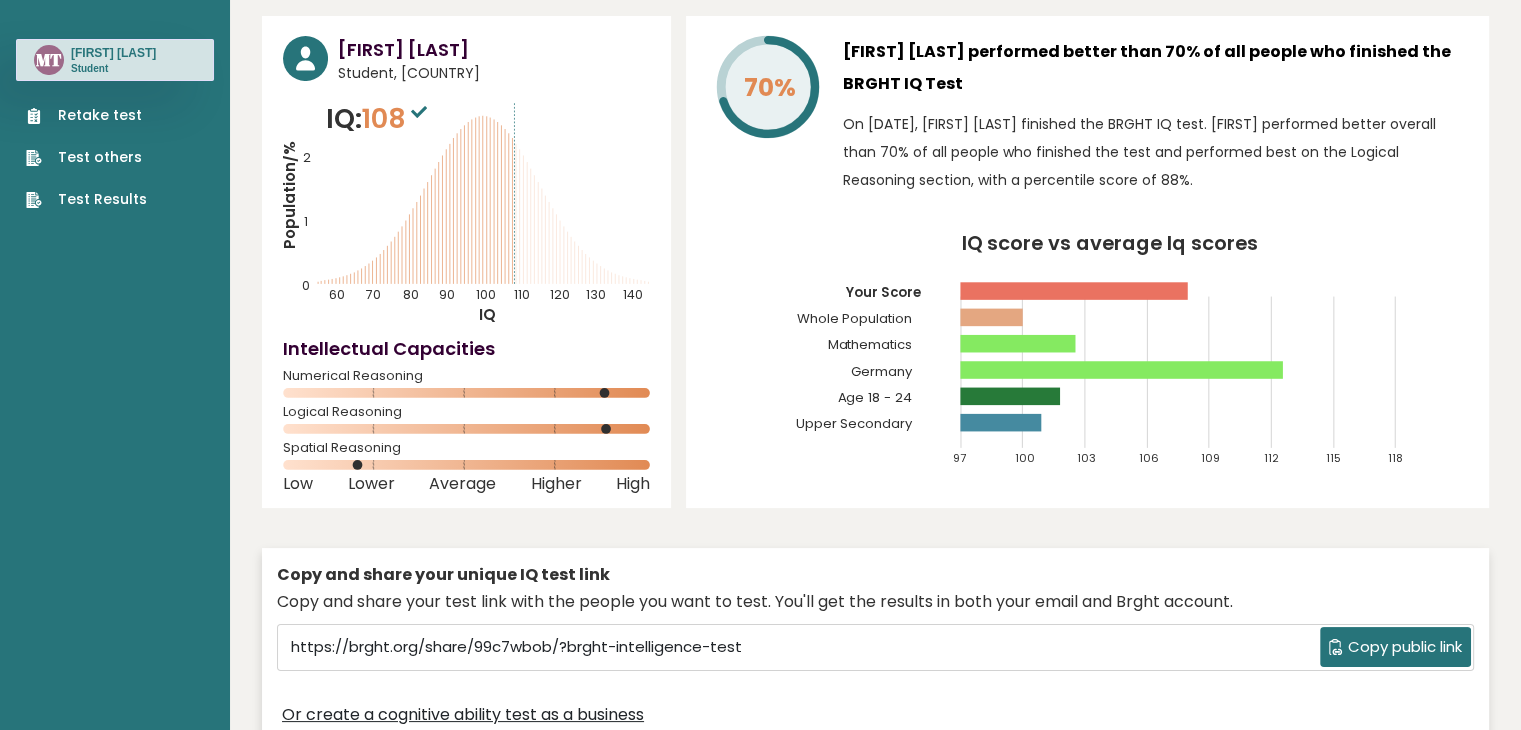 scroll, scrollTop: 0, scrollLeft: 0, axis: both 